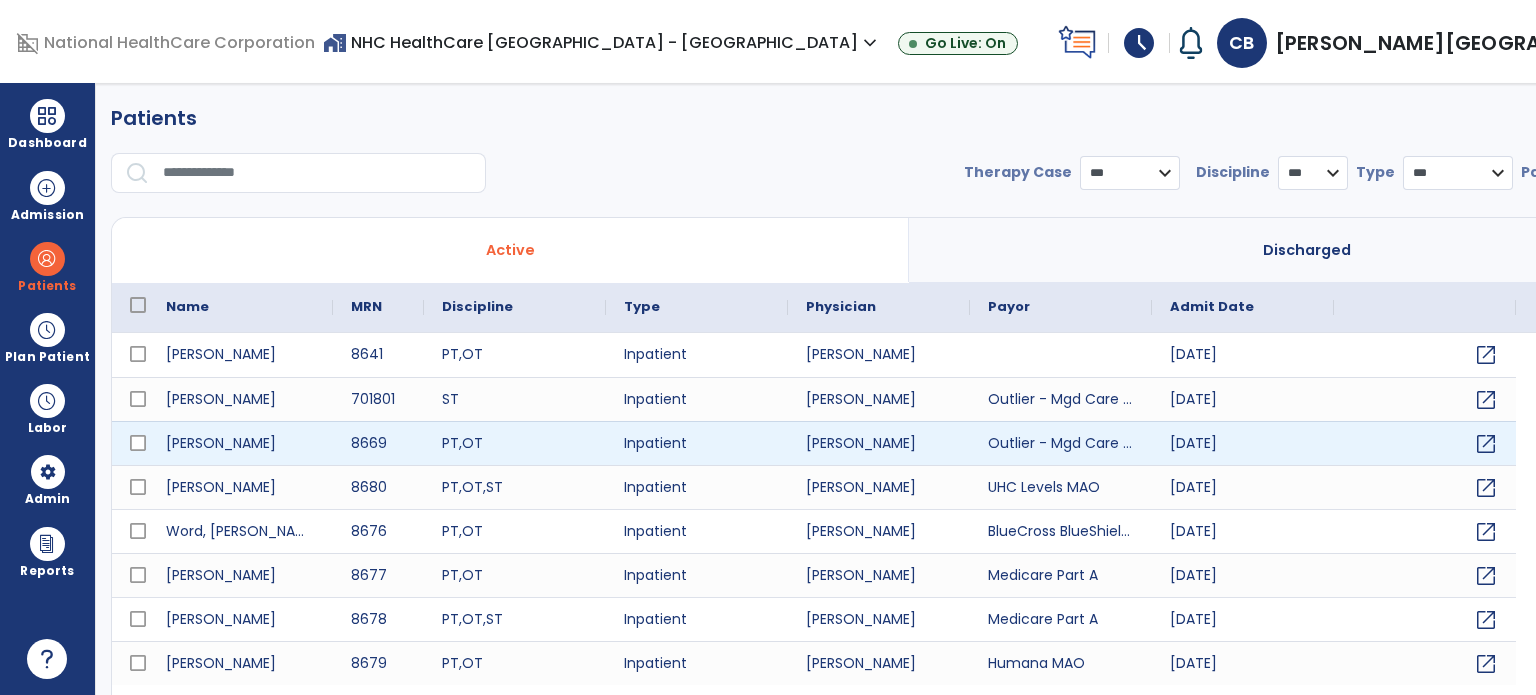 scroll, scrollTop: 0, scrollLeft: 0, axis: both 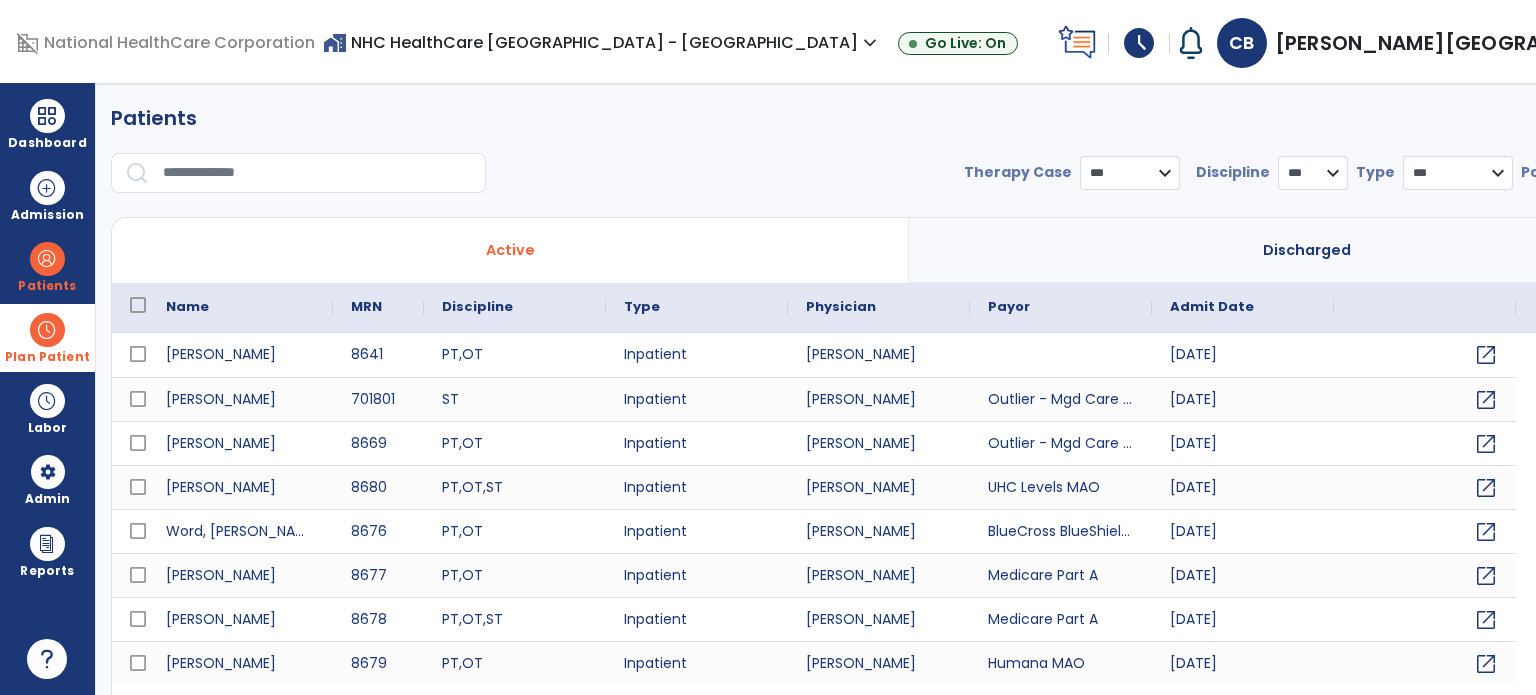 drag, startPoint x: 62, startPoint y: 335, endPoint x: 120, endPoint y: 342, distance: 58.420887 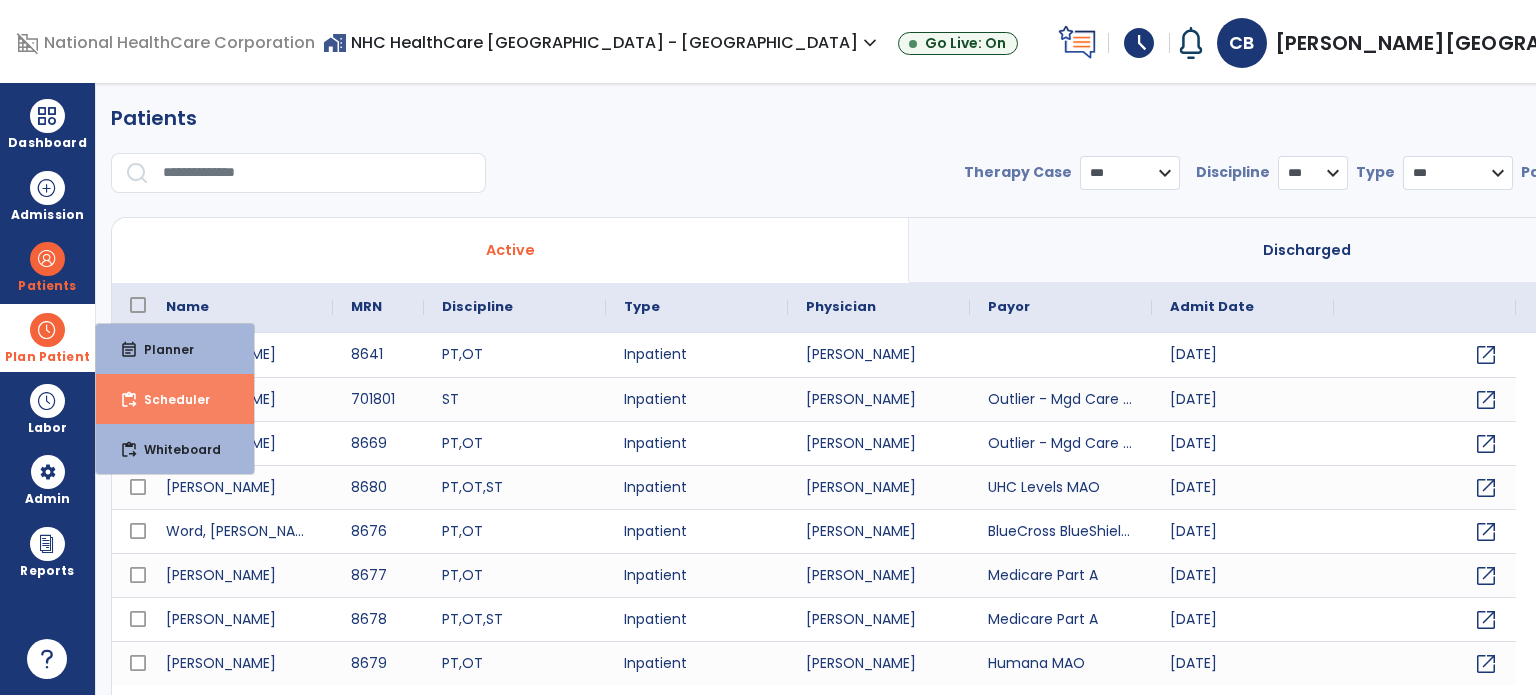 click on "Scheduler" at bounding box center [169, 399] 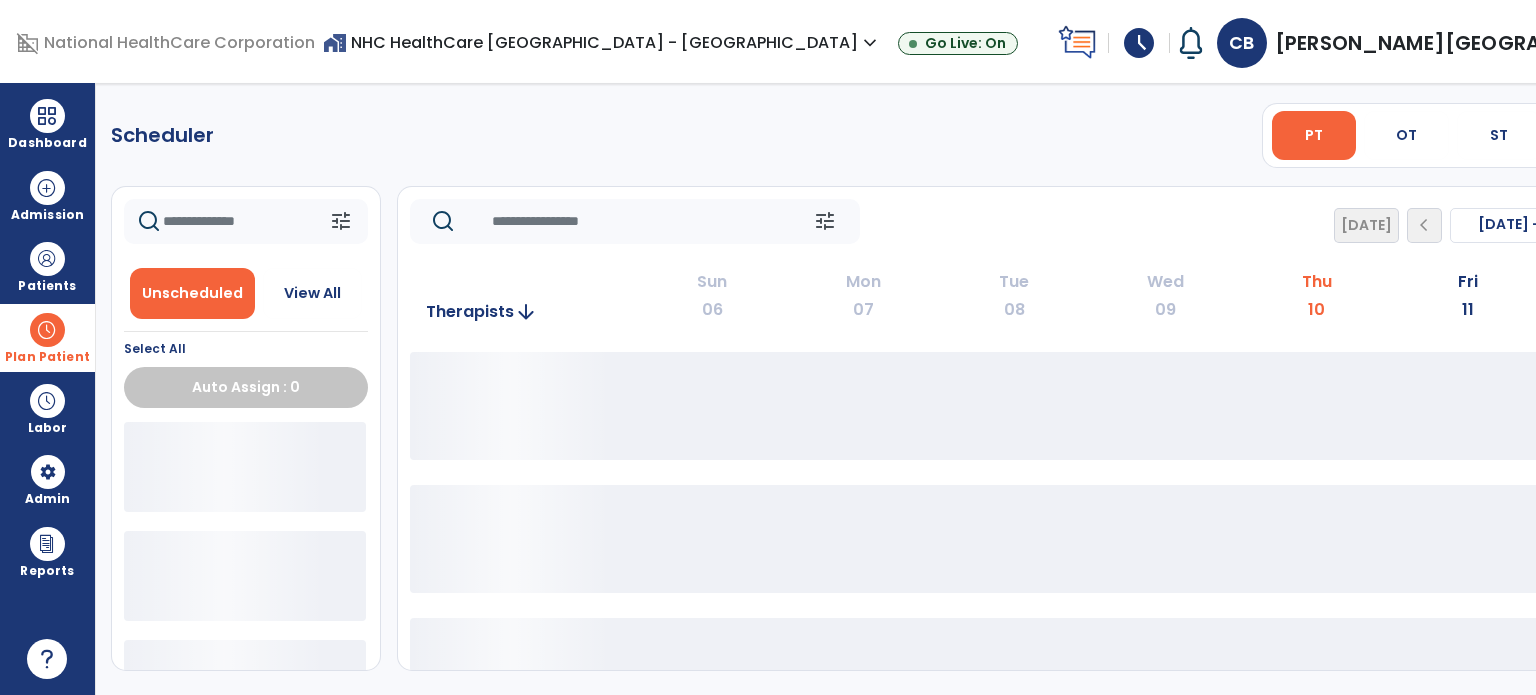 click on "**** ***" 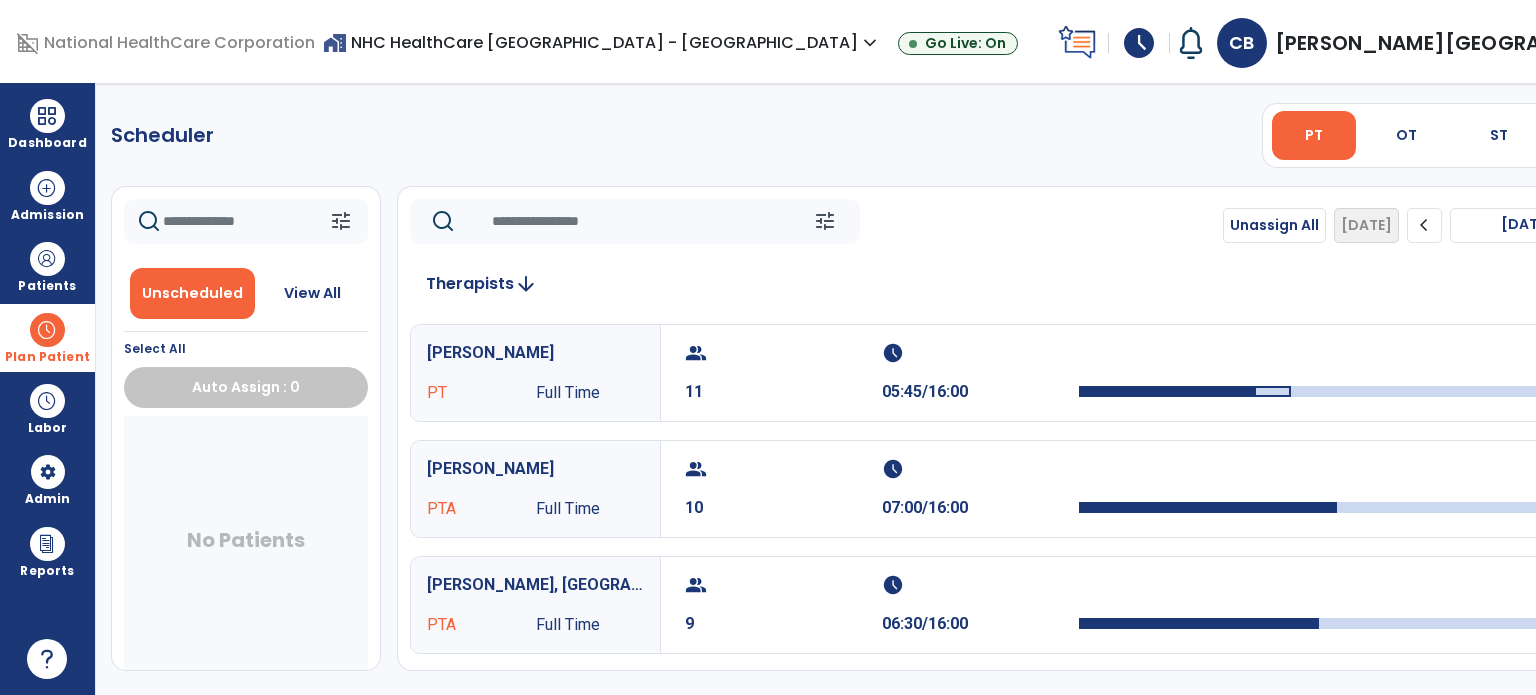 click on "chevron_right" 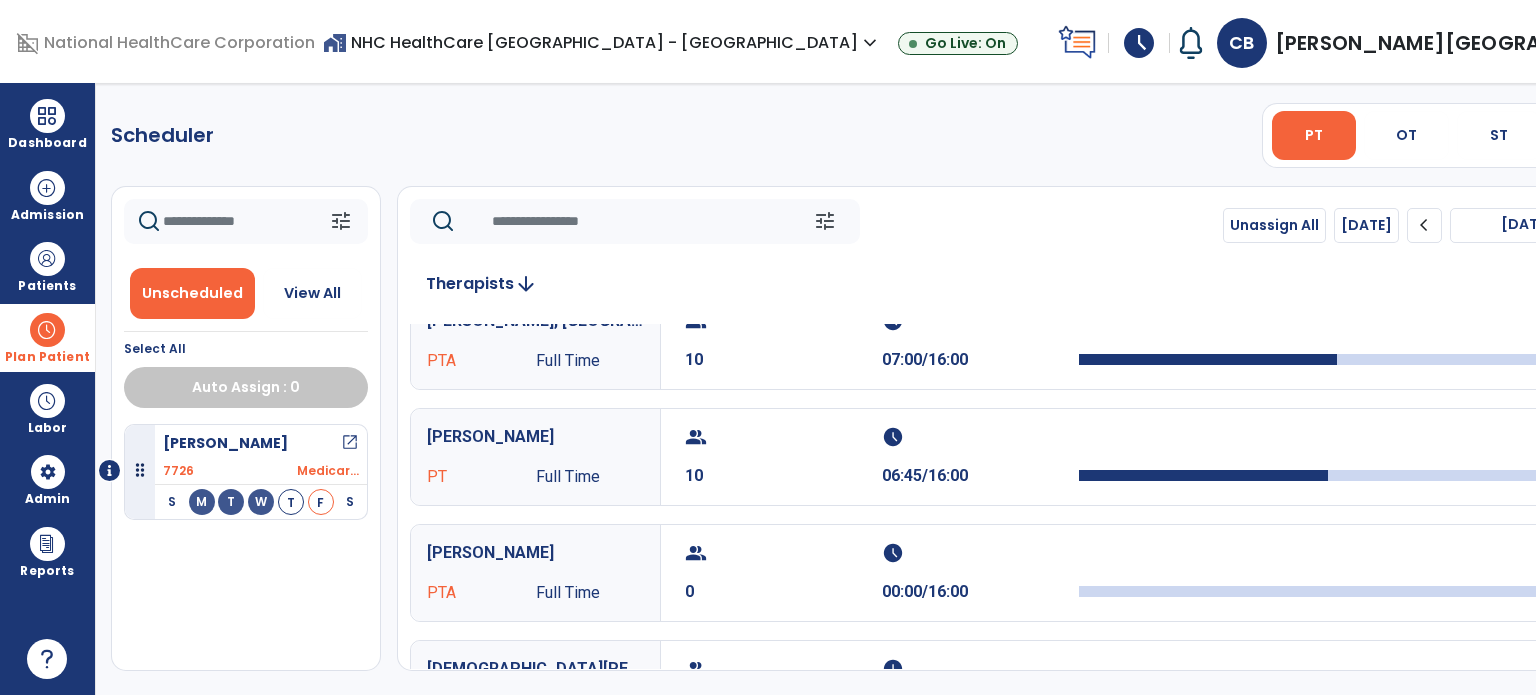 scroll, scrollTop: 0, scrollLeft: 0, axis: both 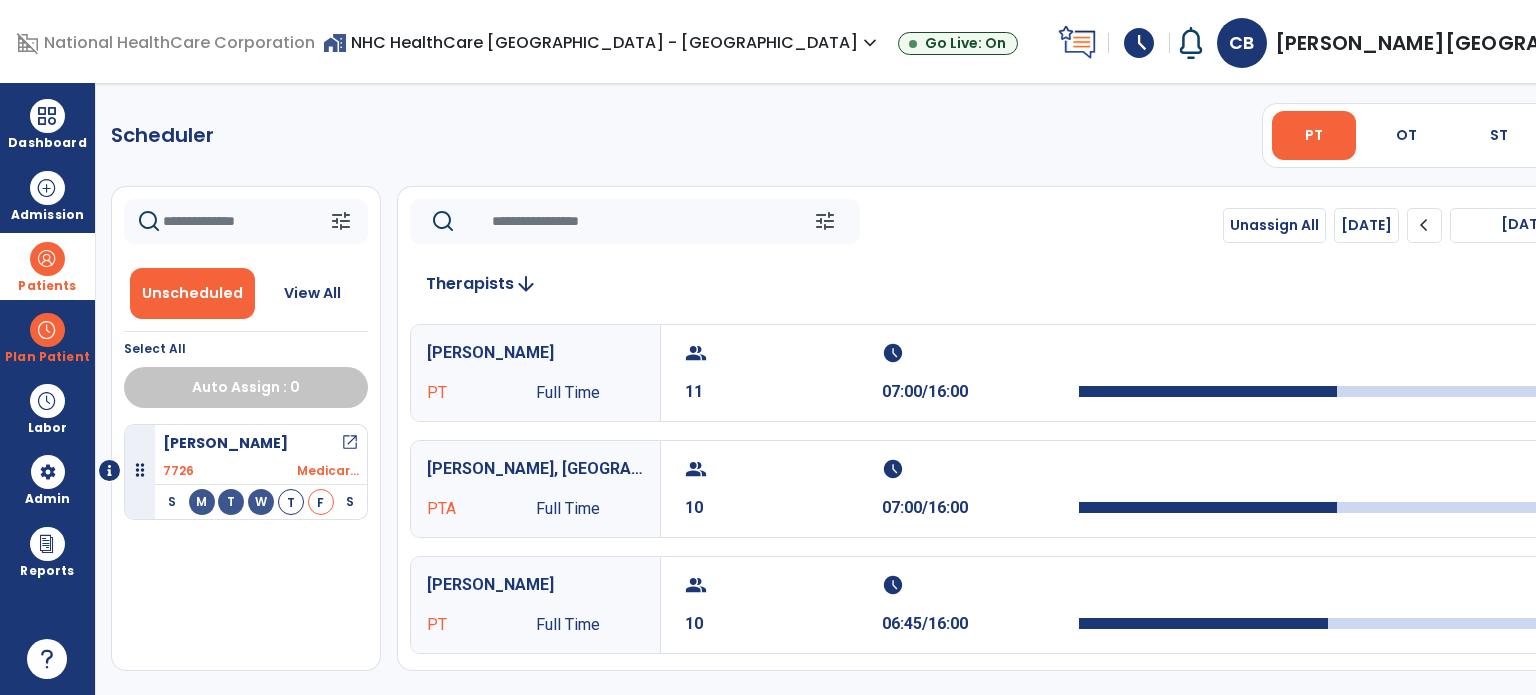 click on "Patients" at bounding box center (47, 266) 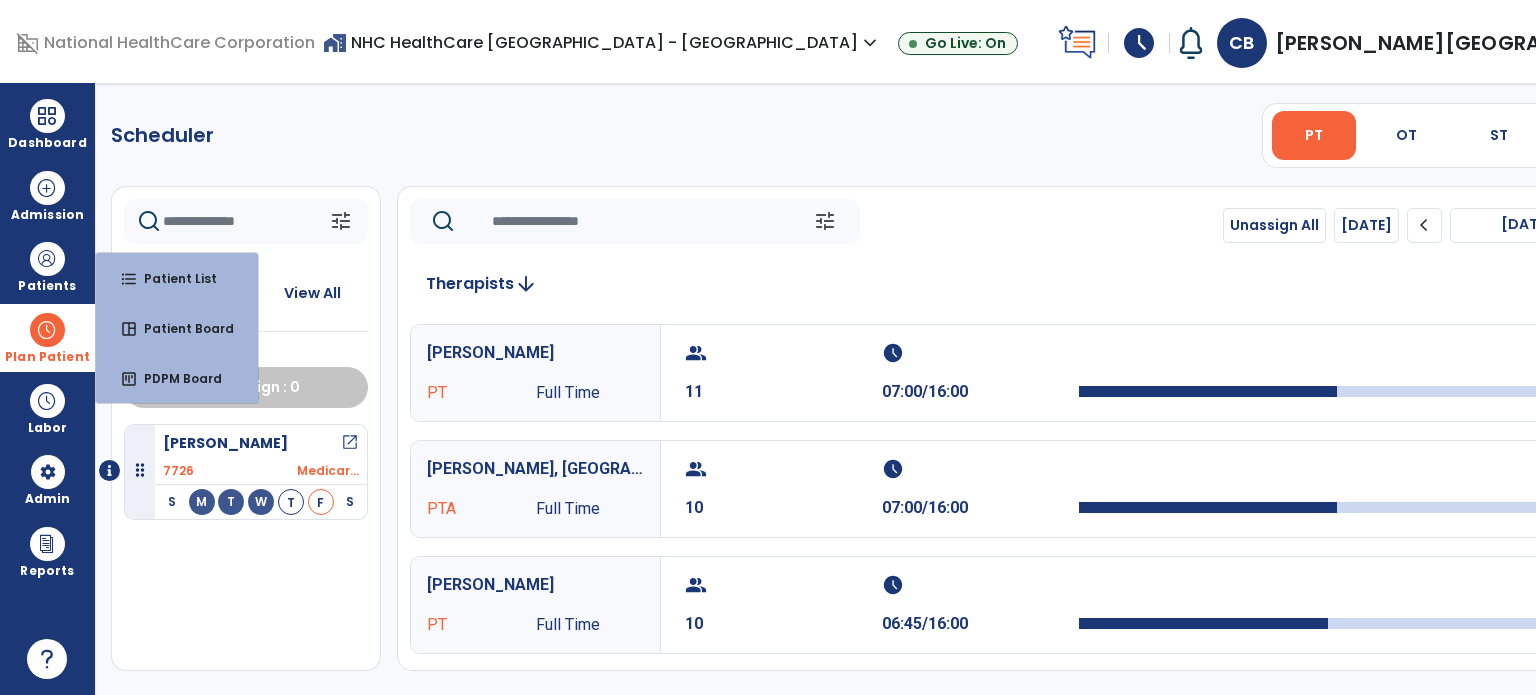 drag, startPoint x: 66, startPoint y: 334, endPoint x: 92, endPoint y: 331, distance: 26.172504 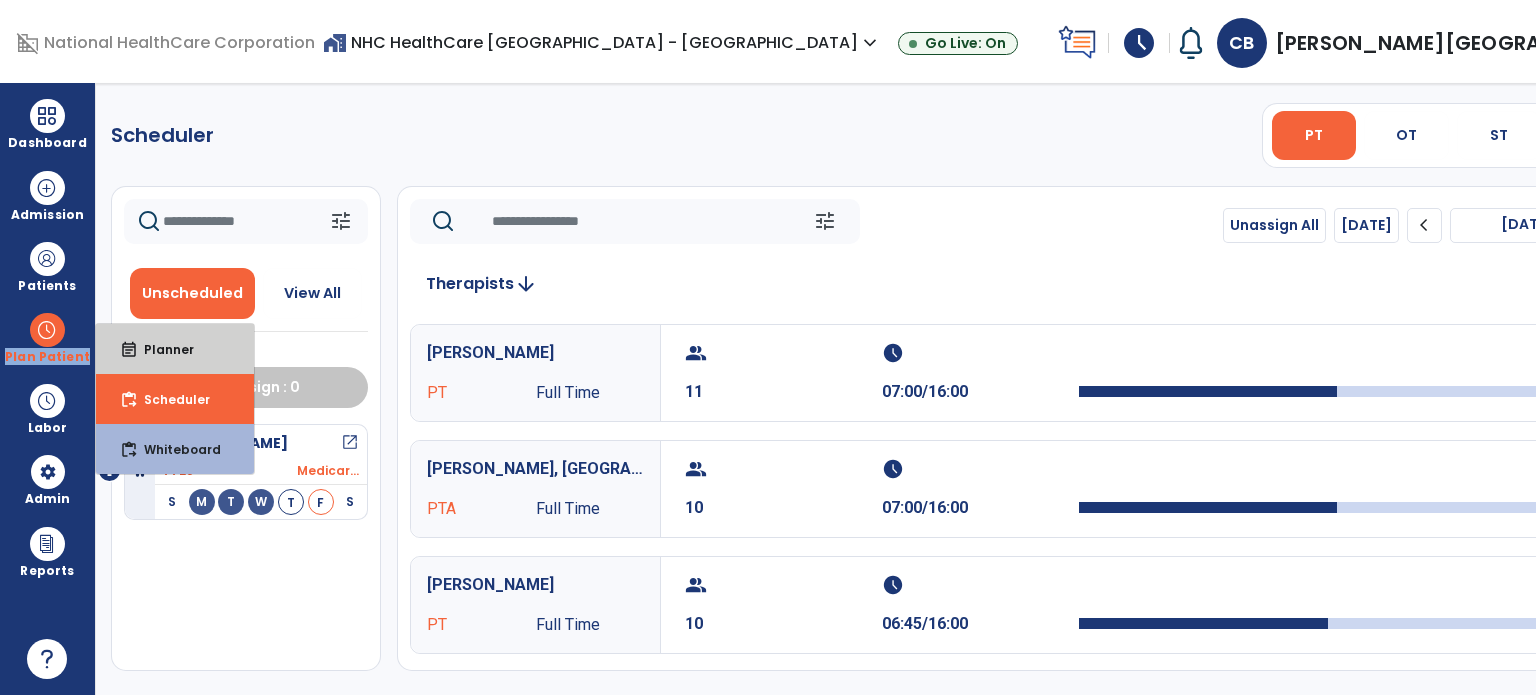 click on "event_note  Planner" at bounding box center [175, 349] 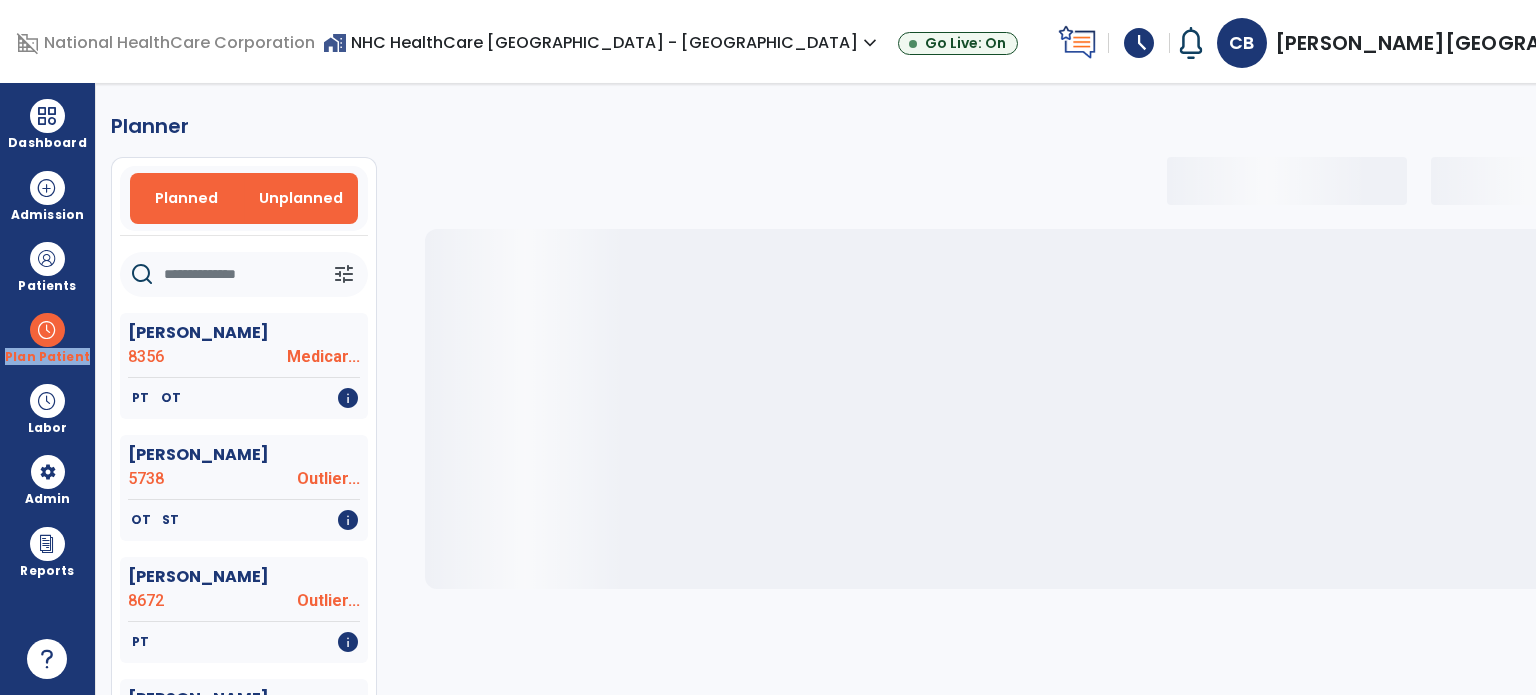 drag, startPoint x: 281, startPoint y: 196, endPoint x: 281, endPoint y: 219, distance: 23 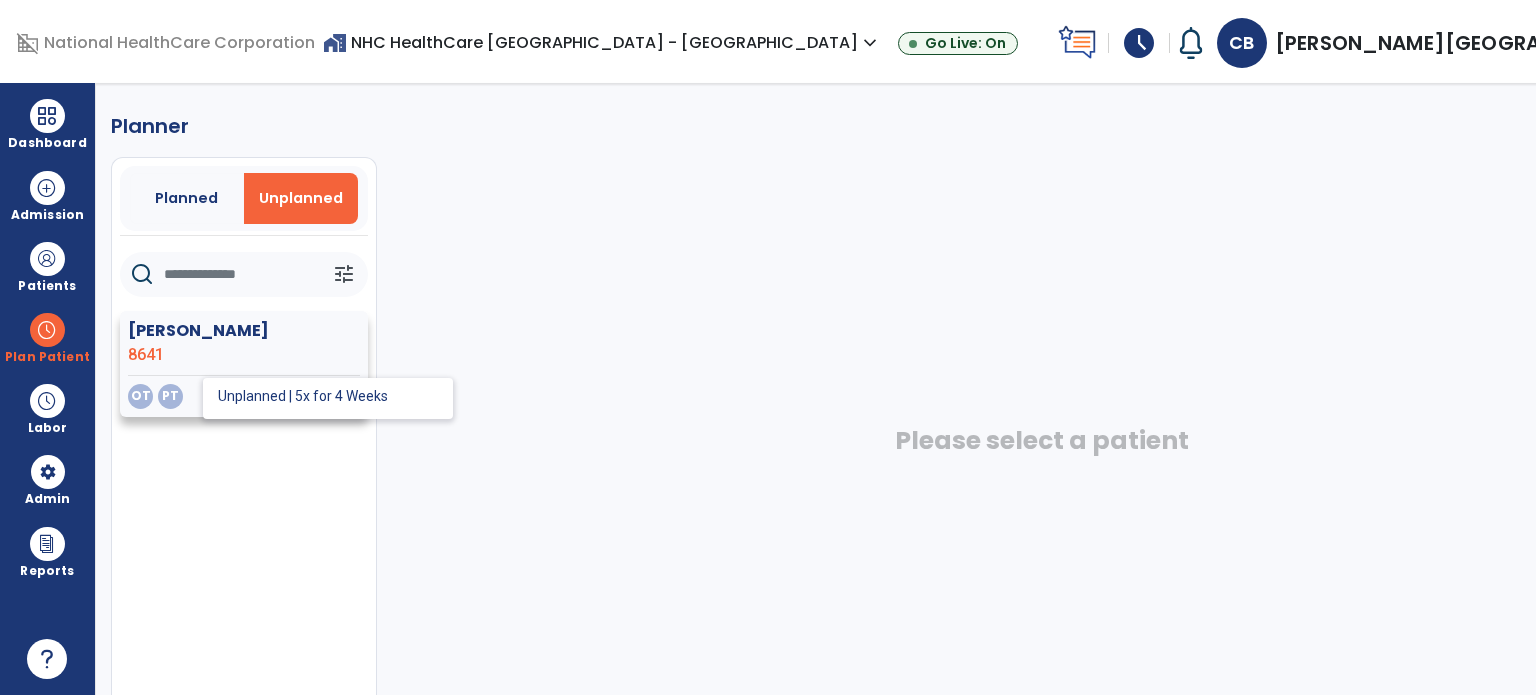 click on "PT" 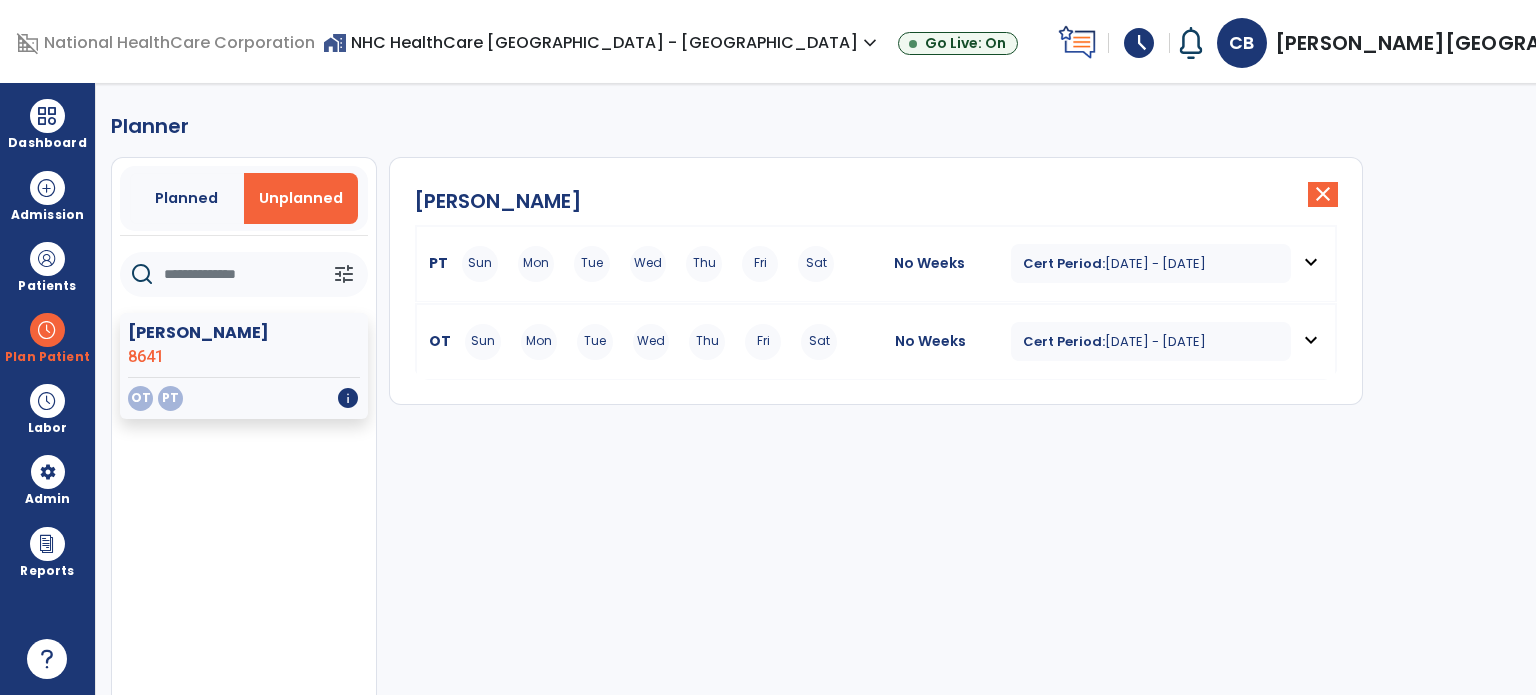 click on "expand_more" at bounding box center [1311, 262] 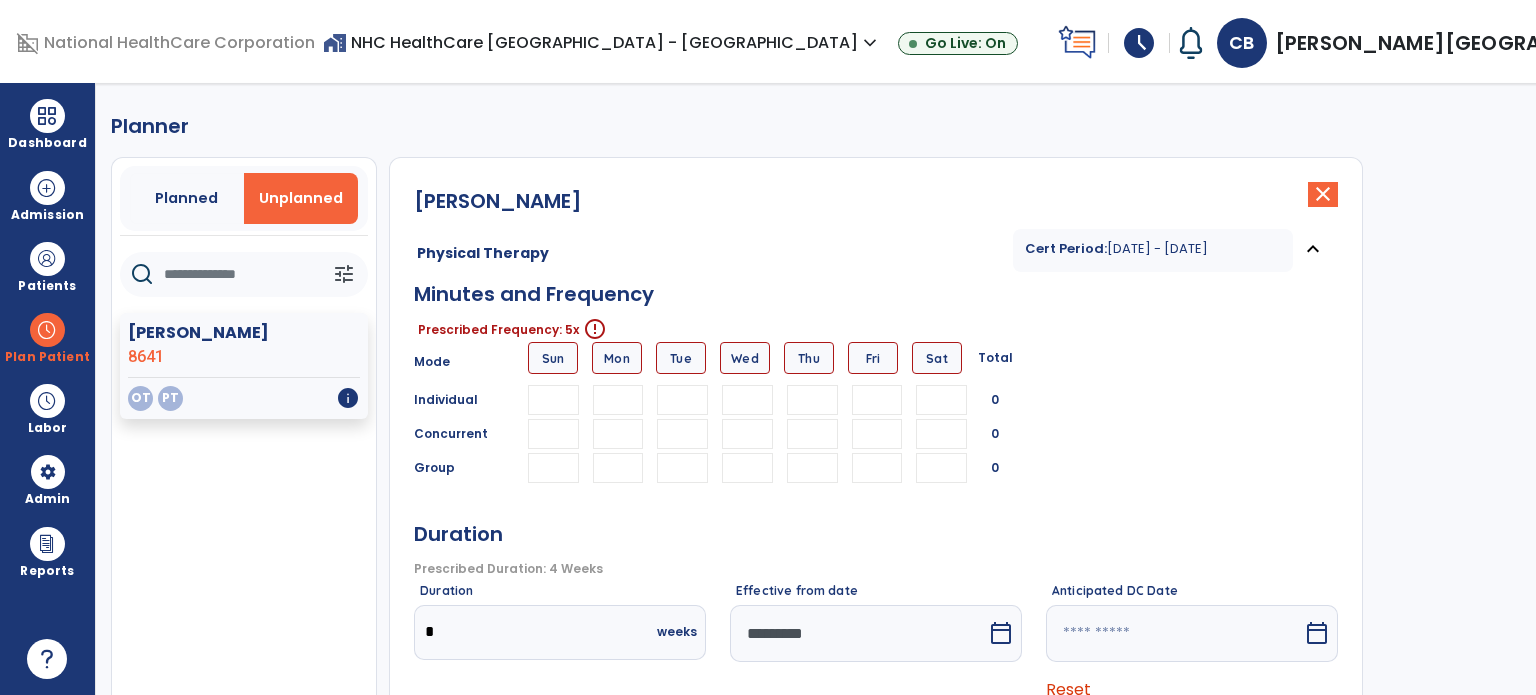 click at bounding box center [618, 400] 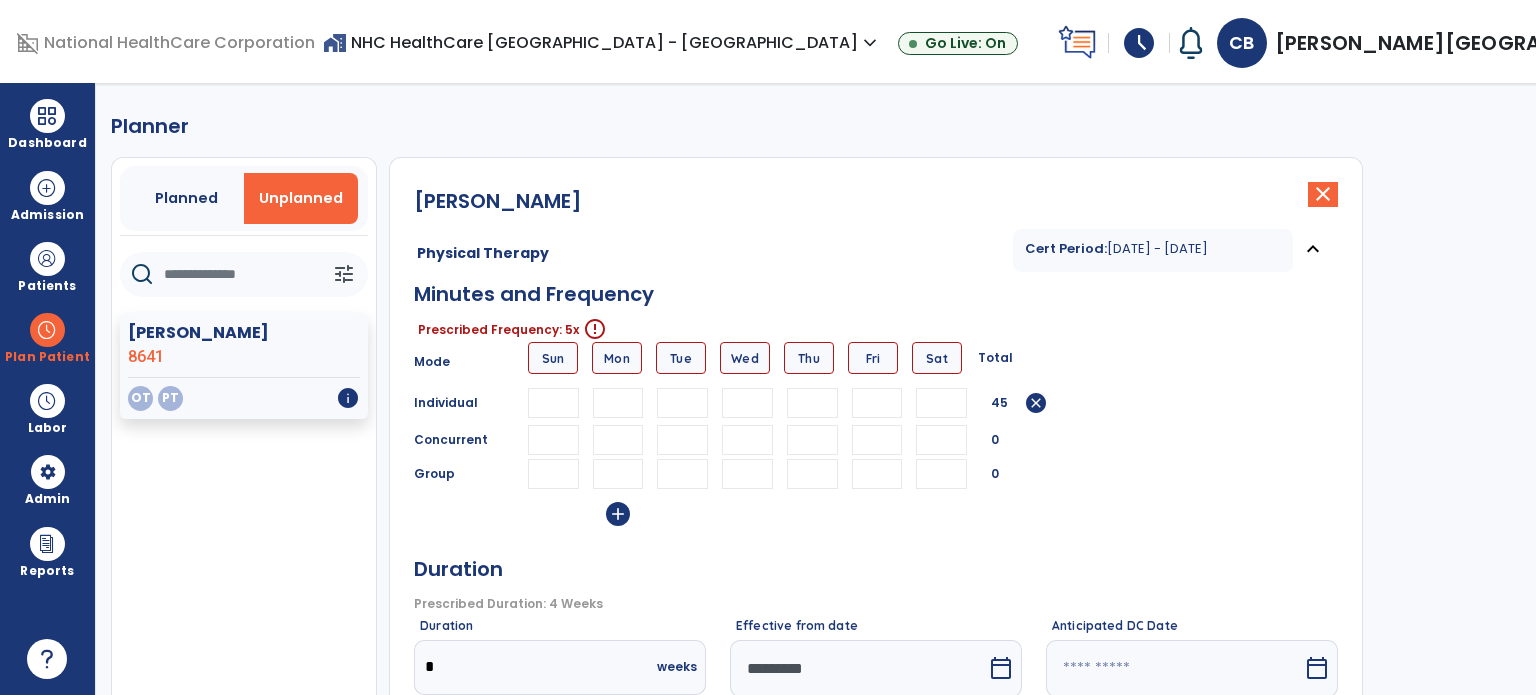 type on "**" 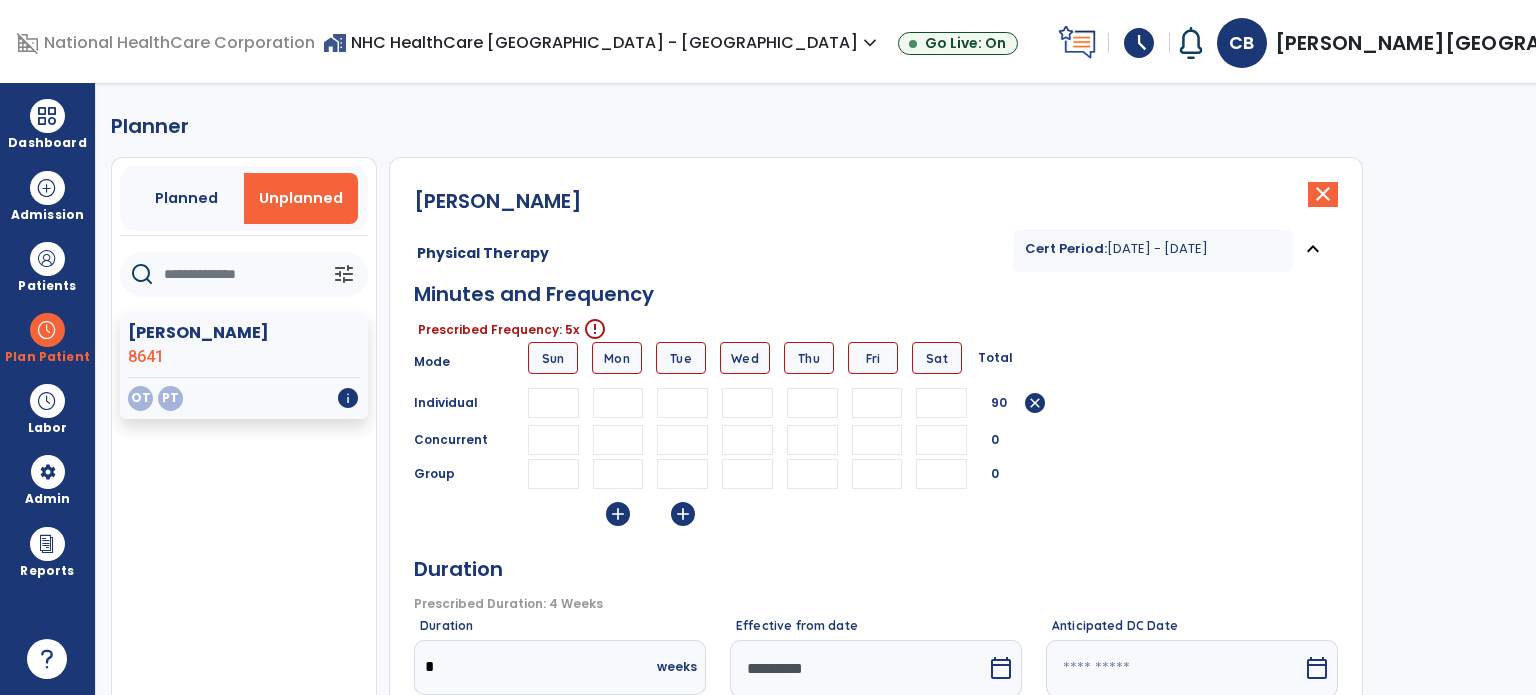 type on "**" 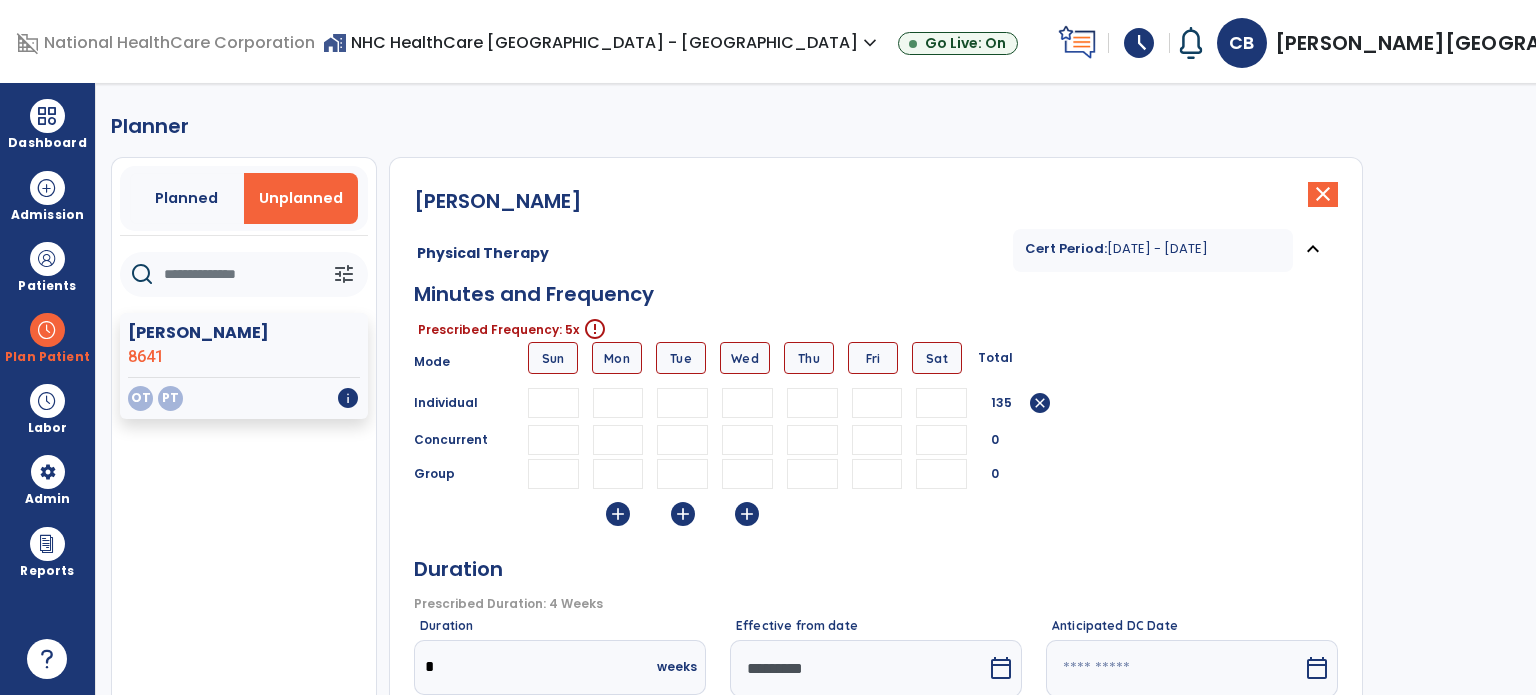drag, startPoint x: 788, startPoint y: 403, endPoint x: 845, endPoint y: 400, distance: 57.07889 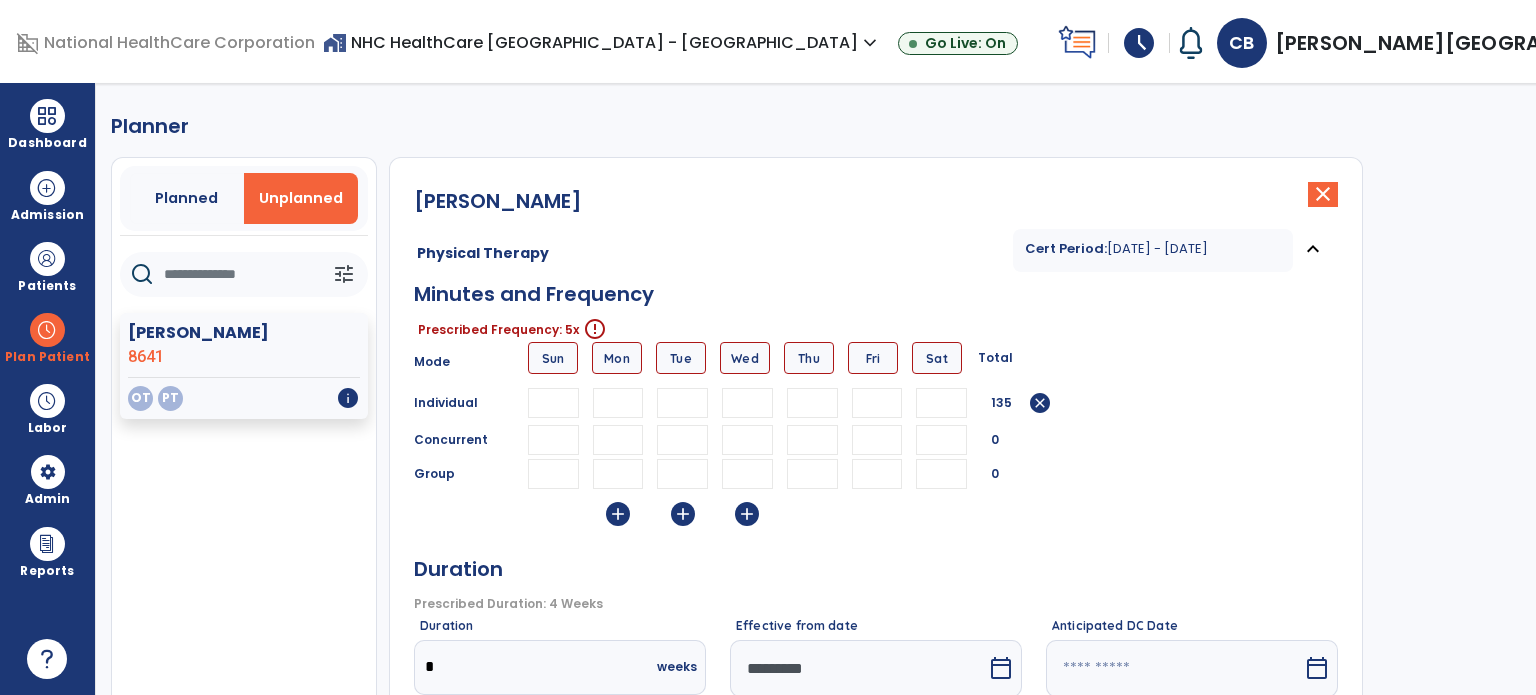 click at bounding box center (812, 403) 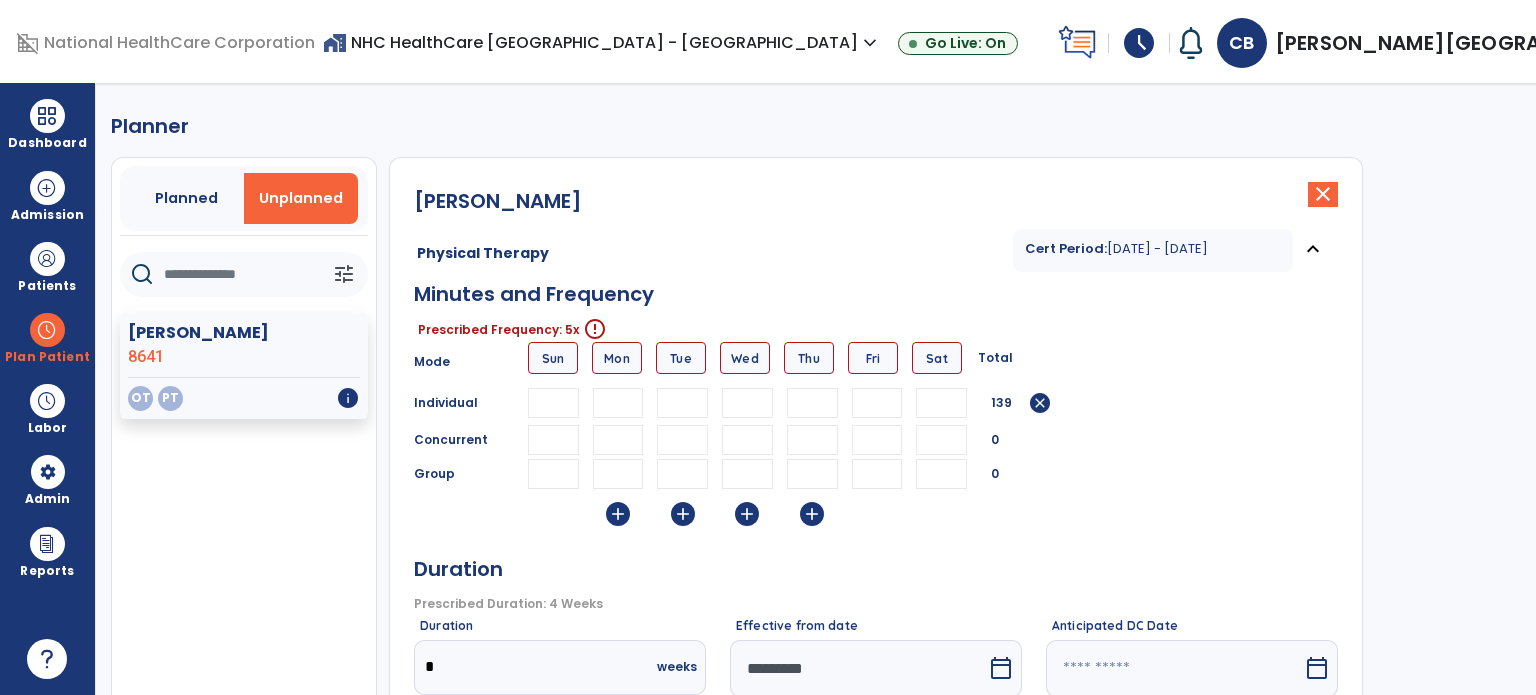 type on "**" 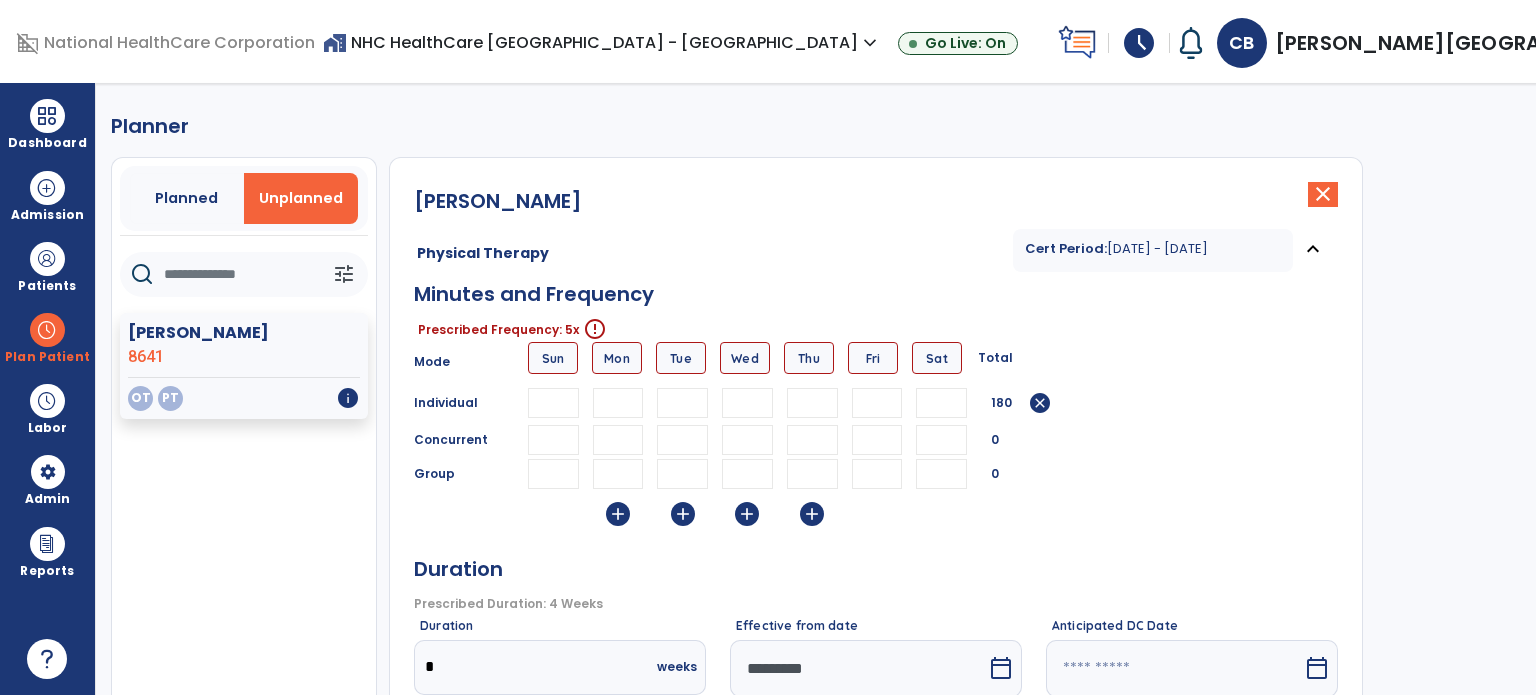 click at bounding box center (877, 403) 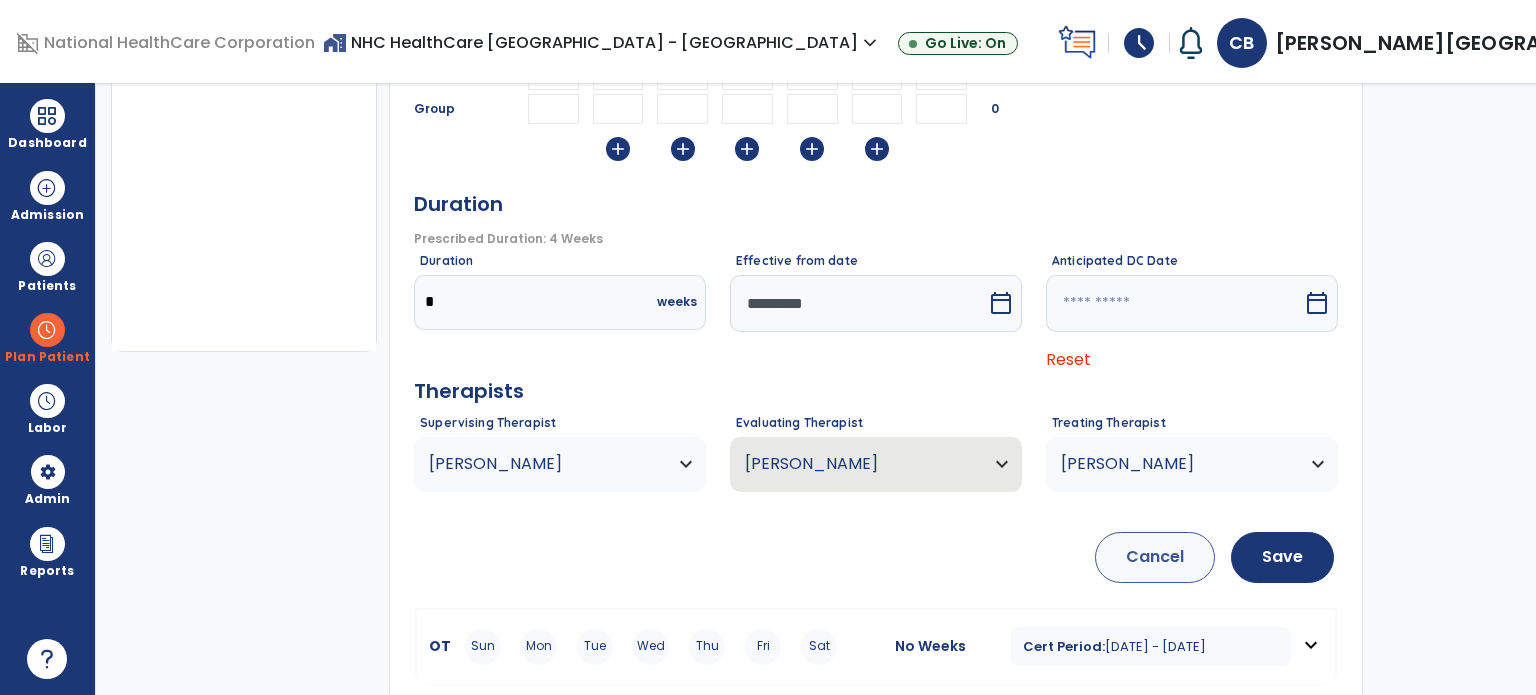 scroll, scrollTop: 376, scrollLeft: 0, axis: vertical 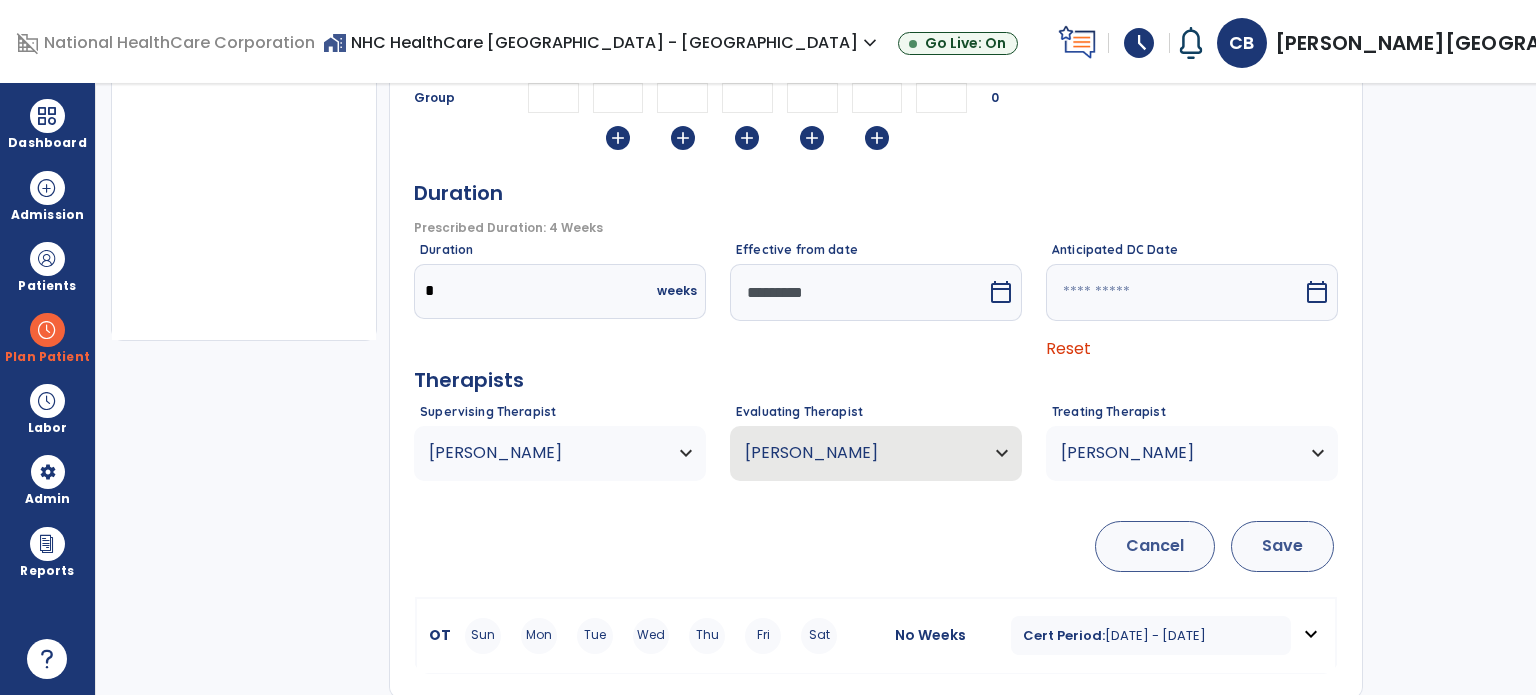 type on "**" 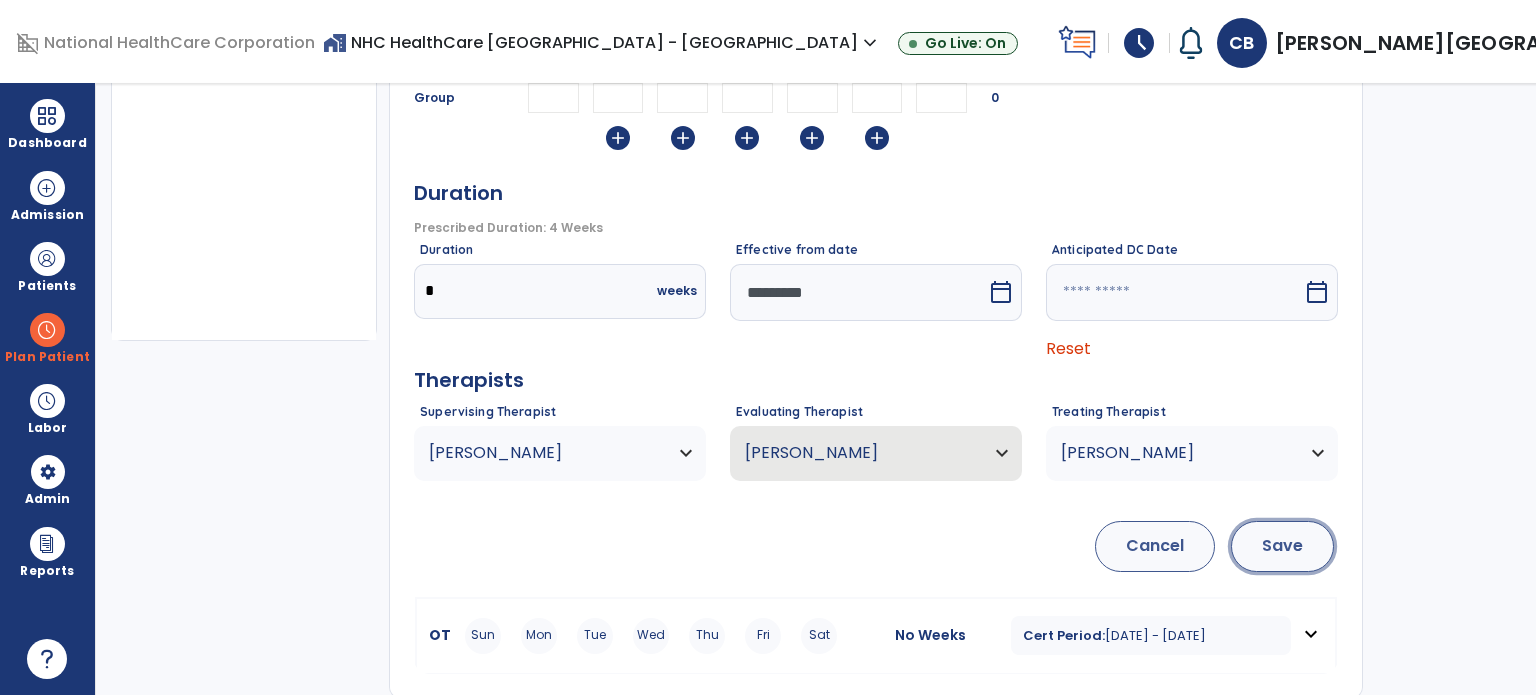 click on "Save" at bounding box center [1282, 546] 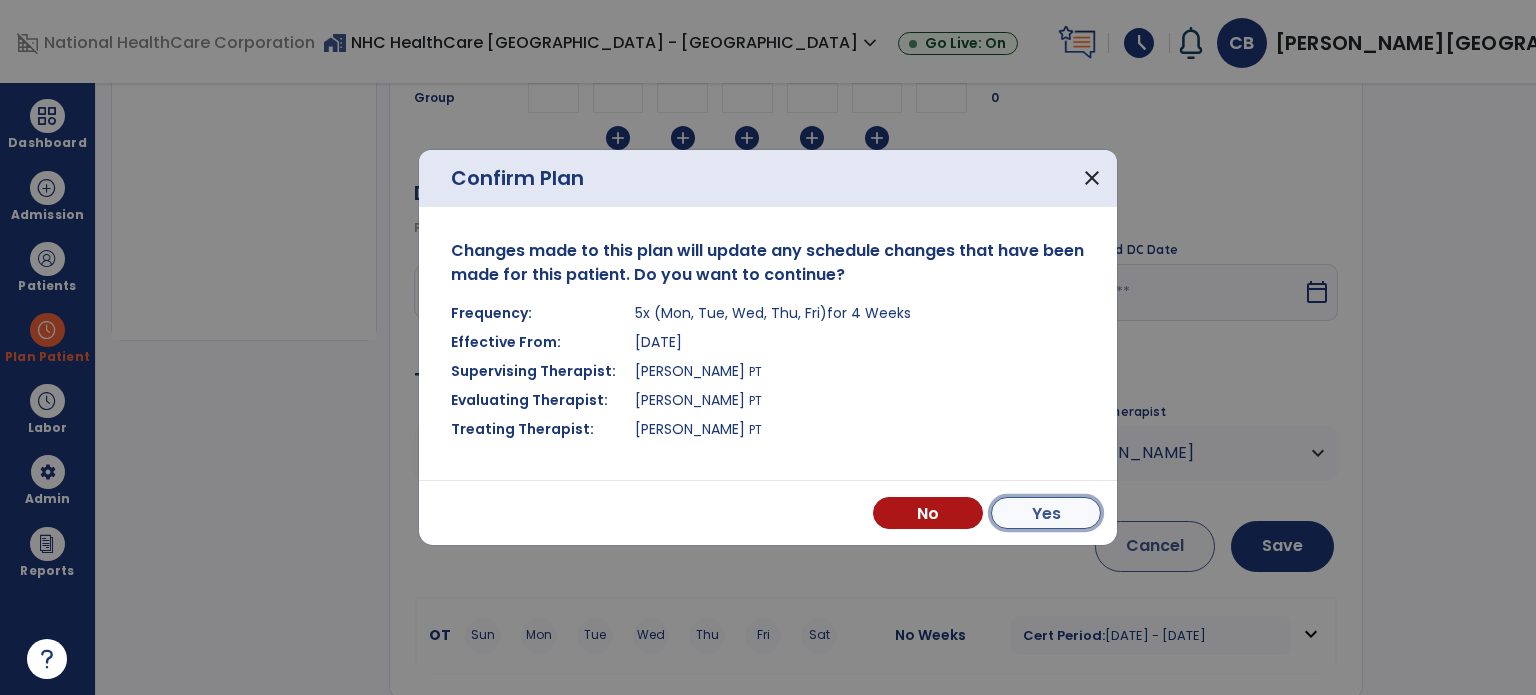 click on "Yes" at bounding box center (1046, 513) 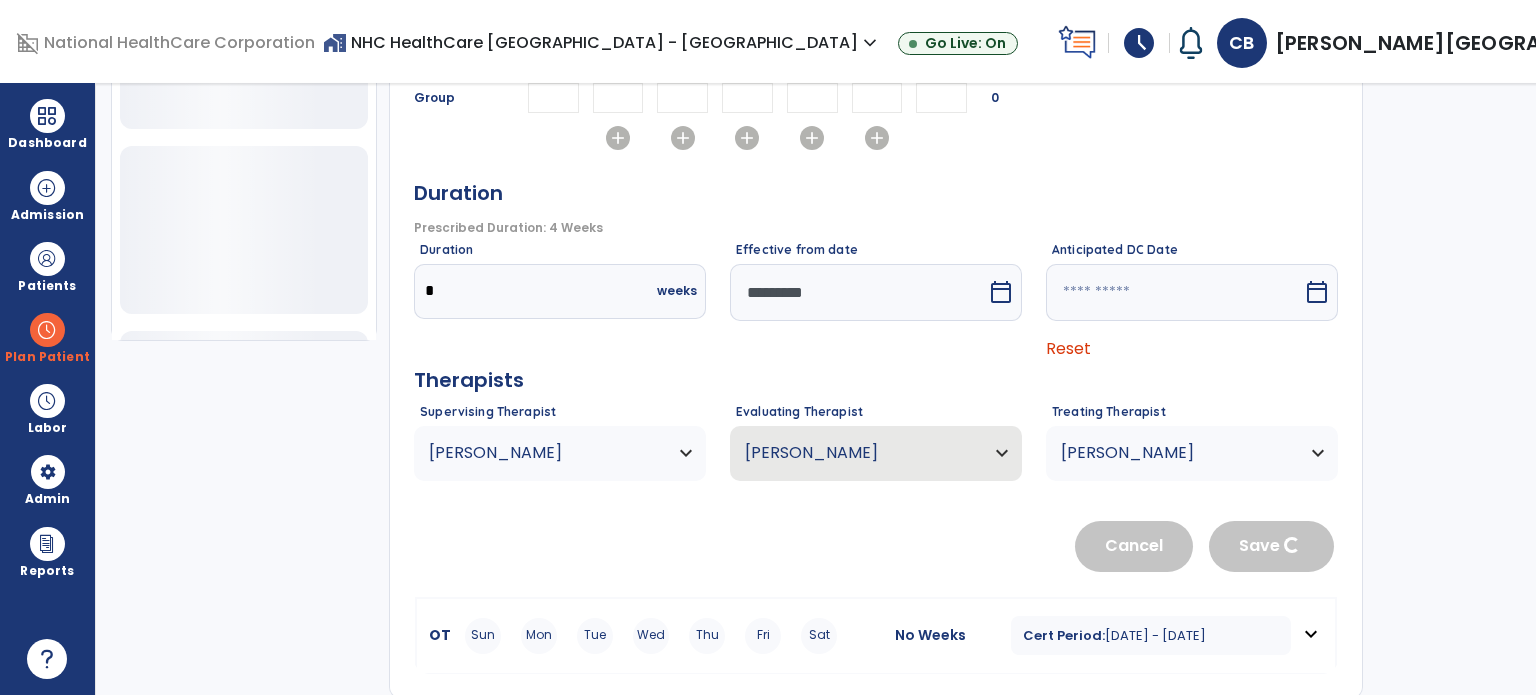 type 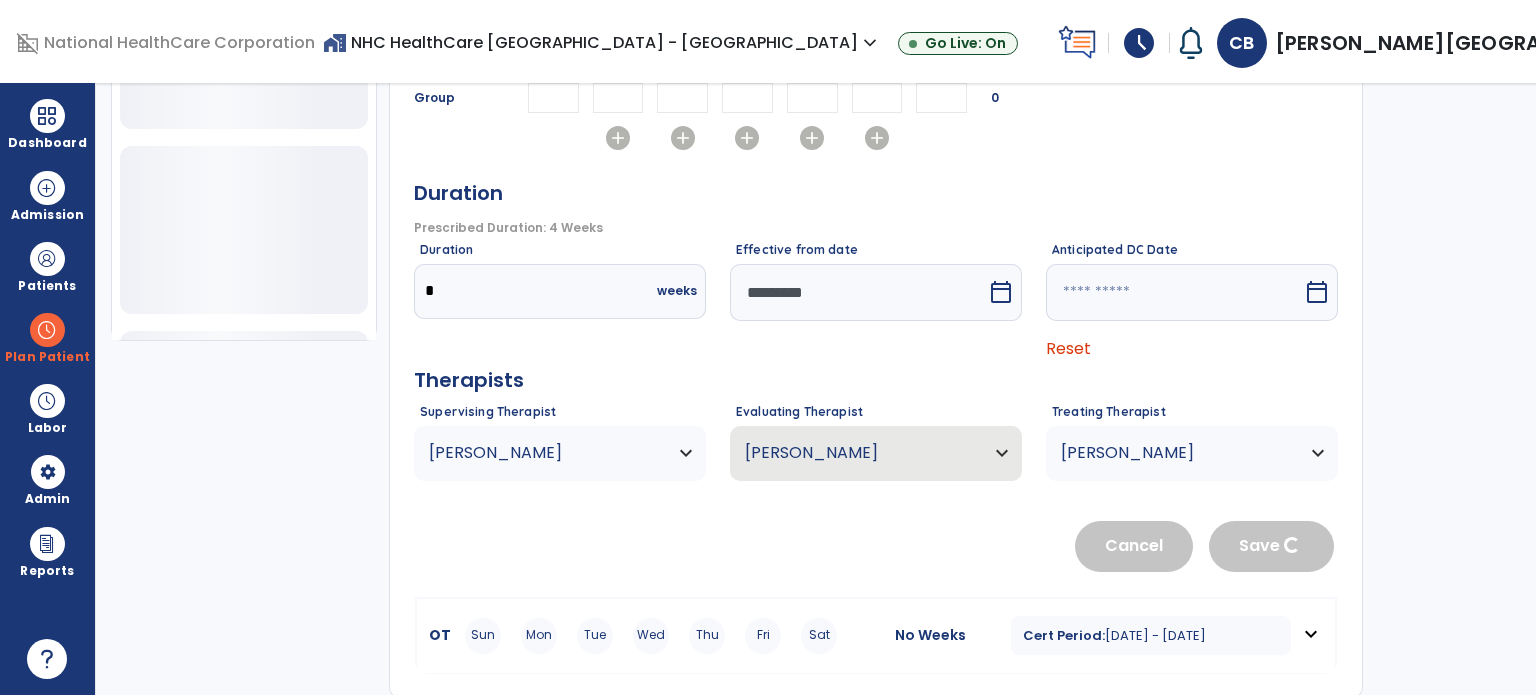 type 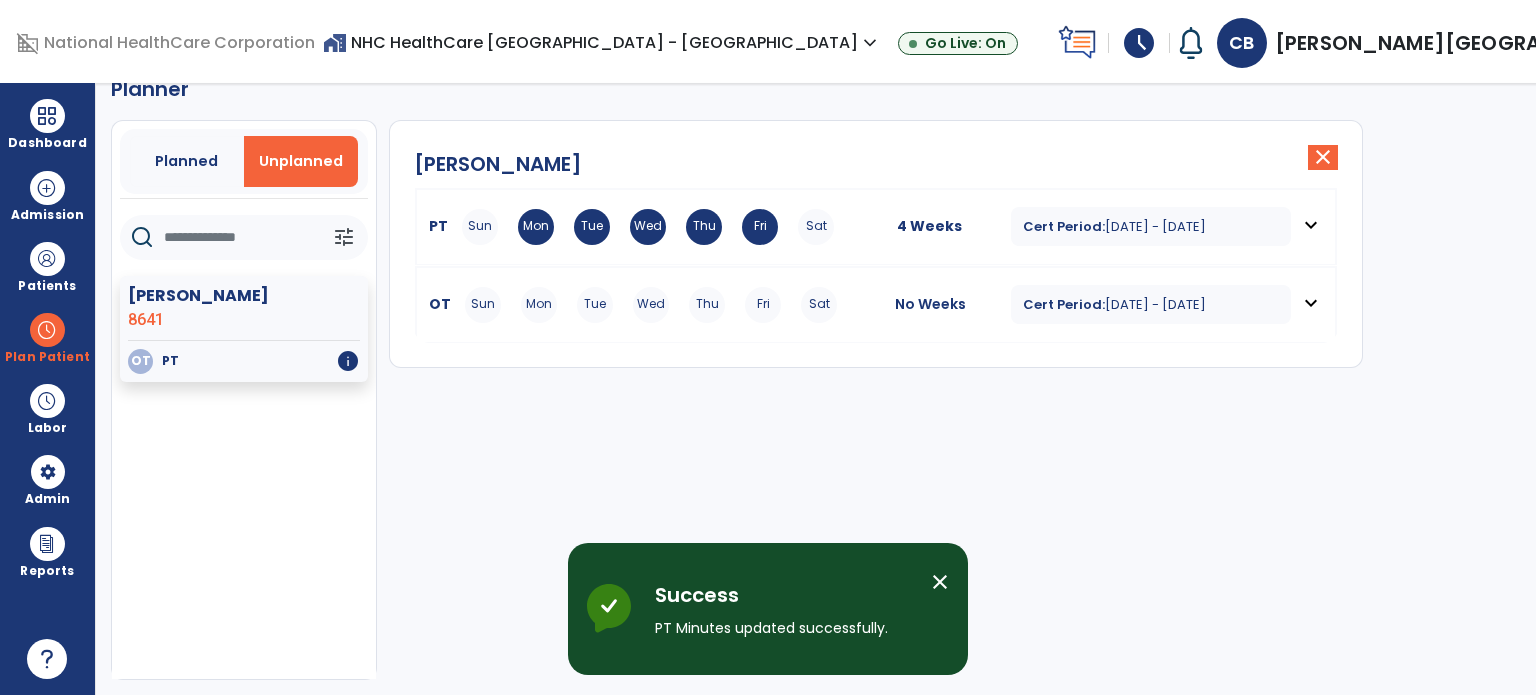 scroll, scrollTop: 36, scrollLeft: 0, axis: vertical 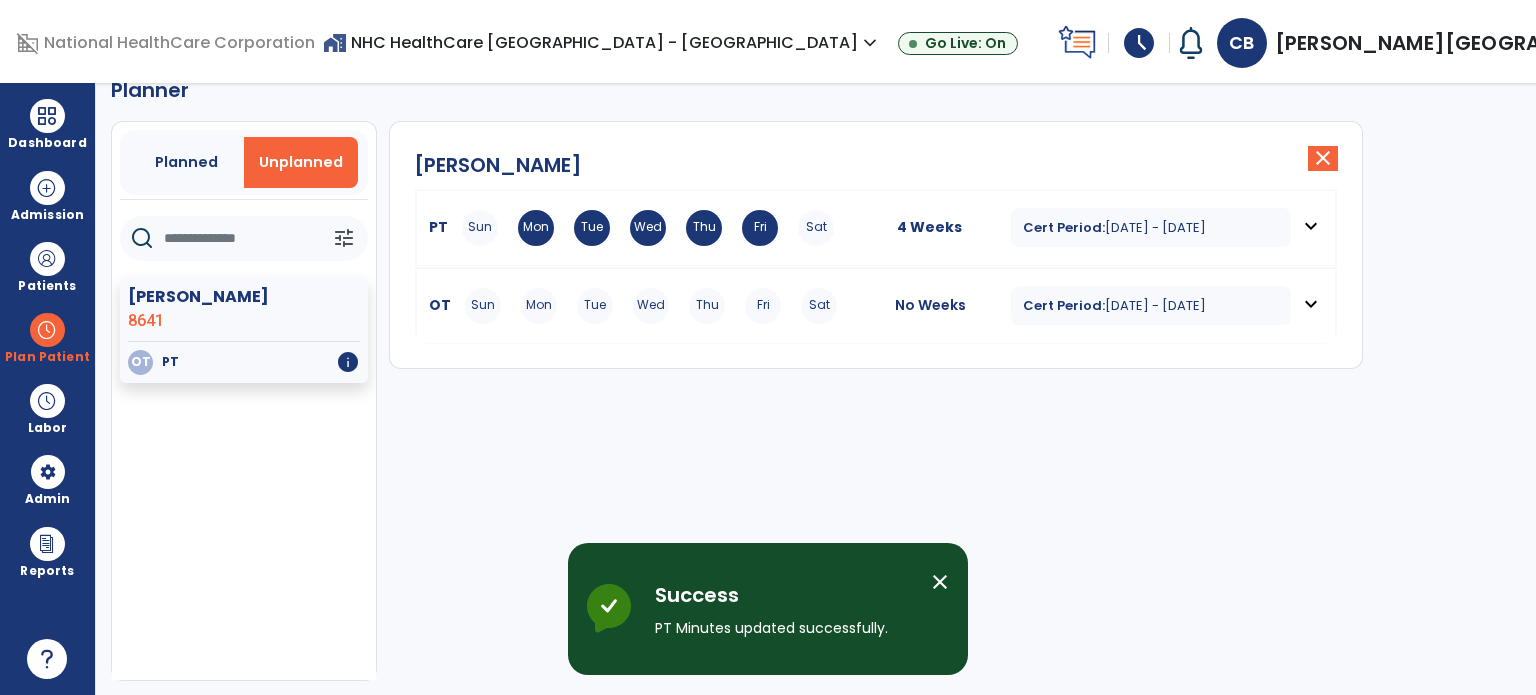 click on "[PERSON_NAME]  close   PT Sun Mon Tue Wed Thu Fri Sat 4 Weeks Cert Period:  [DATE] - [DATE]  expand_more    OT Sun Mon Tue Wed Thu Fri Sat No Weeks Cert Period:  [DATE] - [DATE]  expand_more" 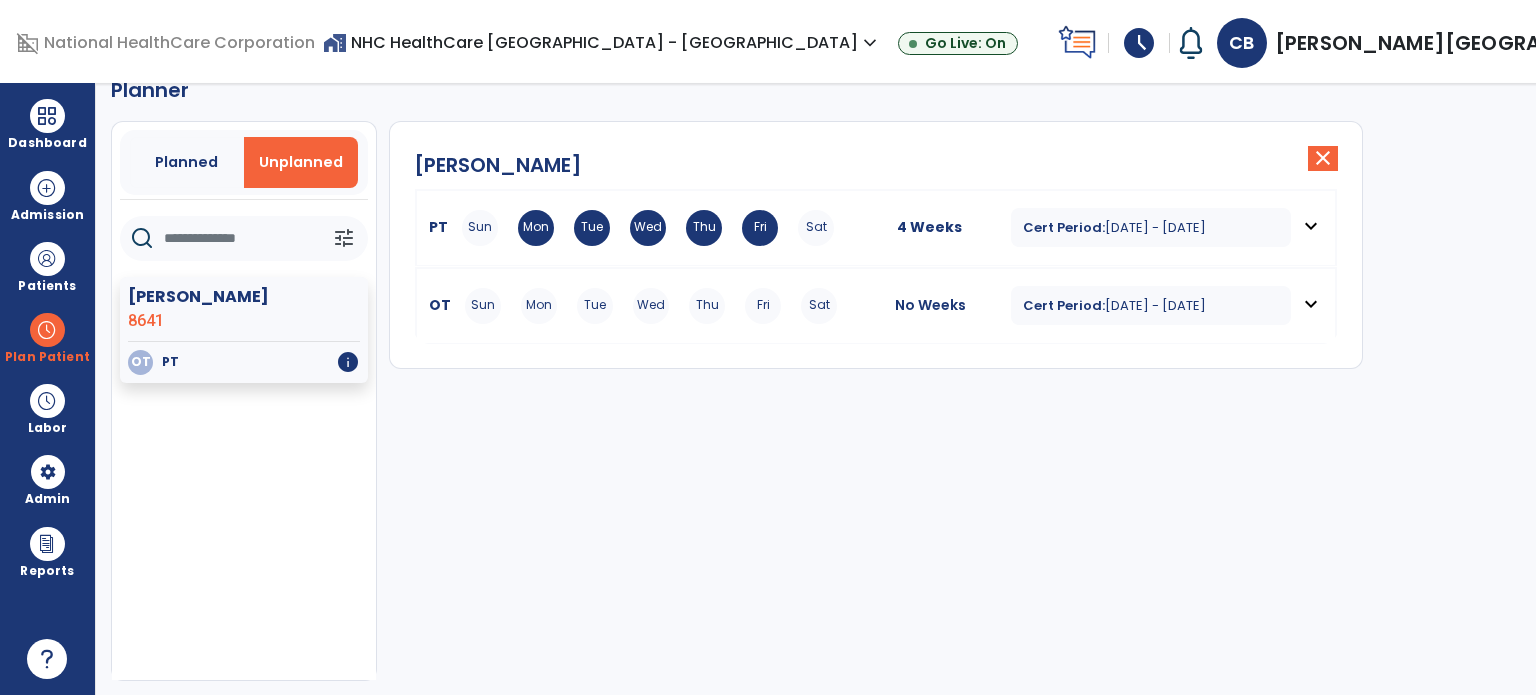 click on "expand_more" at bounding box center [1311, 304] 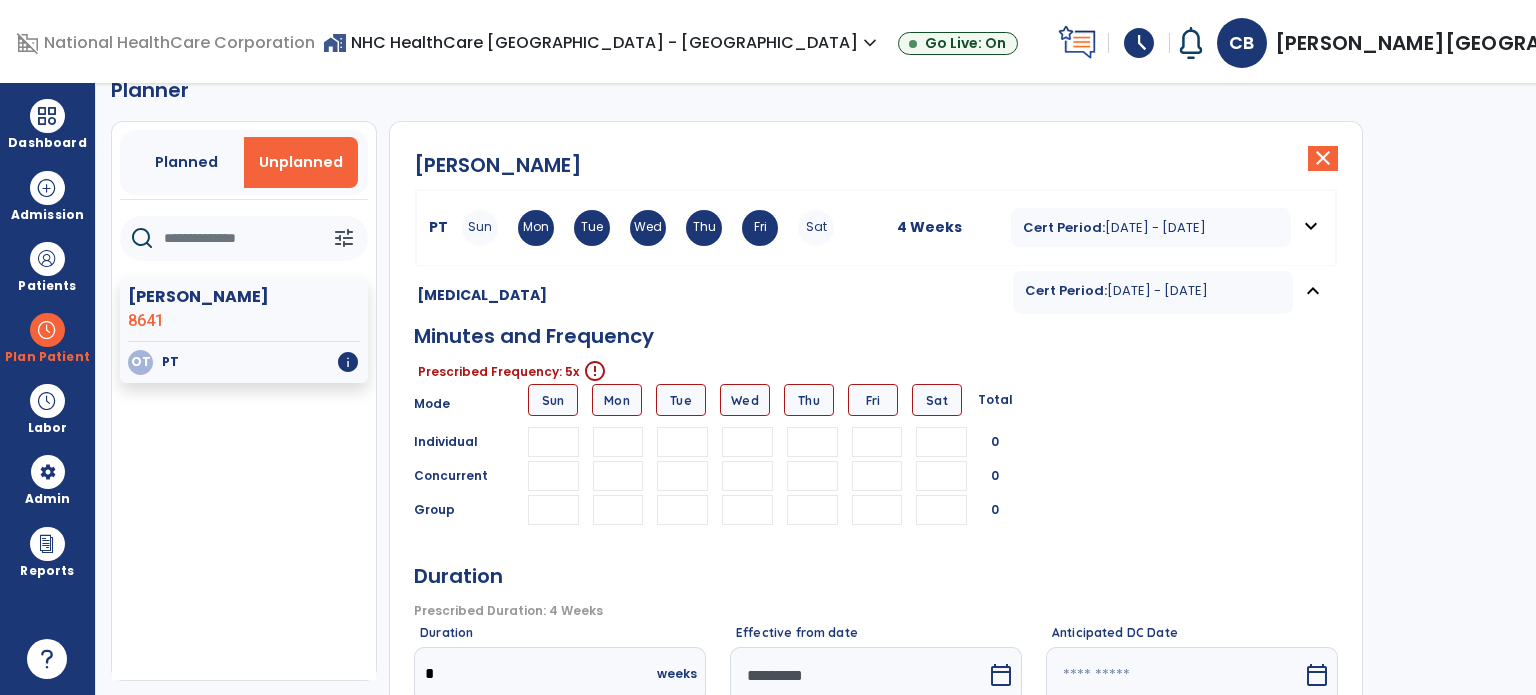 drag, startPoint x: 599, startPoint y: 432, endPoint x: 649, endPoint y: 441, distance: 50.803543 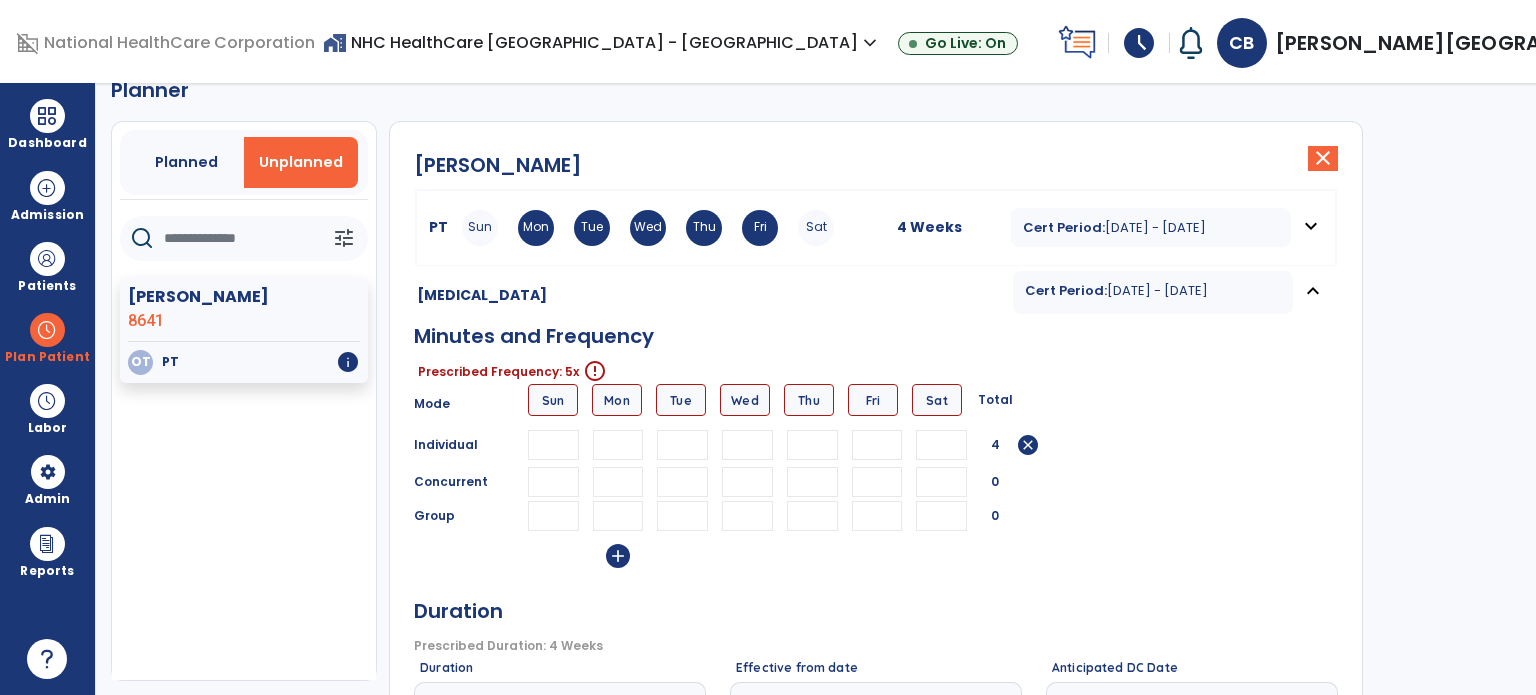 type on "**" 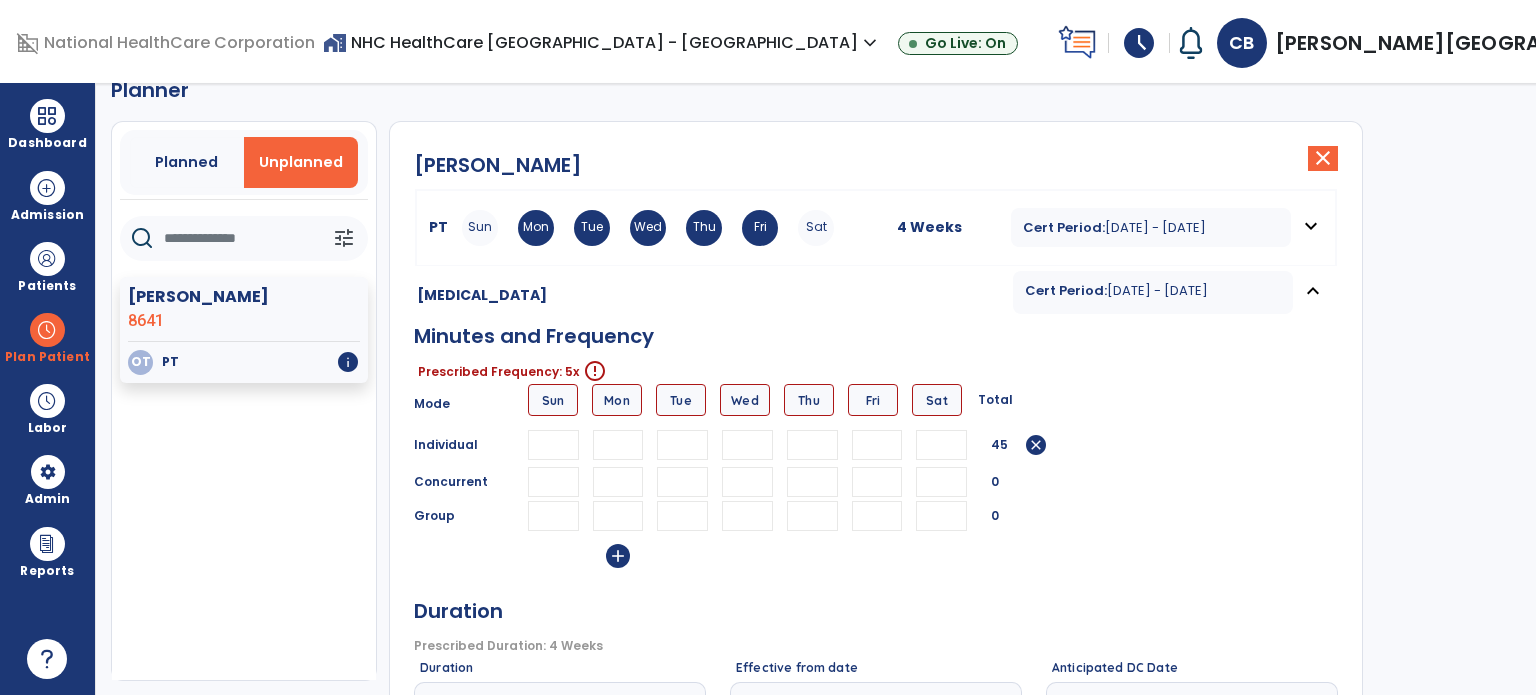 click at bounding box center (682, 445) 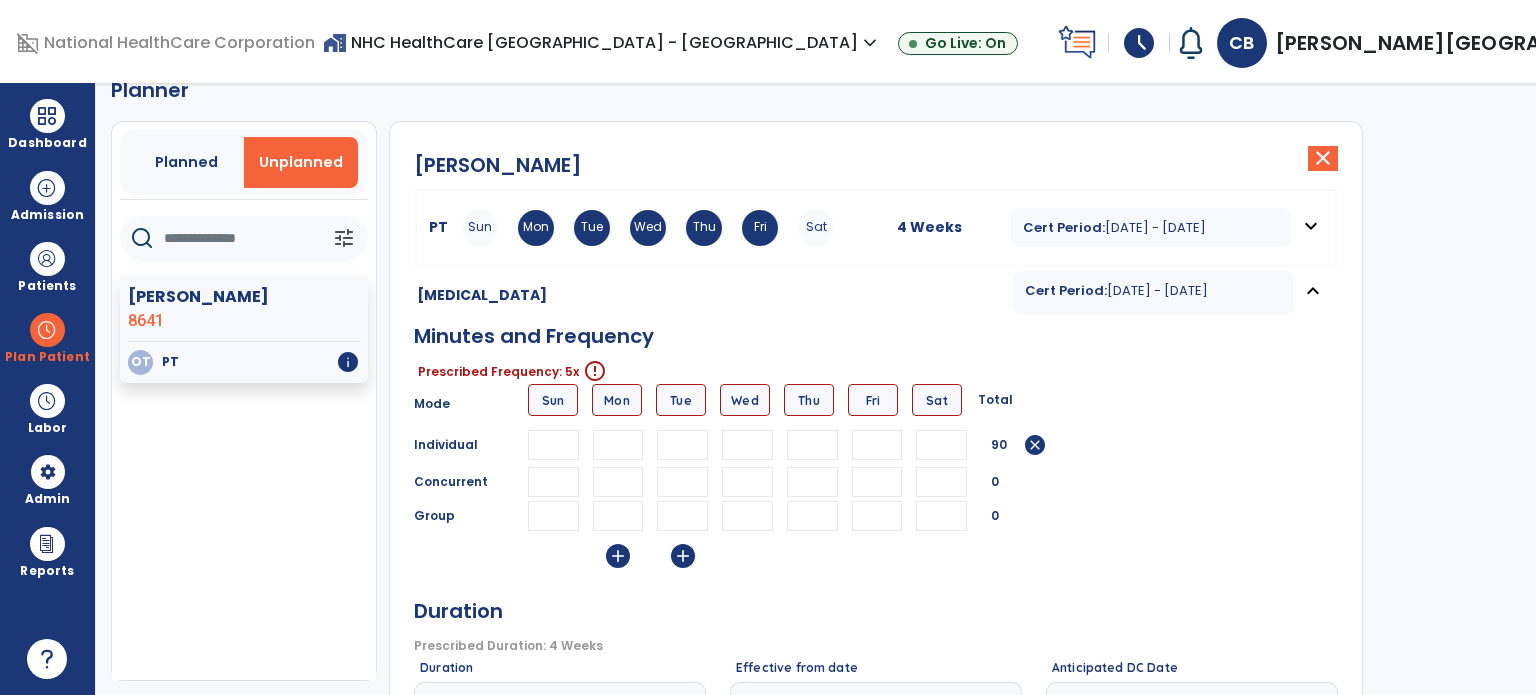 type on "**" 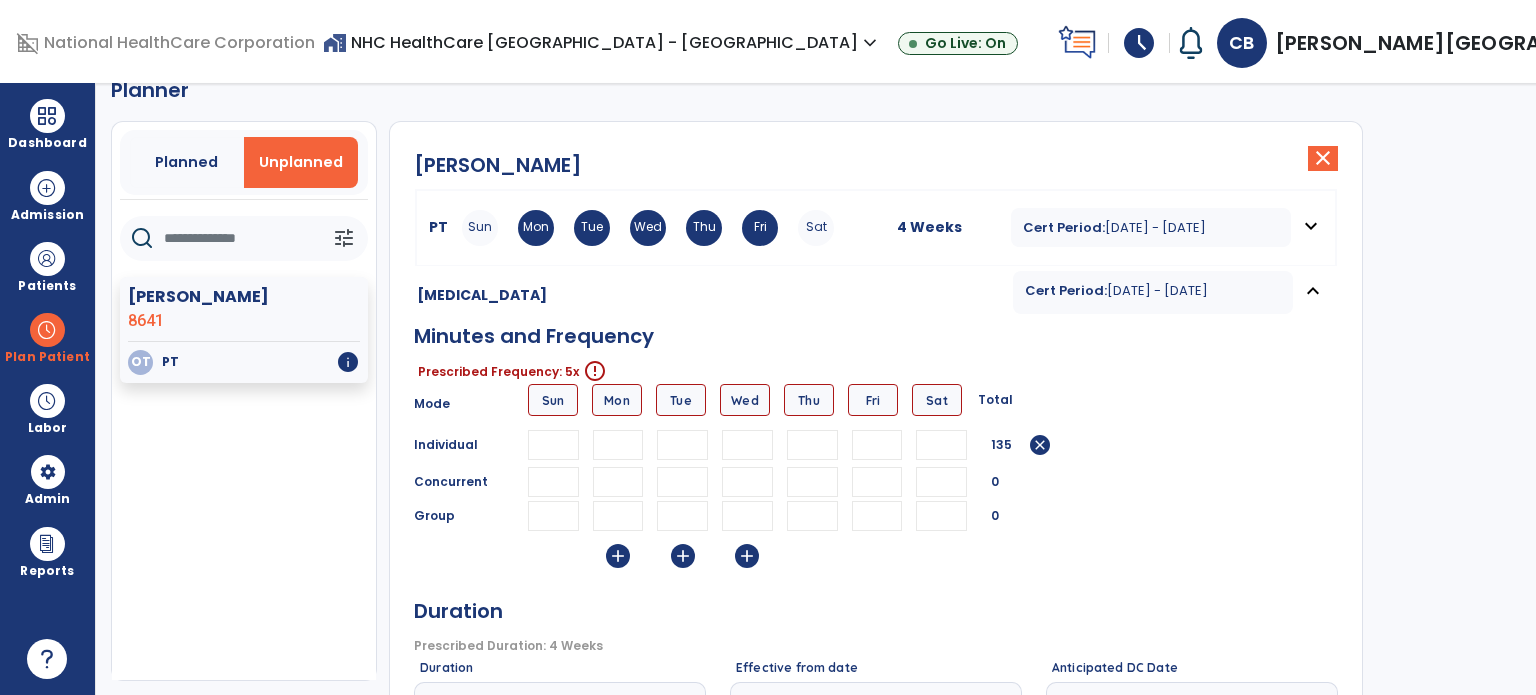 type on "**" 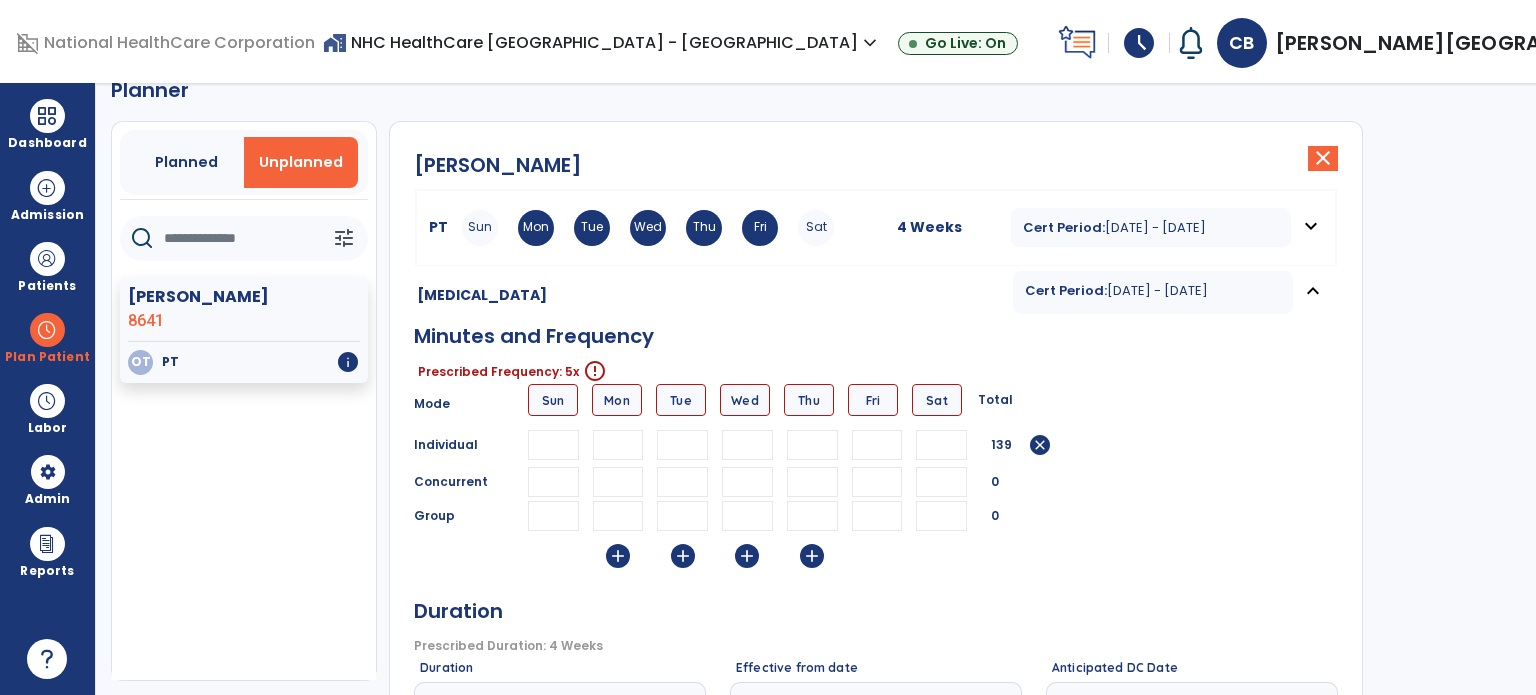 type on "**" 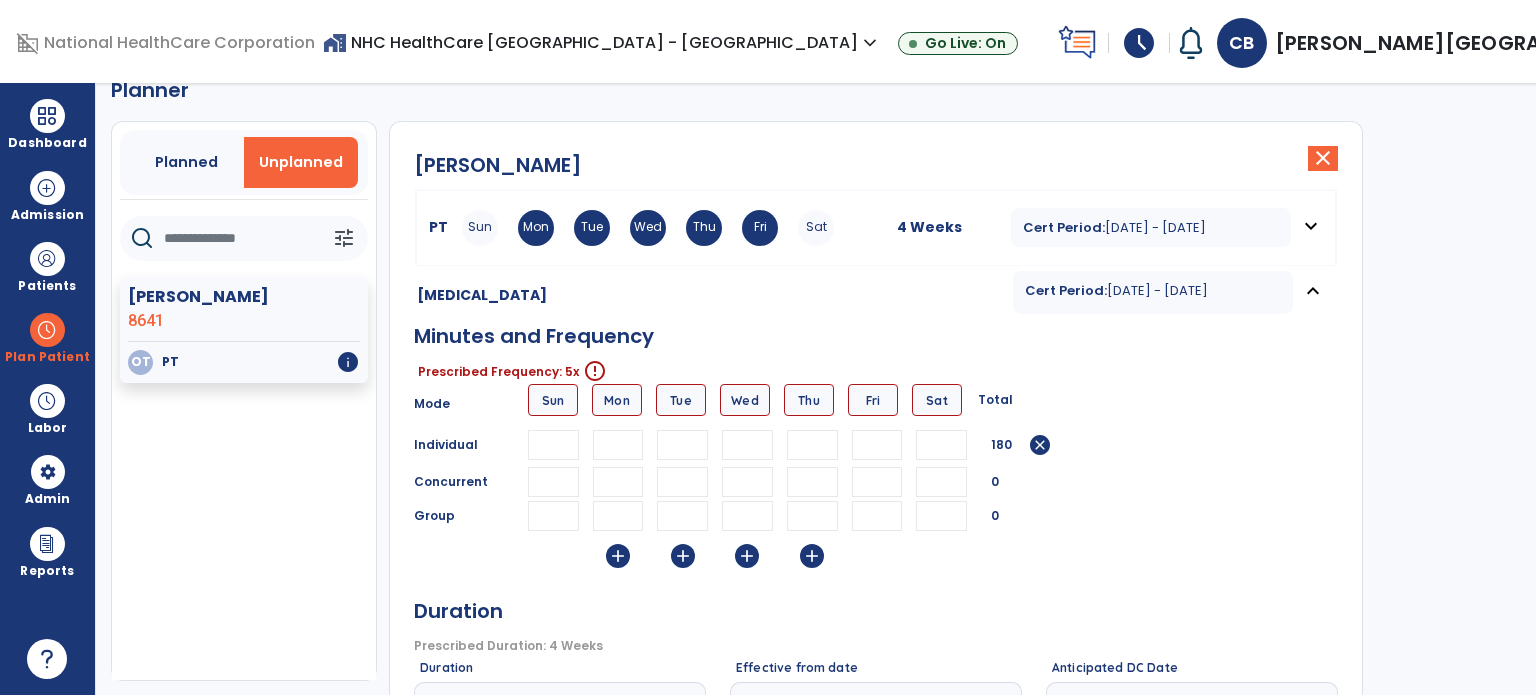 click at bounding box center [877, 445] 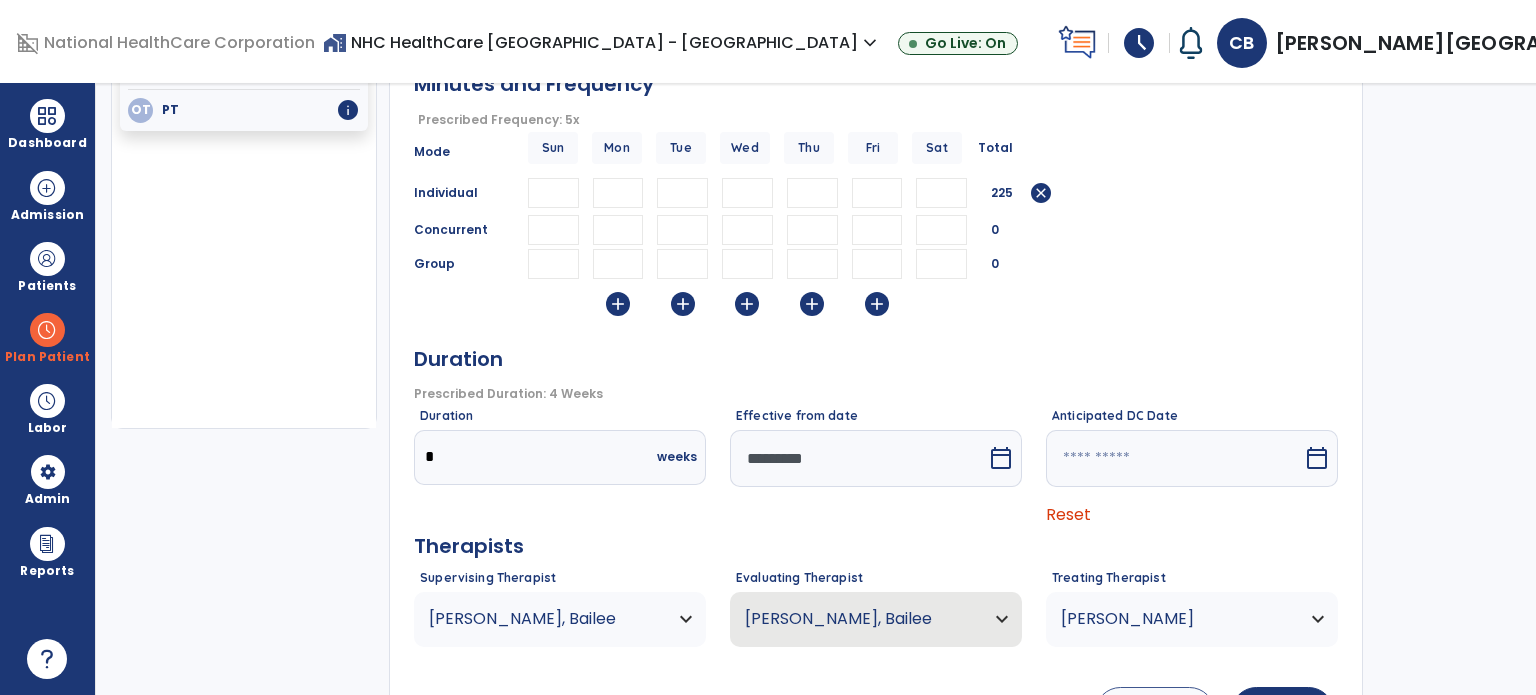 scroll, scrollTop: 336, scrollLeft: 0, axis: vertical 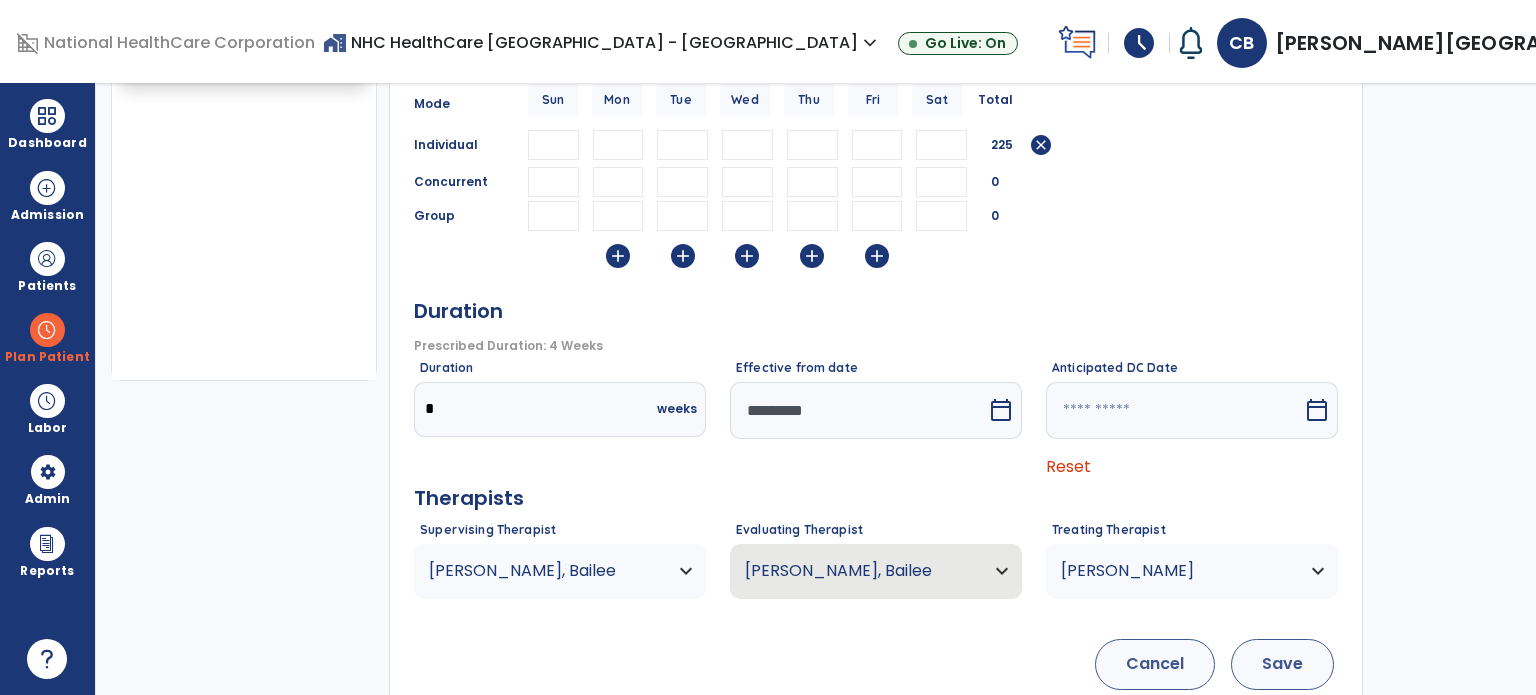 type on "**" 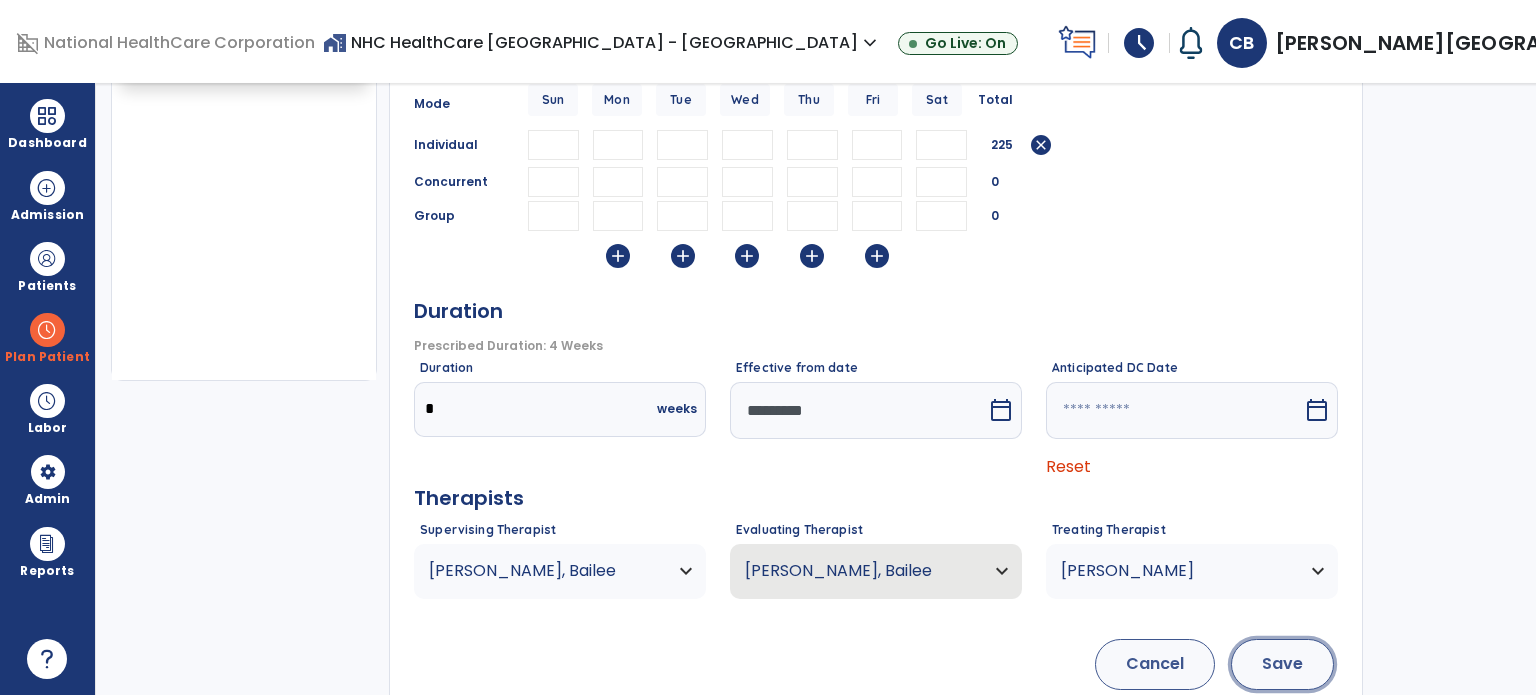click on "Save" at bounding box center (1282, 664) 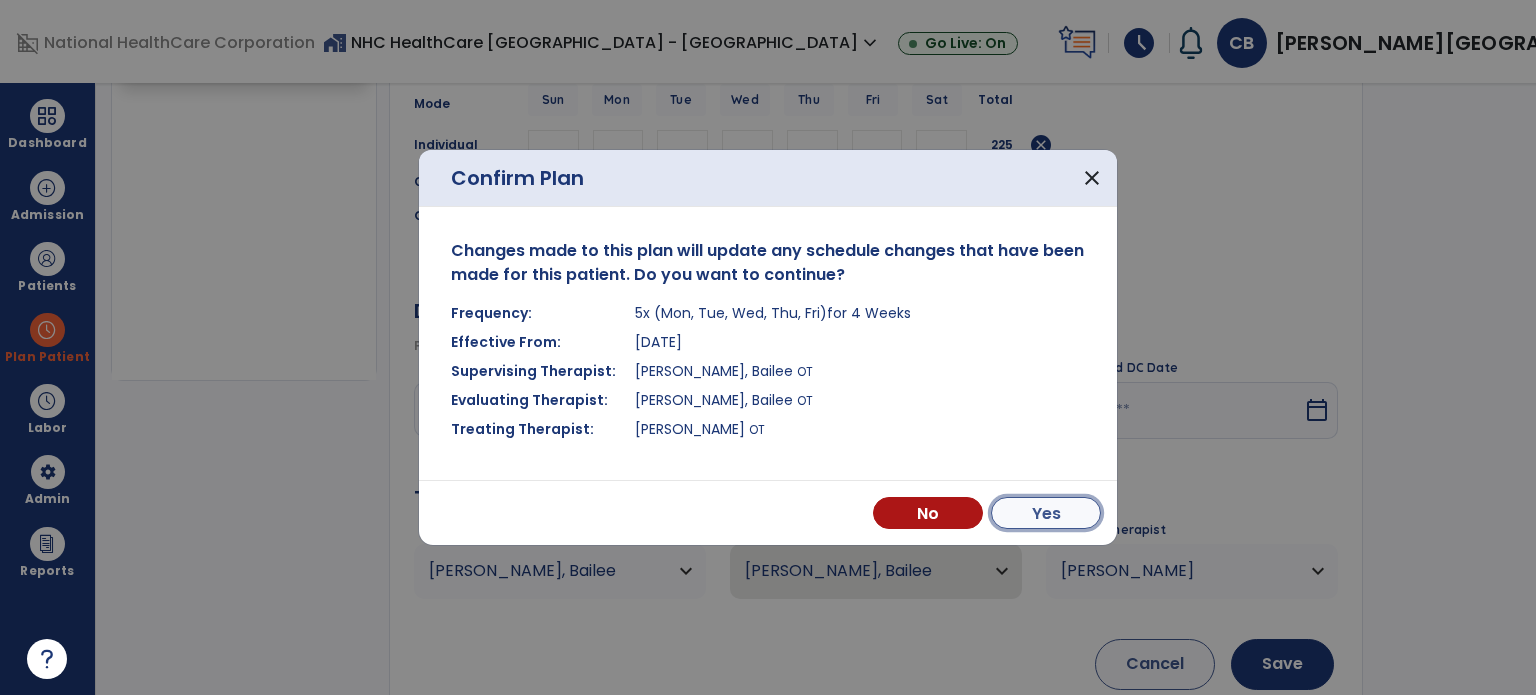click on "Yes" at bounding box center [1046, 513] 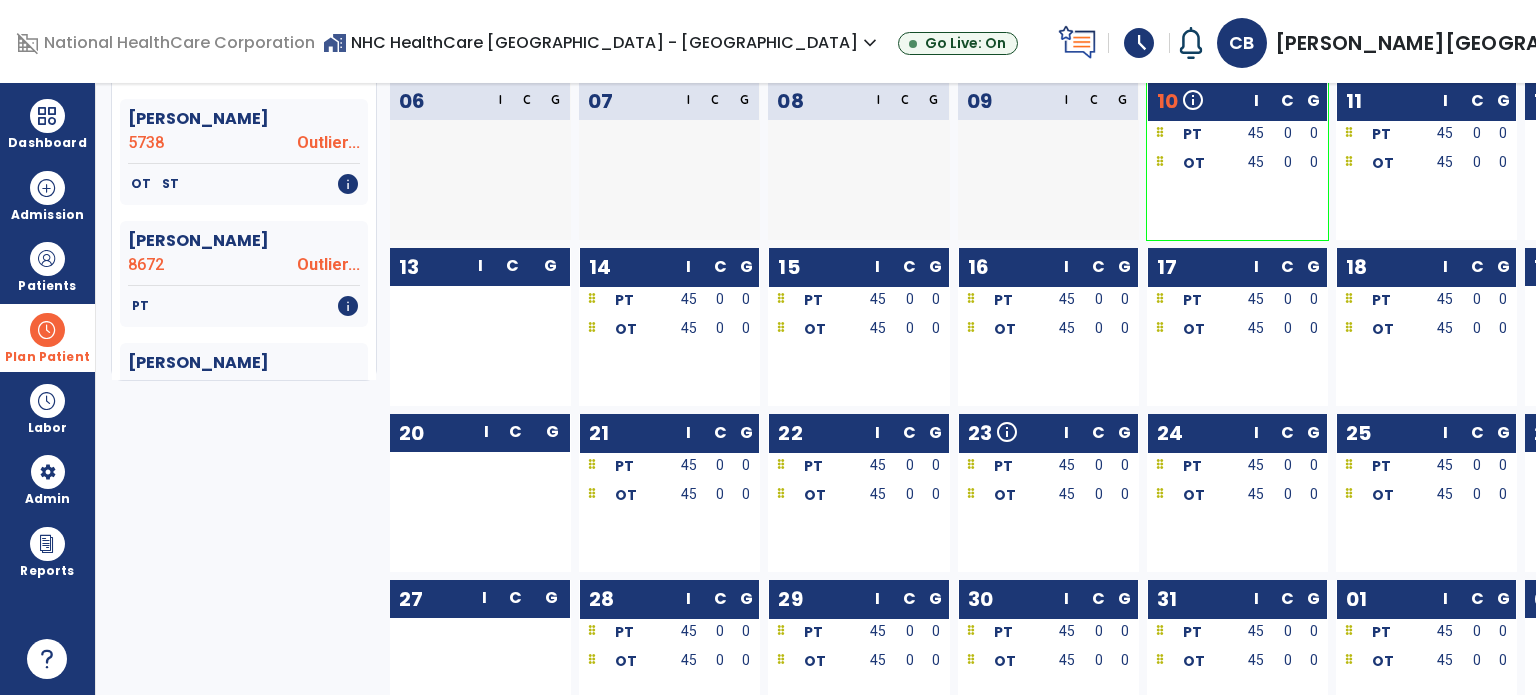 click on "Plan Patient" at bounding box center [47, 337] 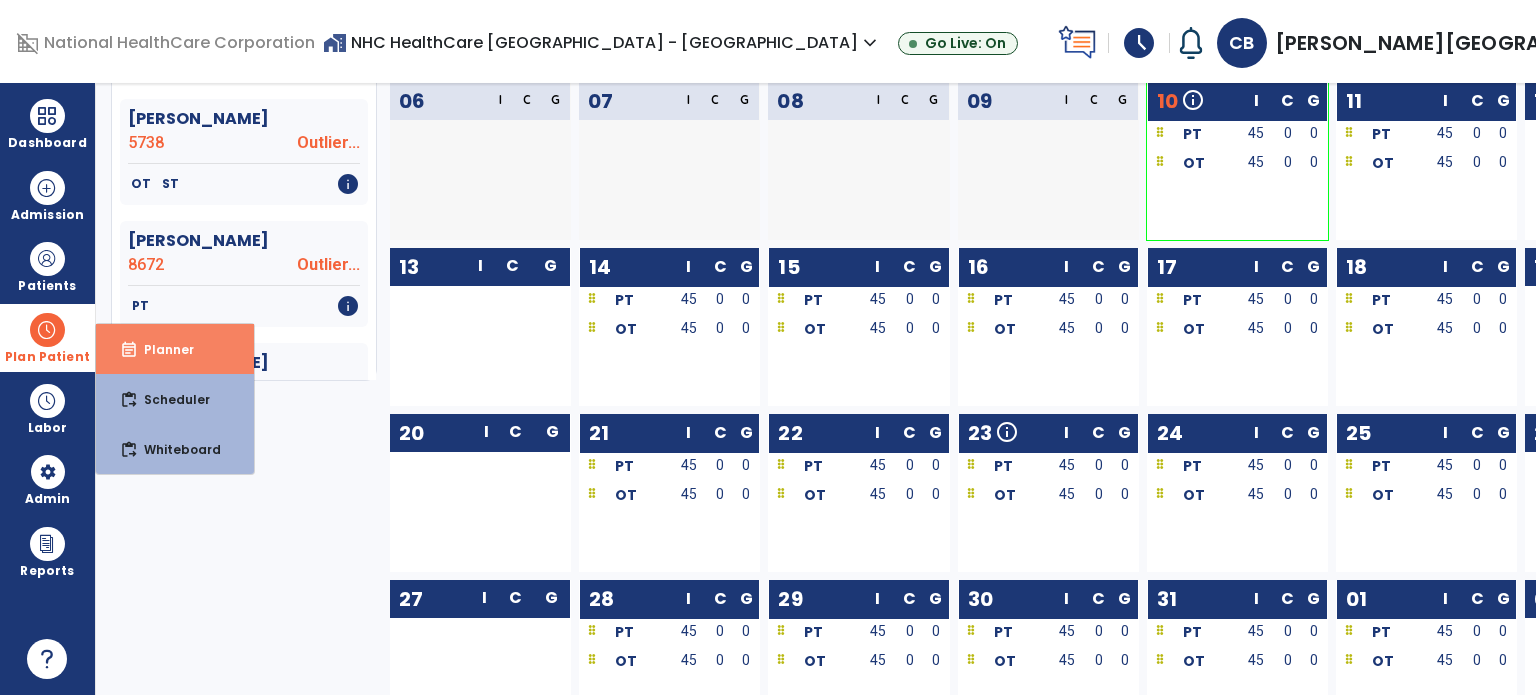 click on "Planner" at bounding box center (161, 349) 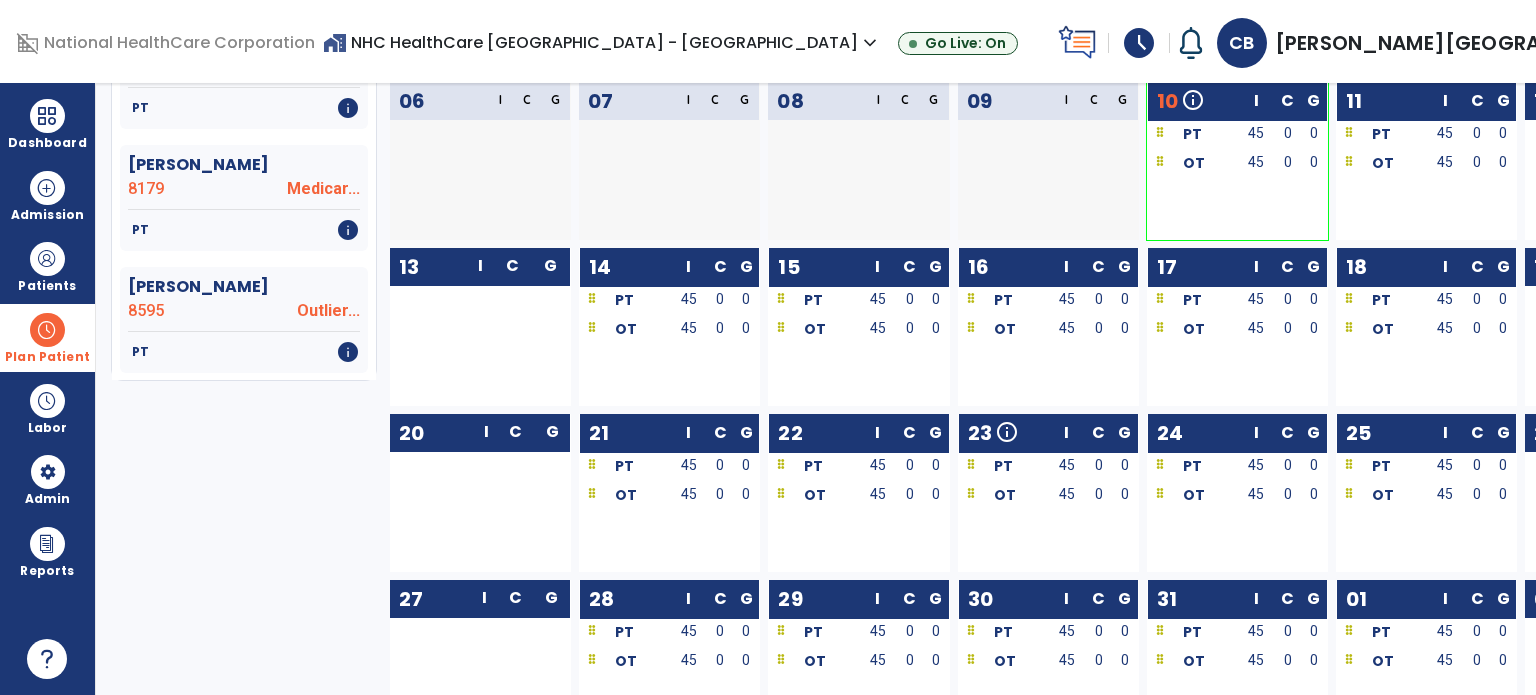 scroll, scrollTop: 3700, scrollLeft: 0, axis: vertical 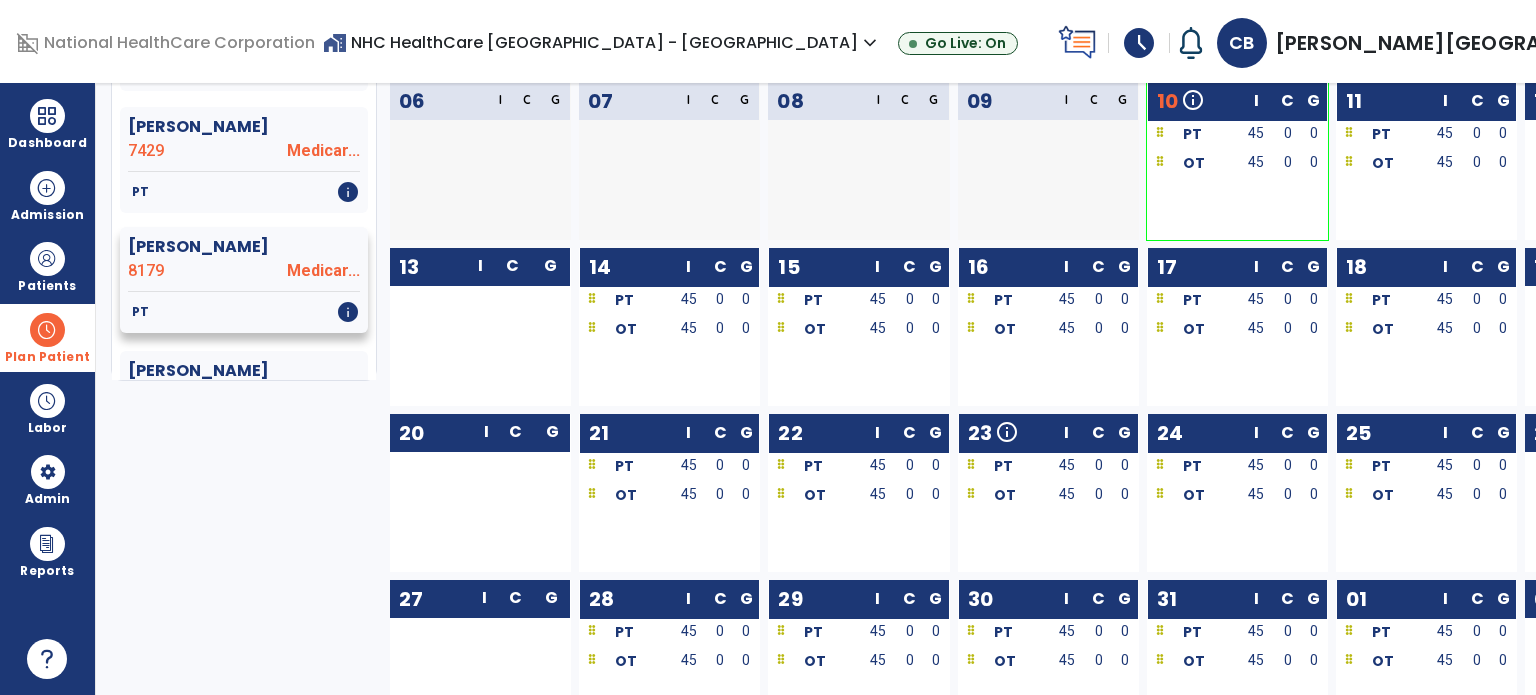 click on "8179" 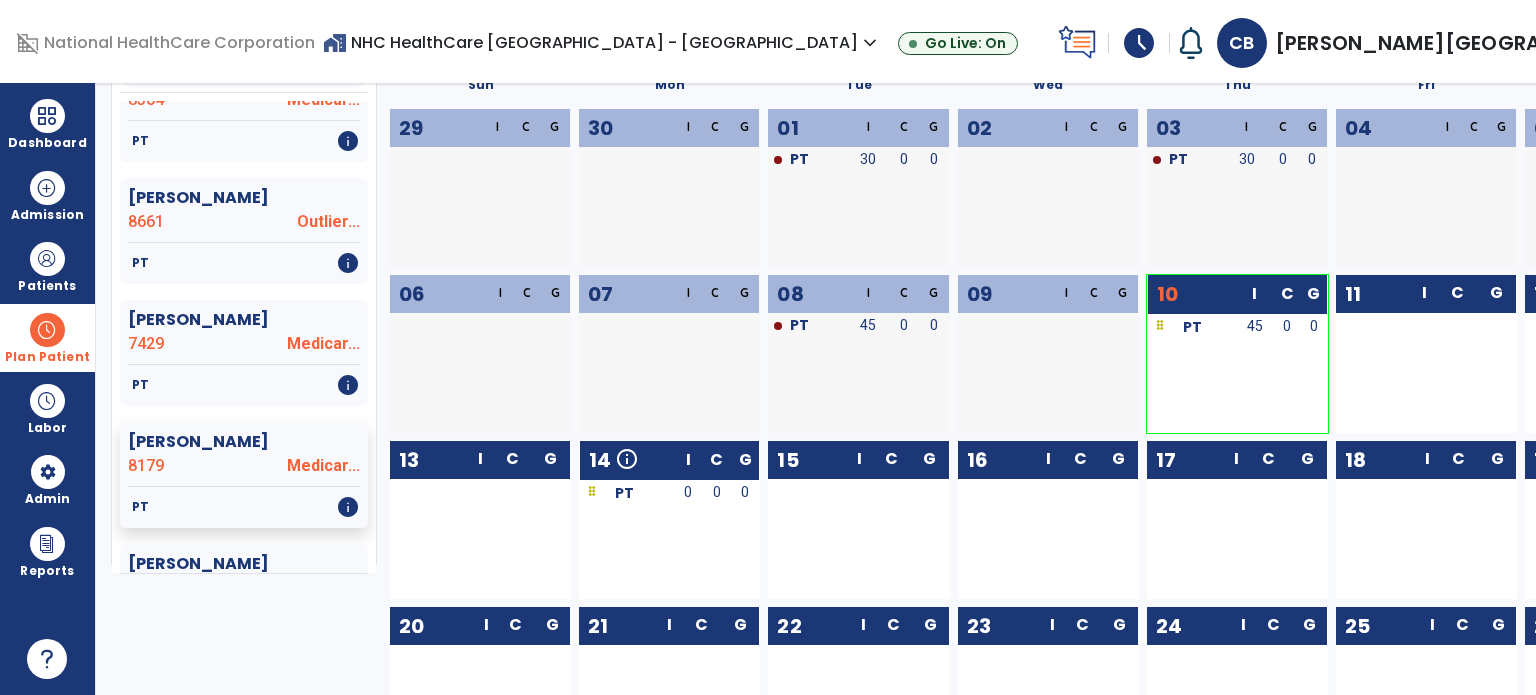 scroll, scrollTop: 0, scrollLeft: 0, axis: both 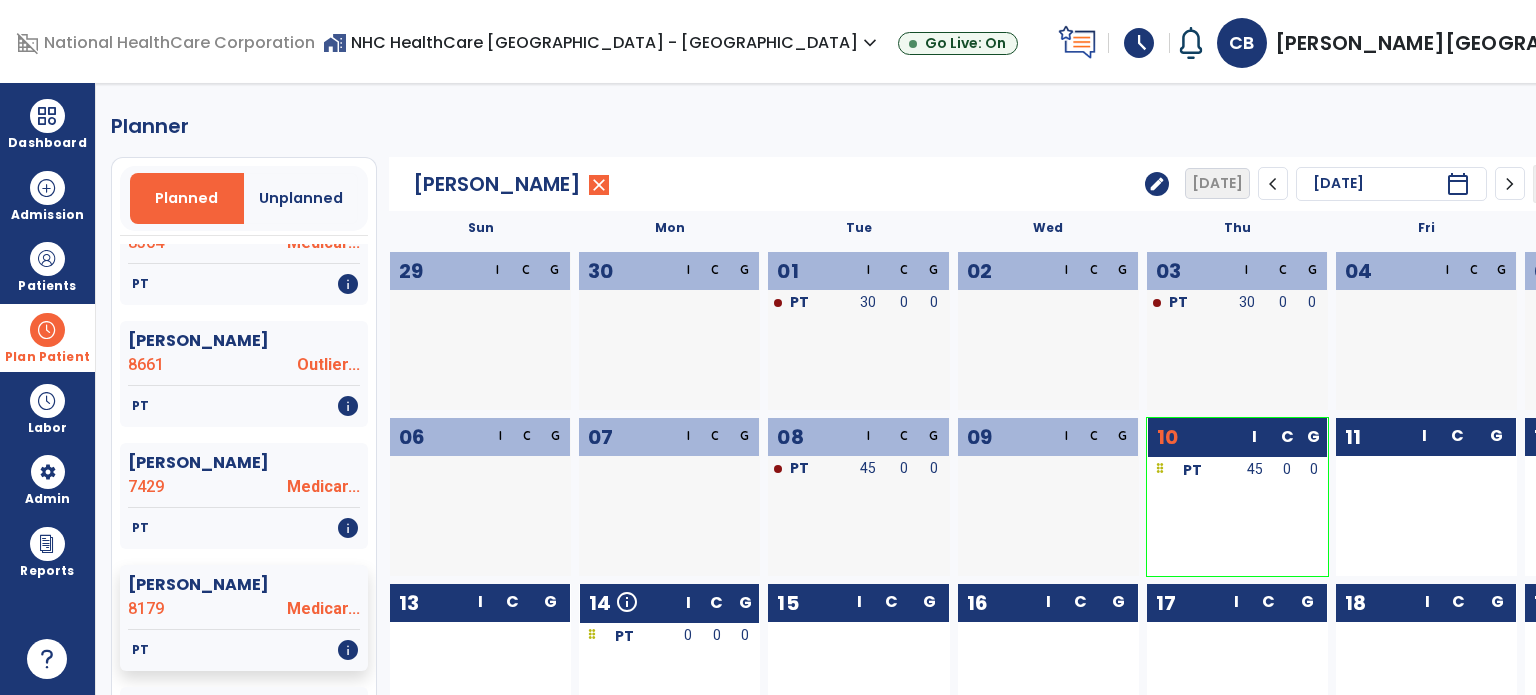 click on "edit" 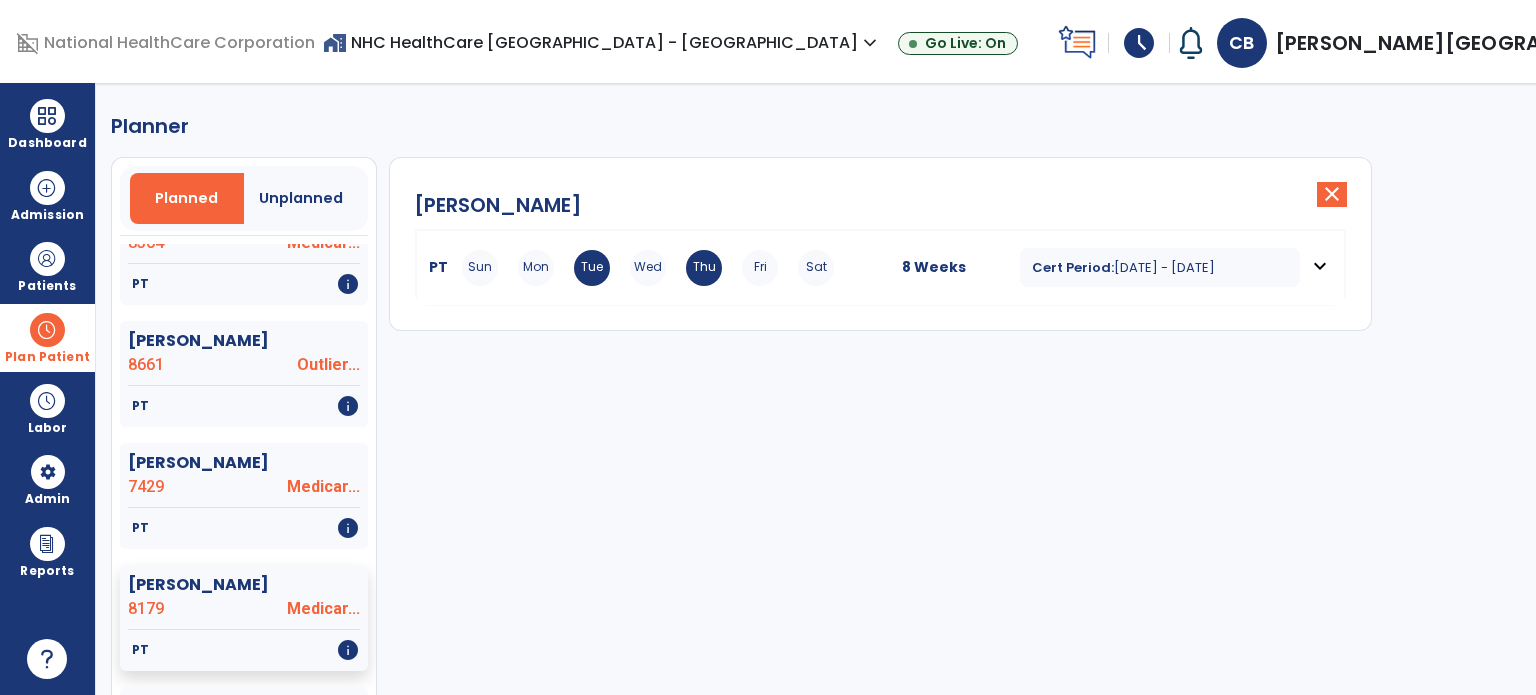 click on "expand_more" at bounding box center (1320, 266) 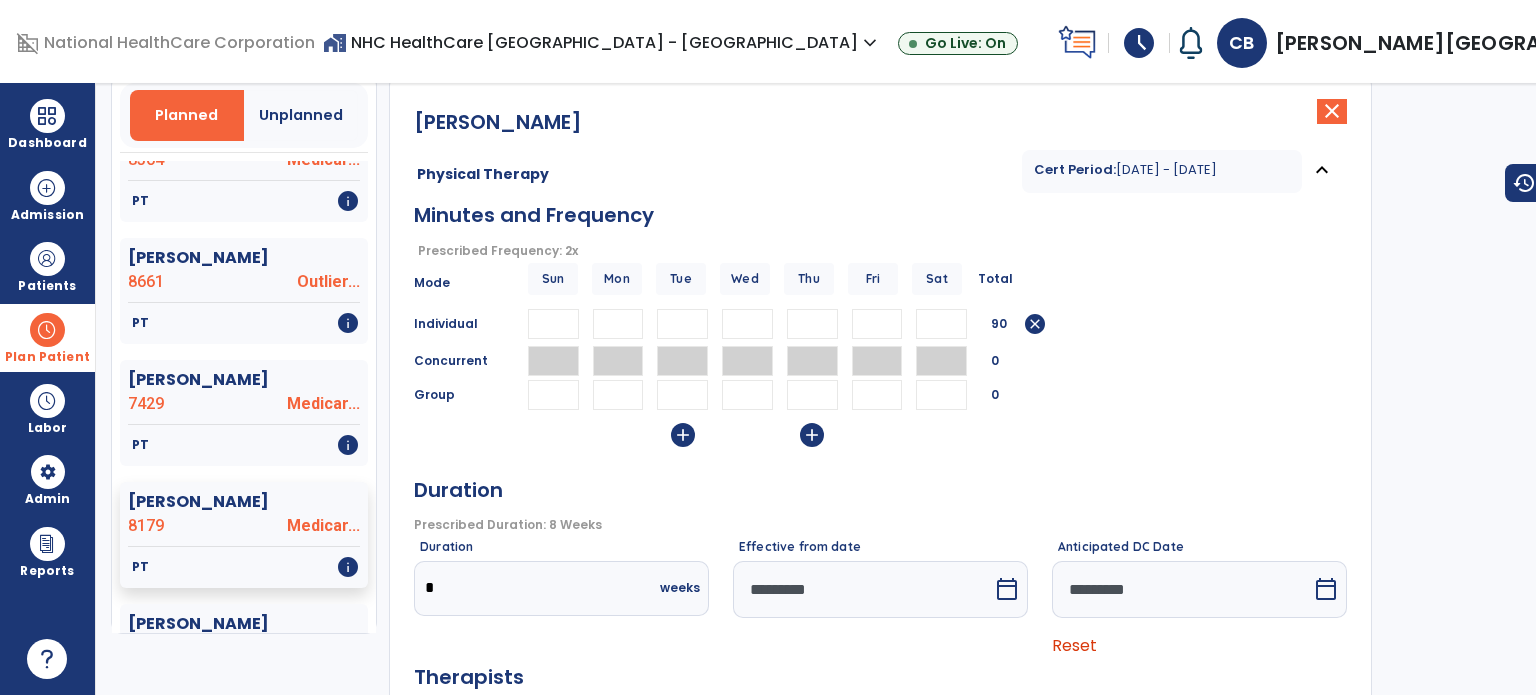 scroll, scrollTop: 248, scrollLeft: 0, axis: vertical 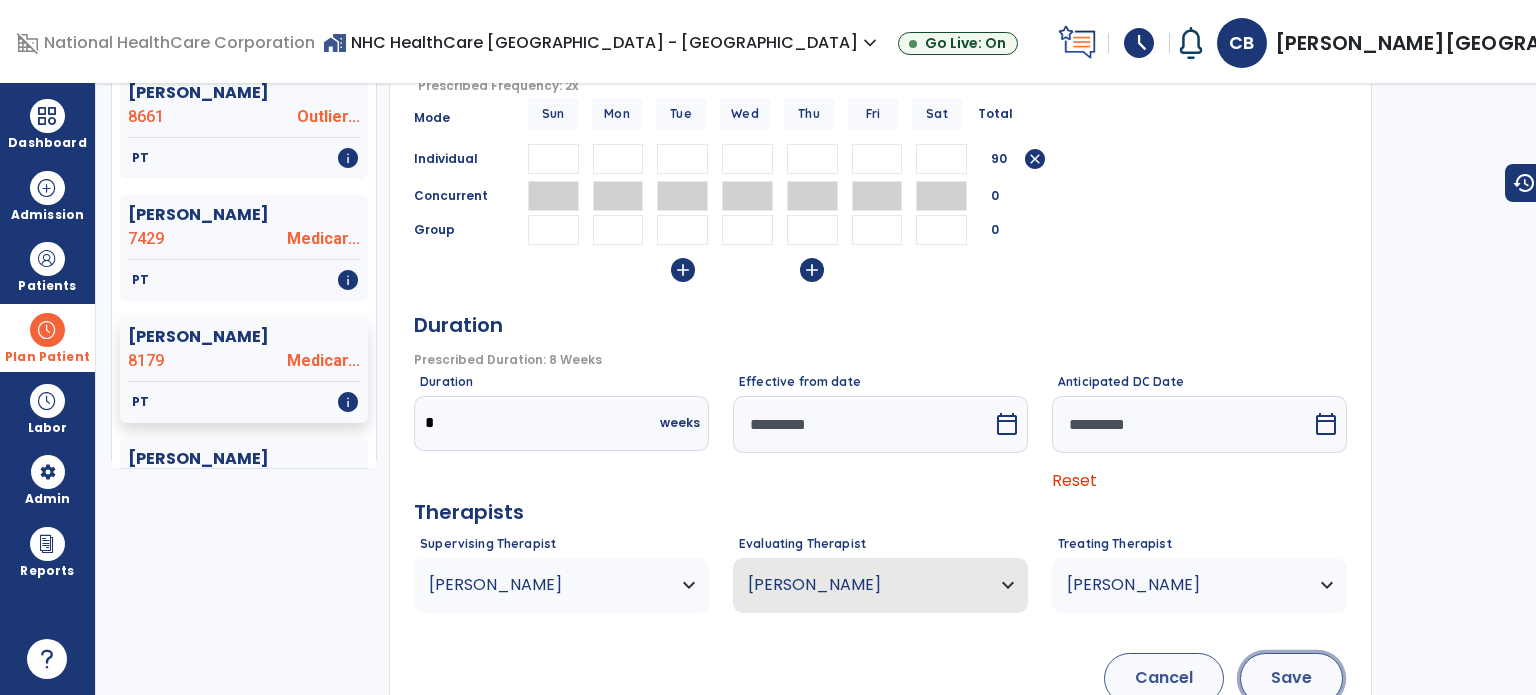 click on "Save" at bounding box center [1291, 678] 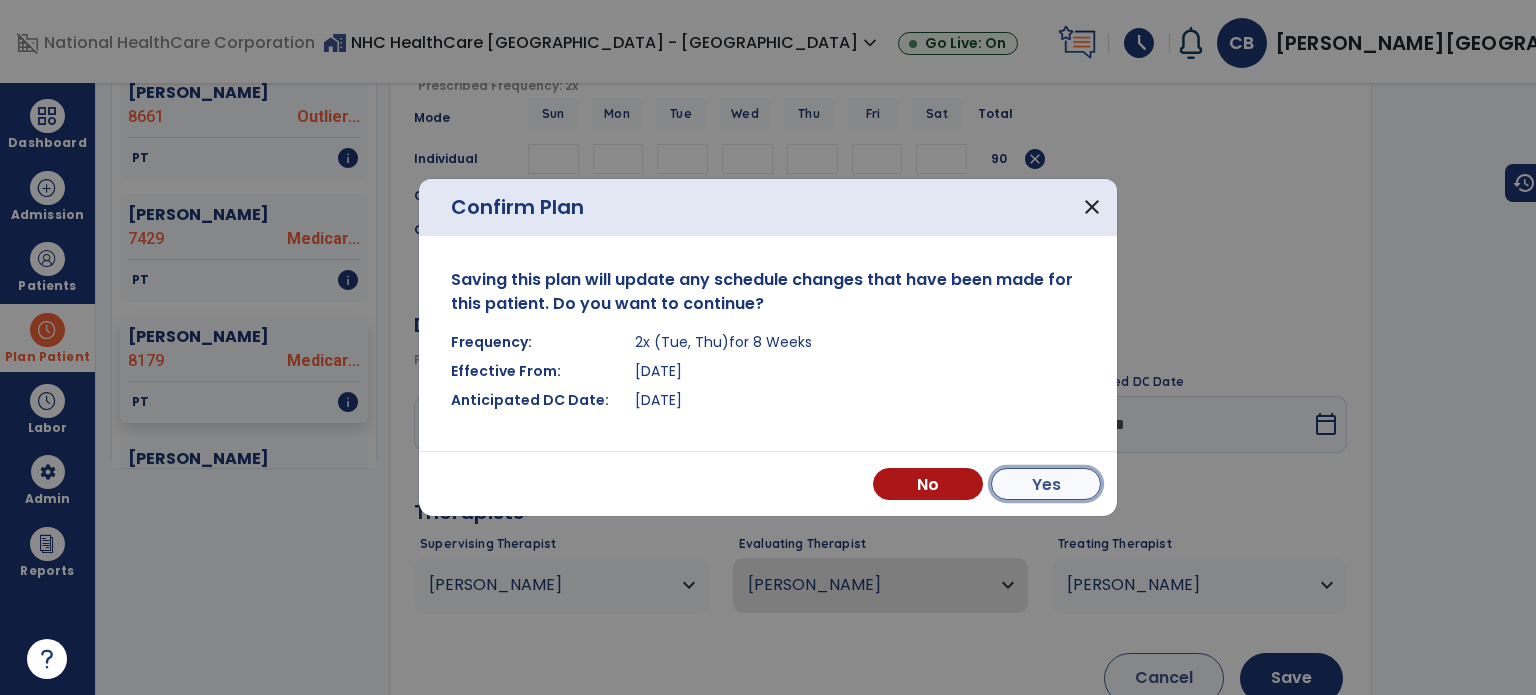 click on "Yes" at bounding box center (1046, 484) 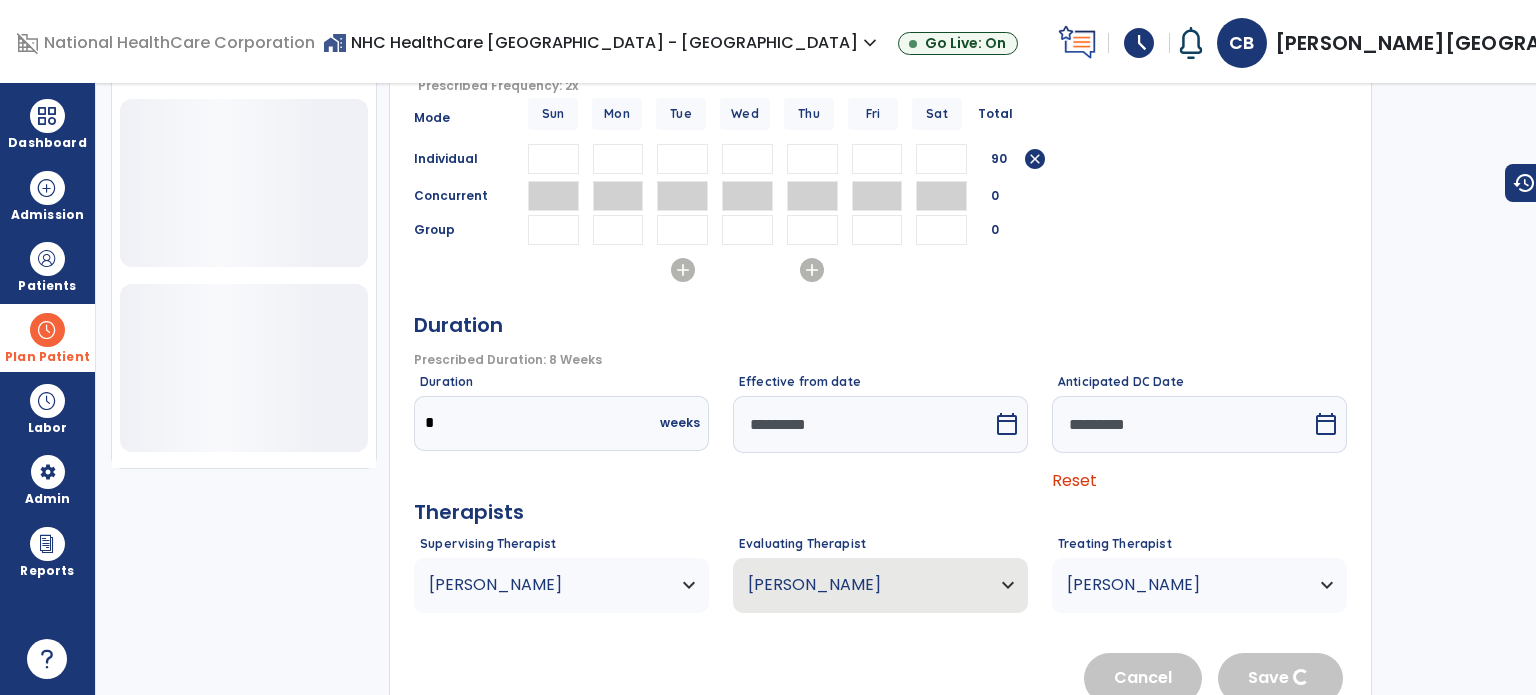 scroll, scrollTop: 721, scrollLeft: 0, axis: vertical 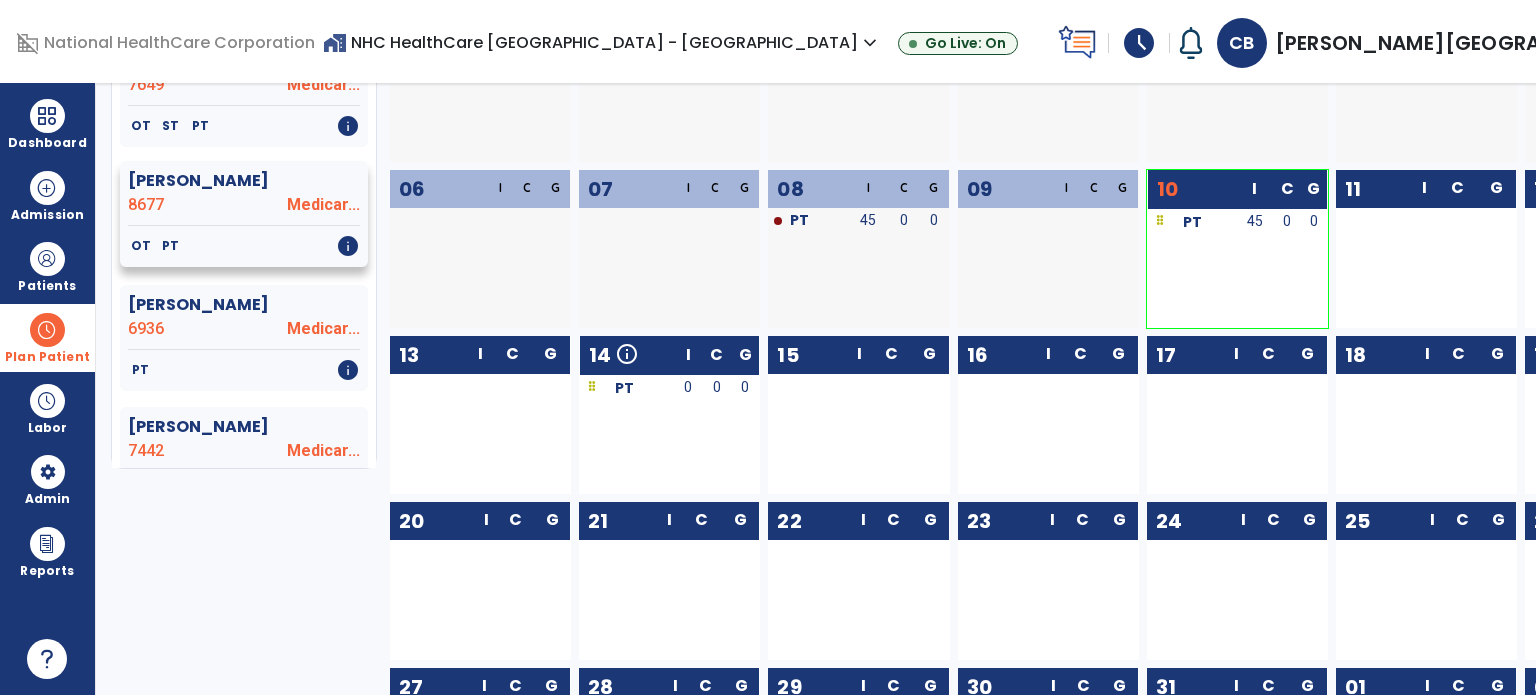 click on "OT   PT   info" 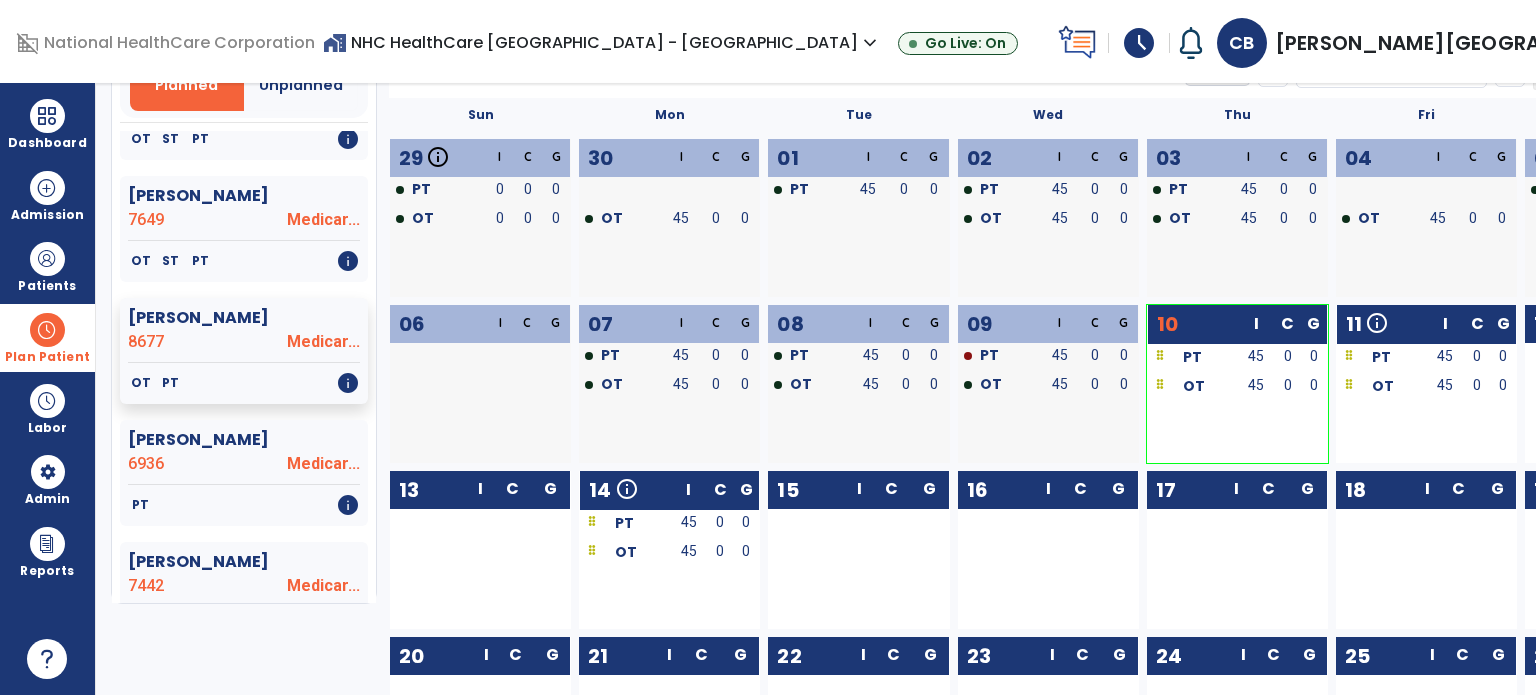 scroll, scrollTop: 0, scrollLeft: 0, axis: both 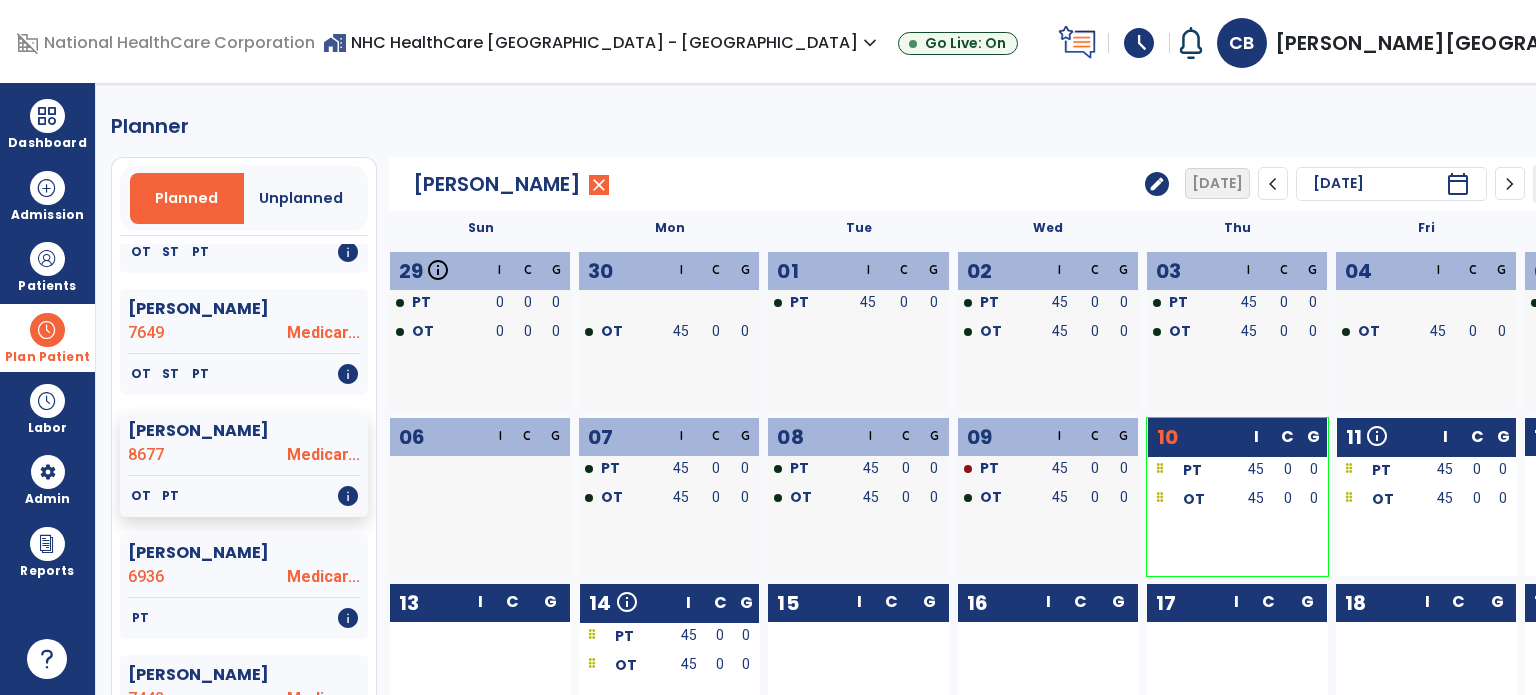 click on "edit" 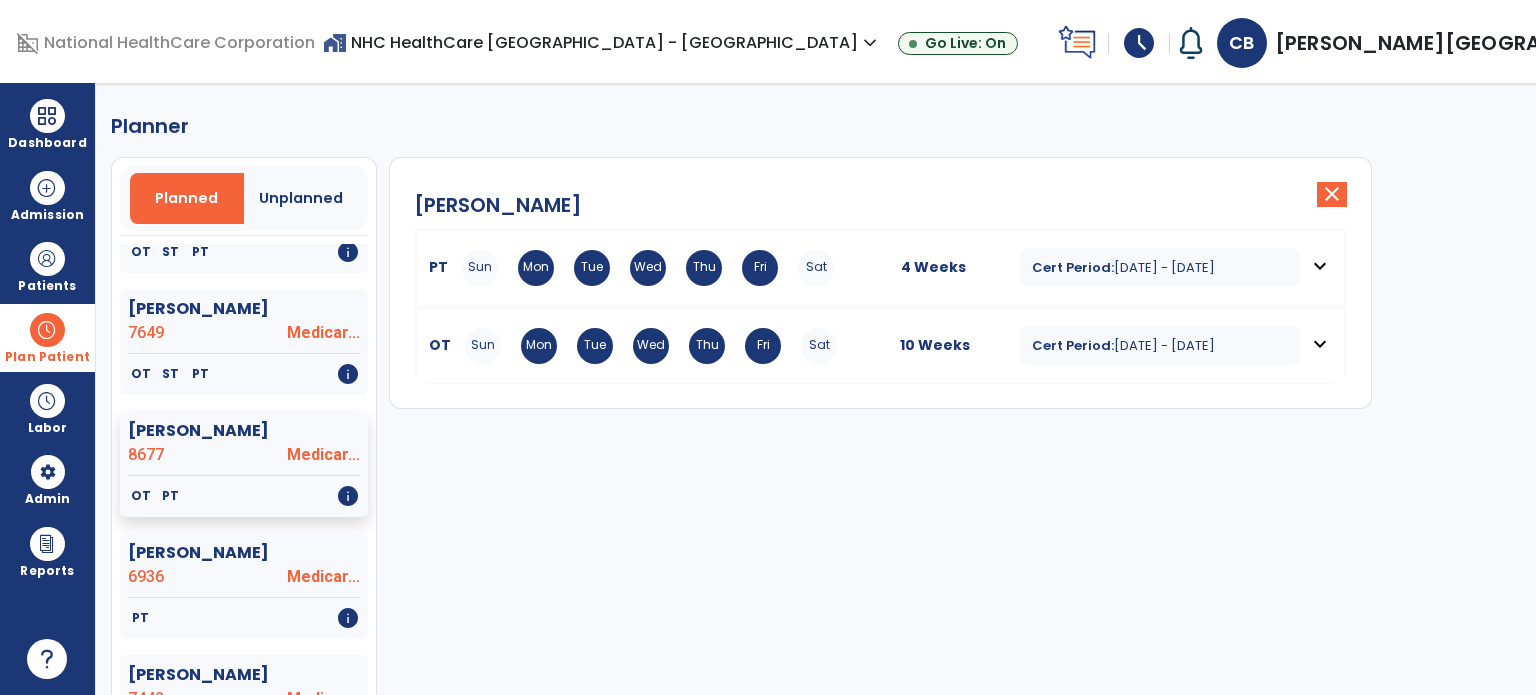 click on "expand_more" at bounding box center (1320, 266) 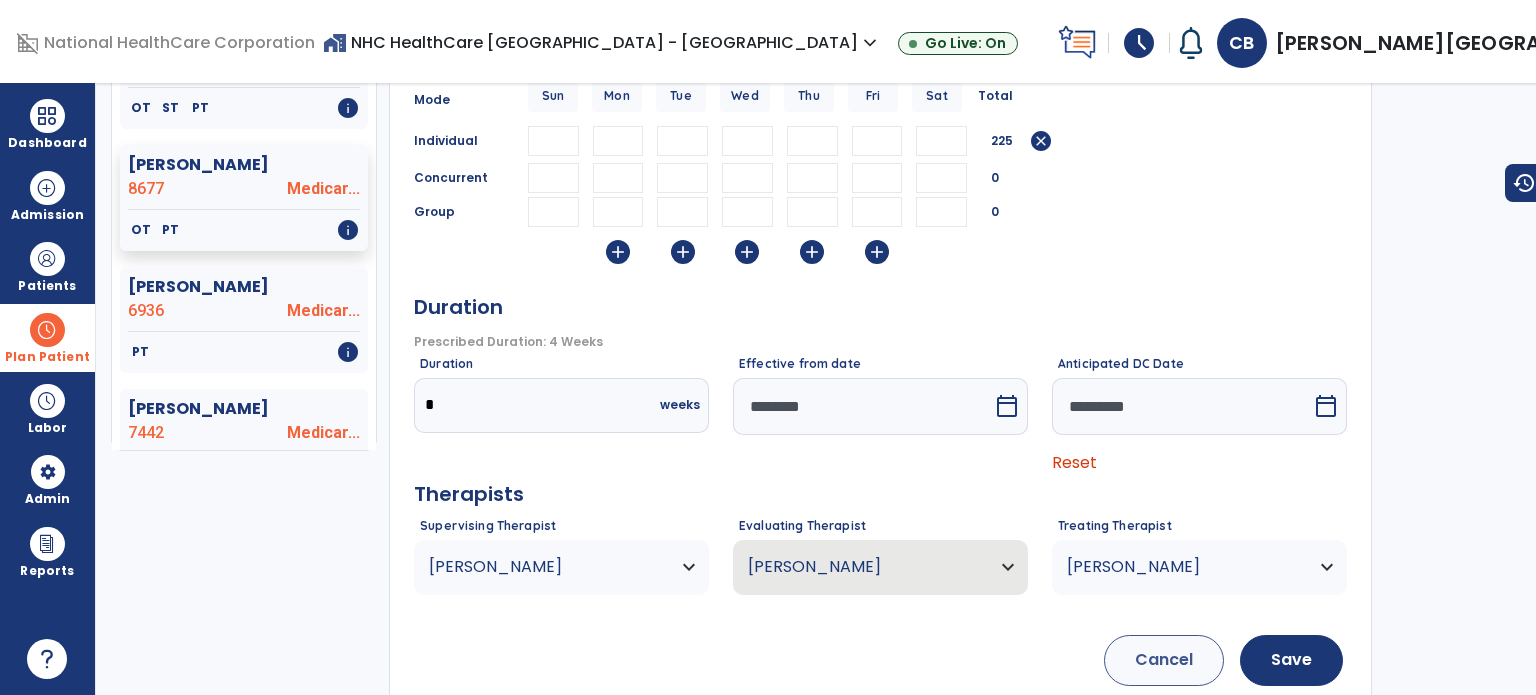 scroll, scrollTop: 380, scrollLeft: 0, axis: vertical 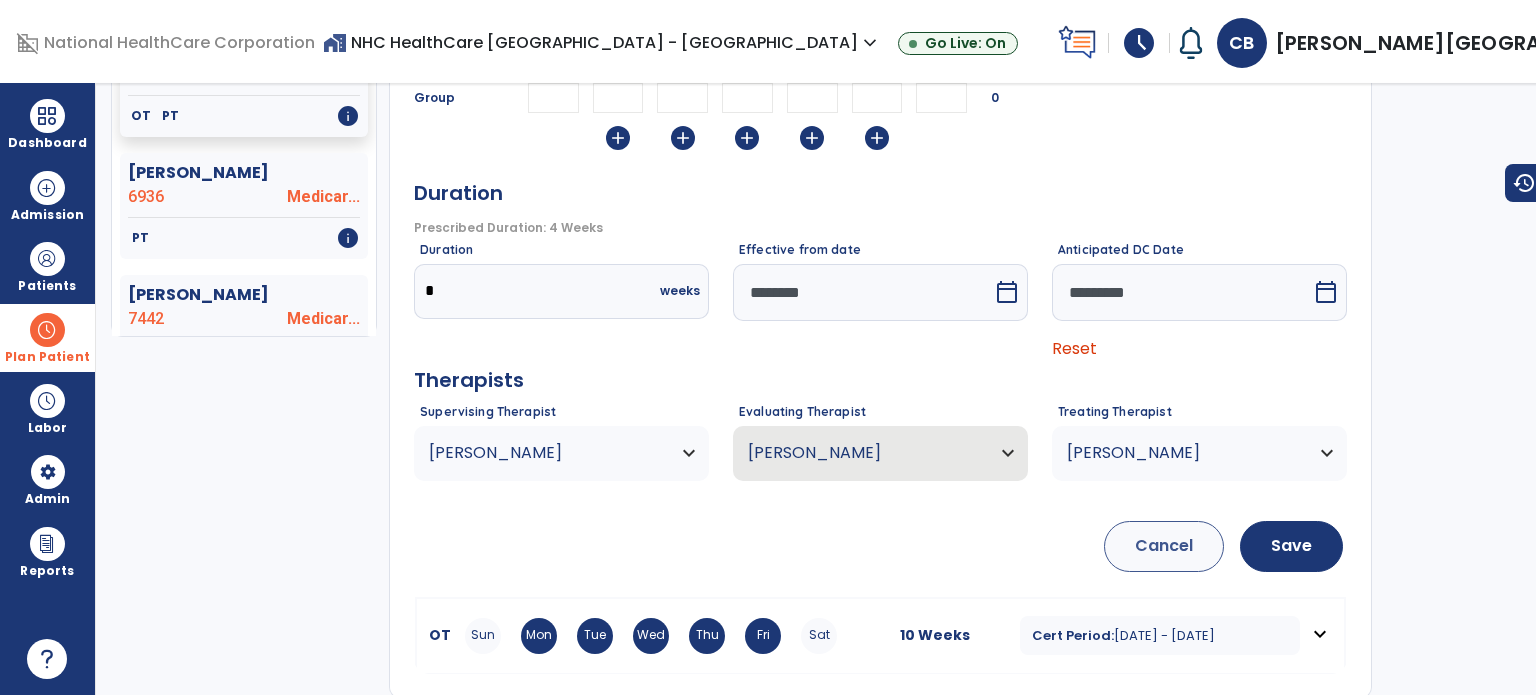 click on "expand_more" at bounding box center (1320, 634) 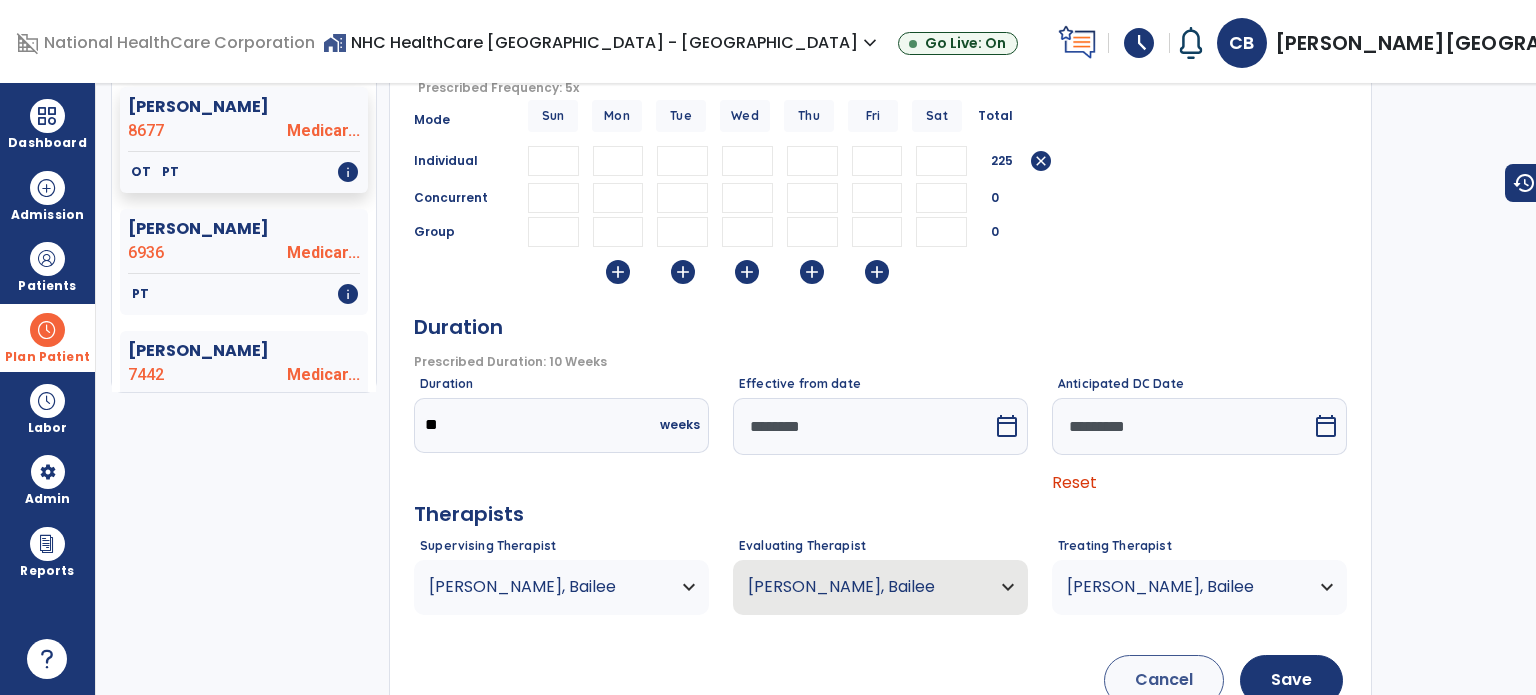 scroll, scrollTop: 380, scrollLeft: 0, axis: vertical 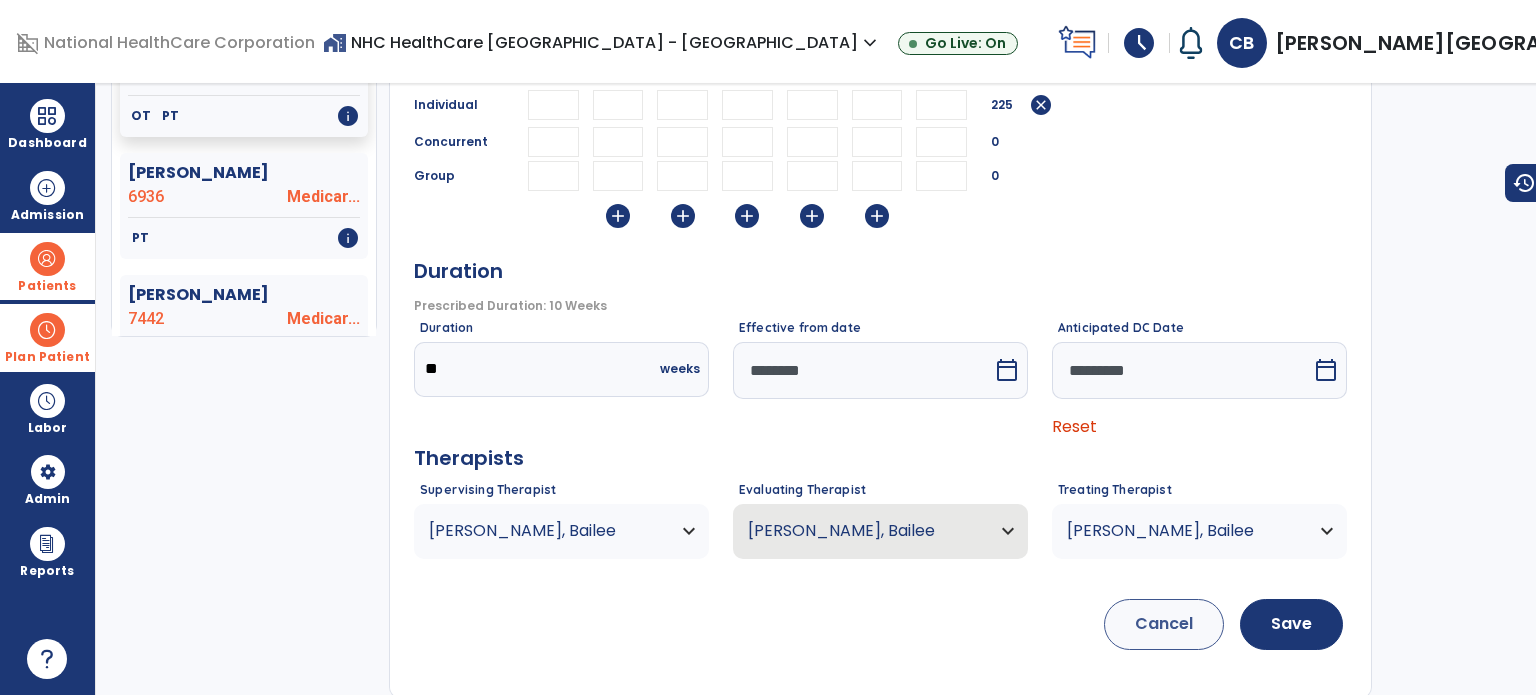 click at bounding box center (47, 259) 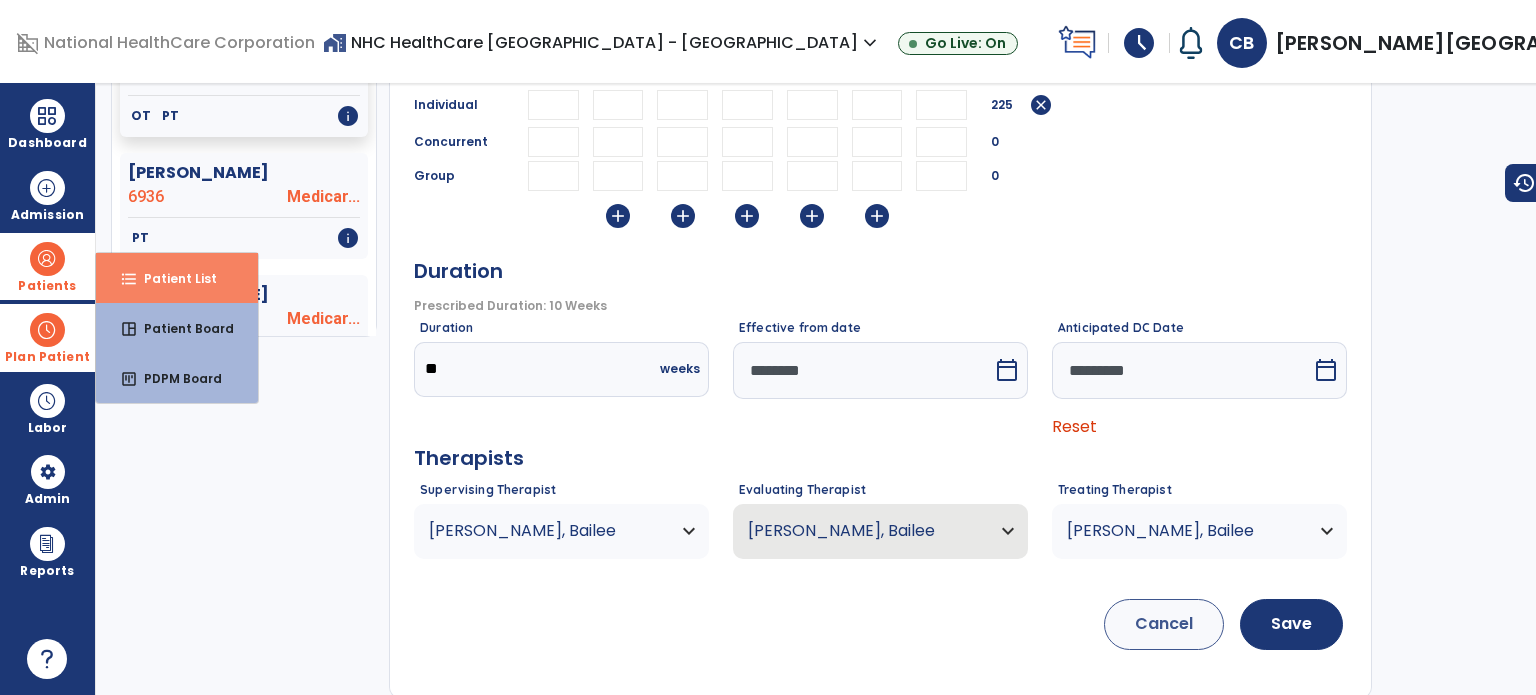 click on "format_list_bulleted  Patient List" at bounding box center (177, 278) 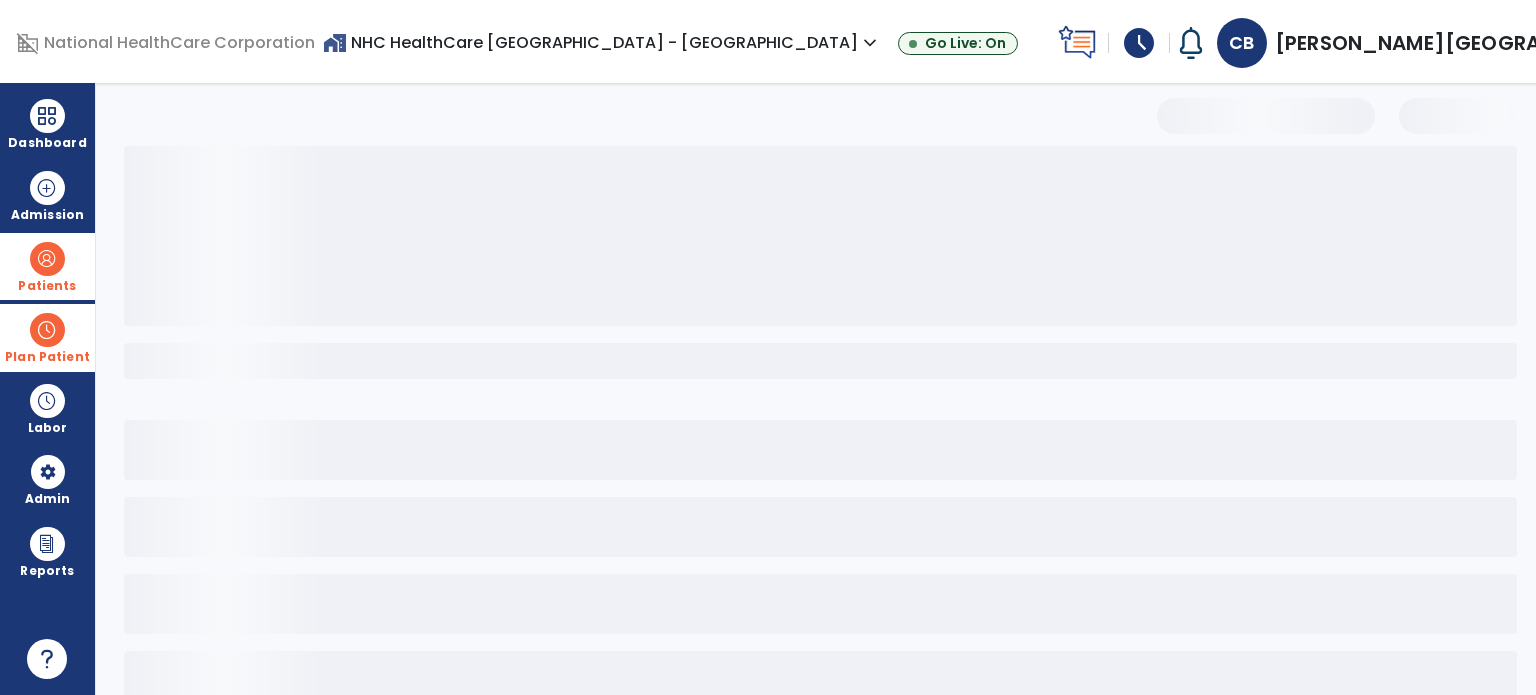 scroll, scrollTop: 0, scrollLeft: 0, axis: both 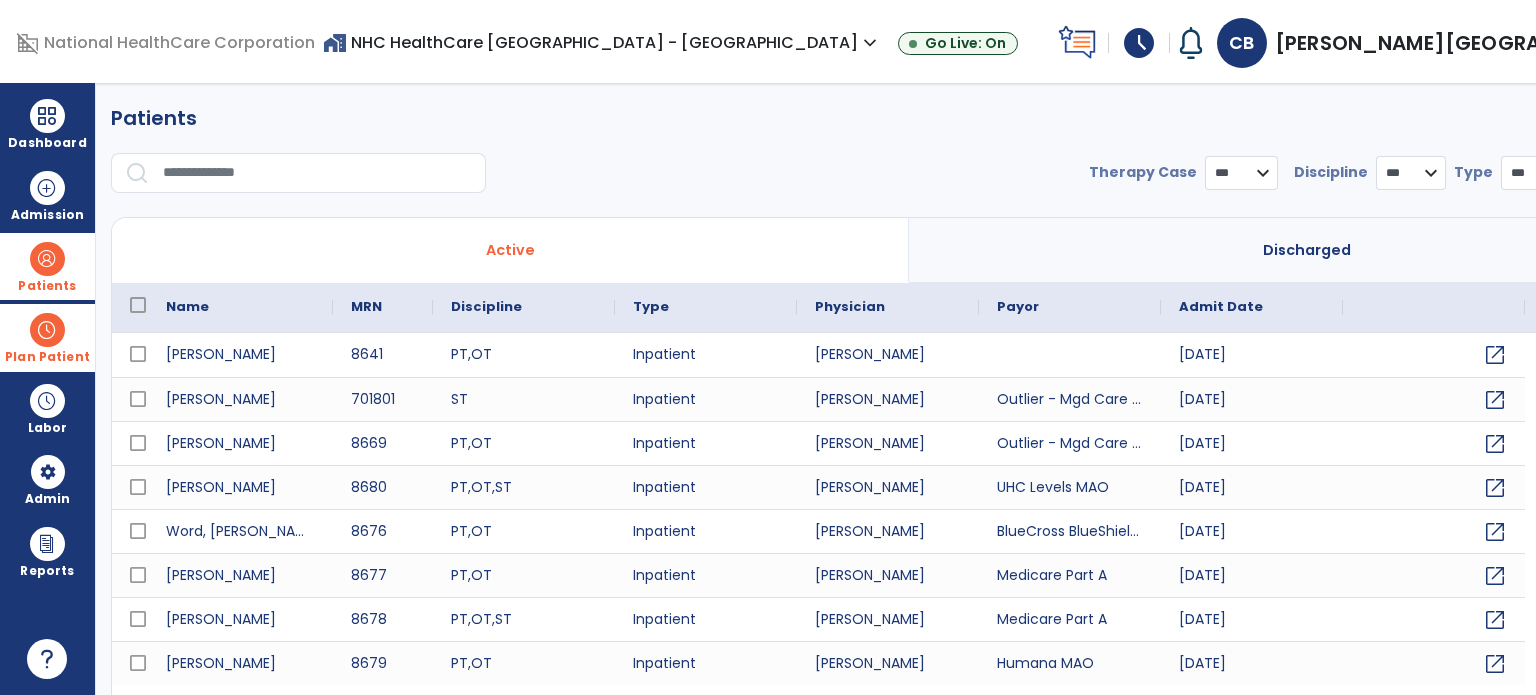 select on "***" 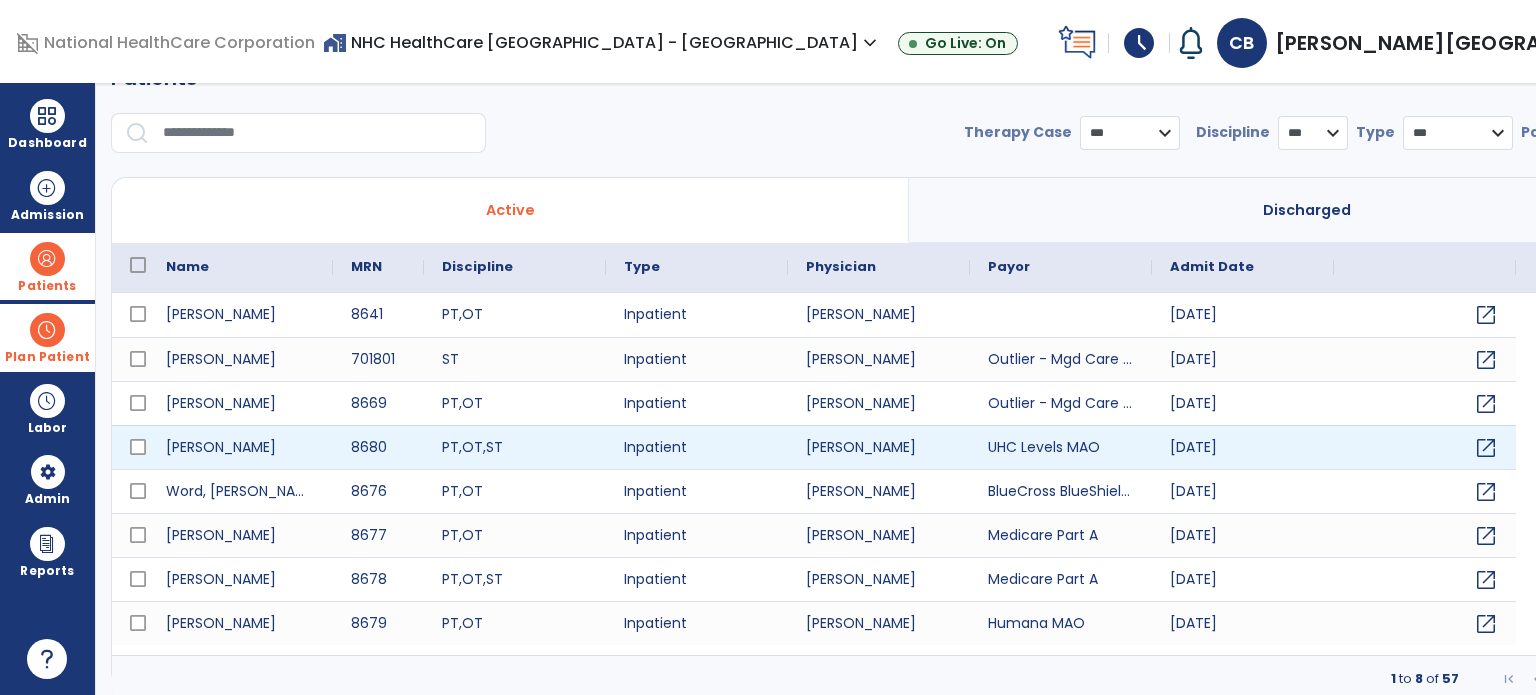 scroll, scrollTop: 46, scrollLeft: 0, axis: vertical 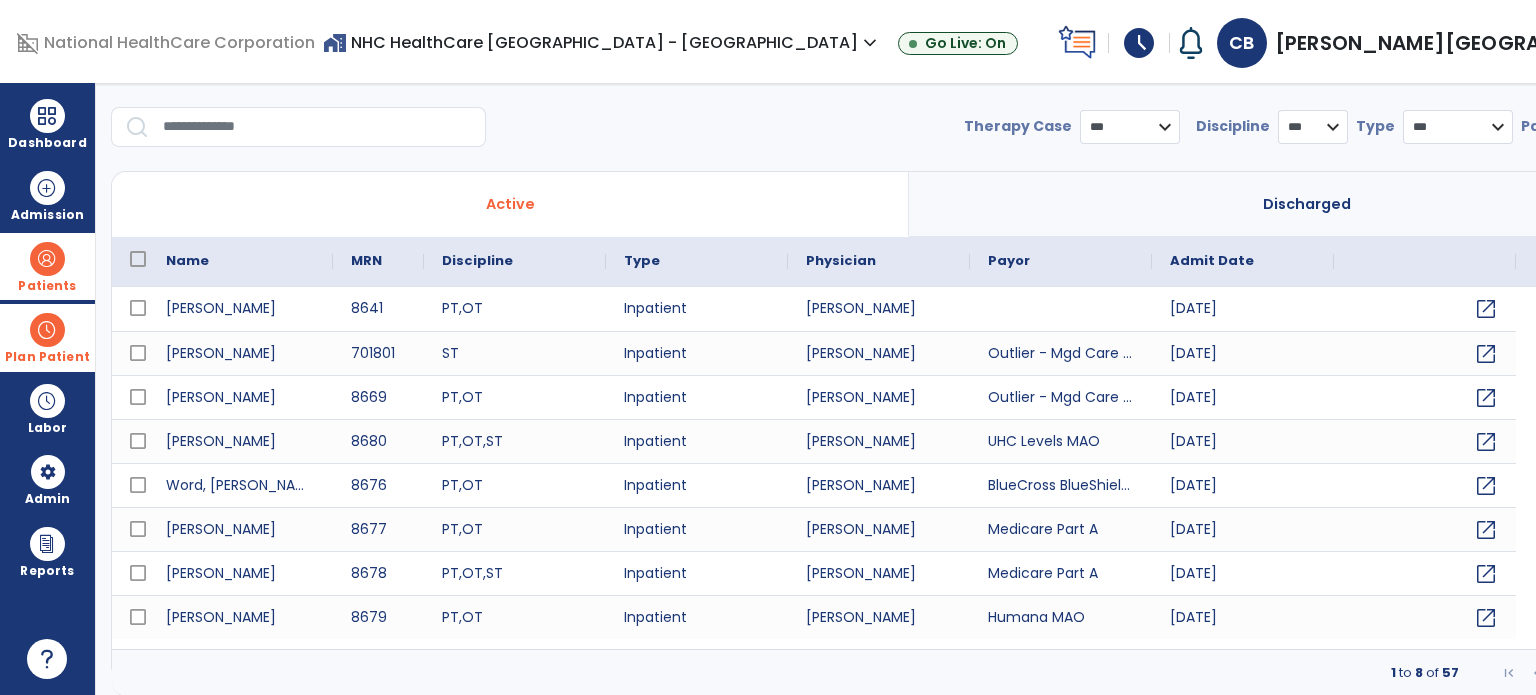 click at bounding box center (1647, 673) 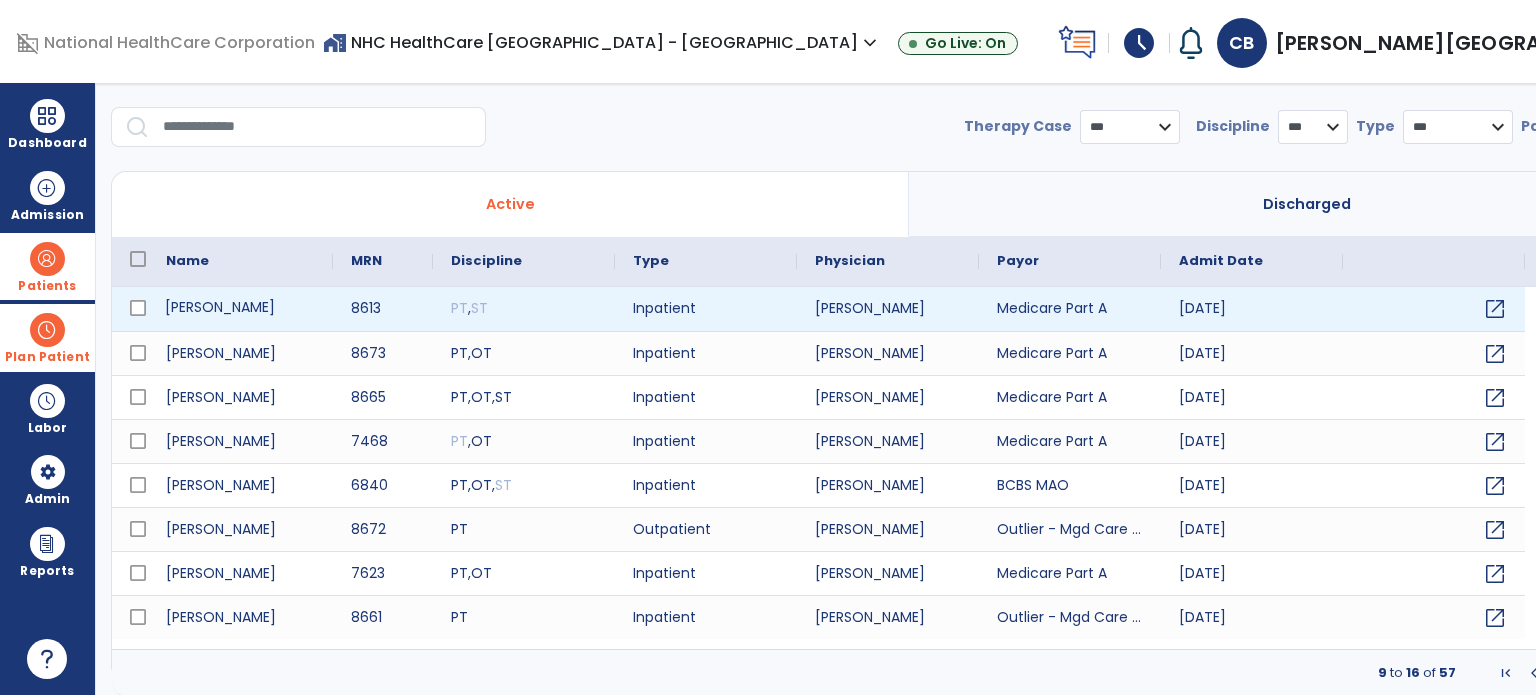 click on "[PERSON_NAME]" at bounding box center [240, 309] 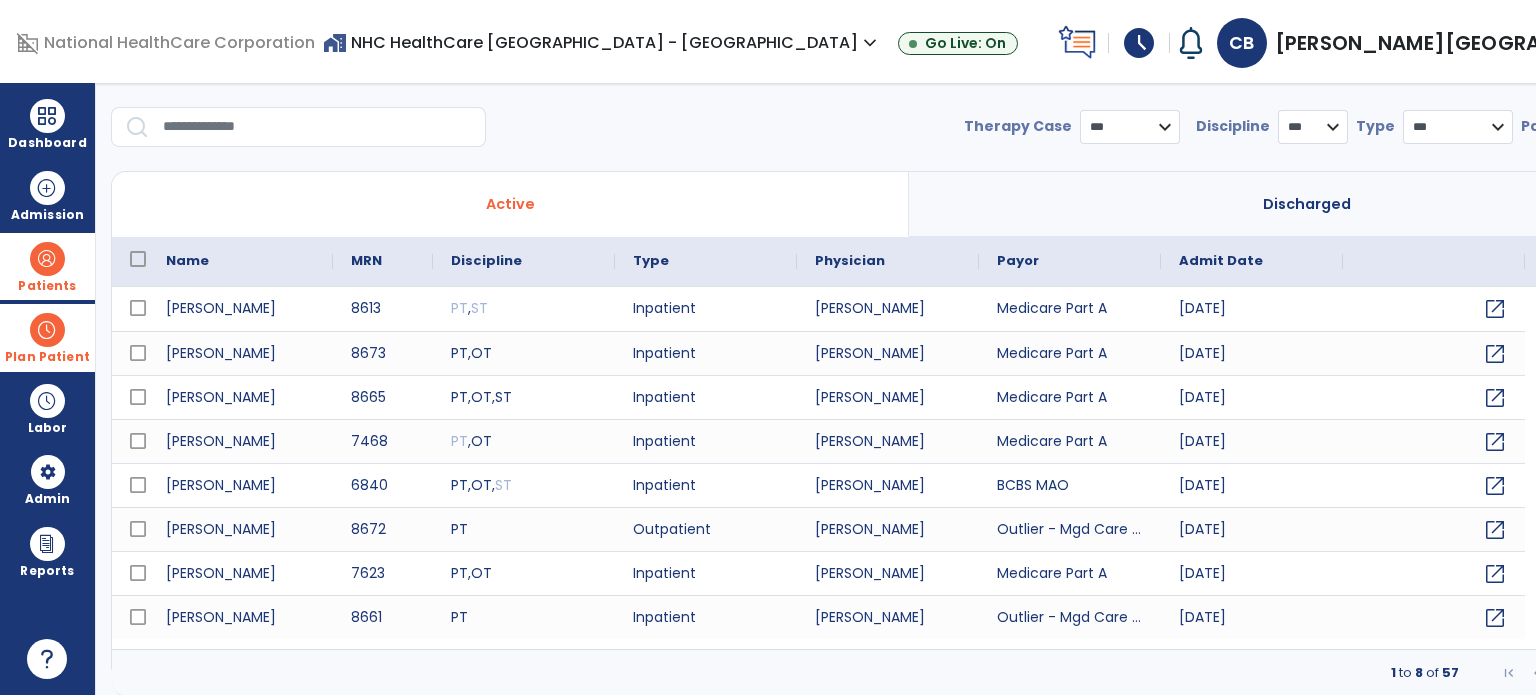 scroll, scrollTop: 0, scrollLeft: 0, axis: both 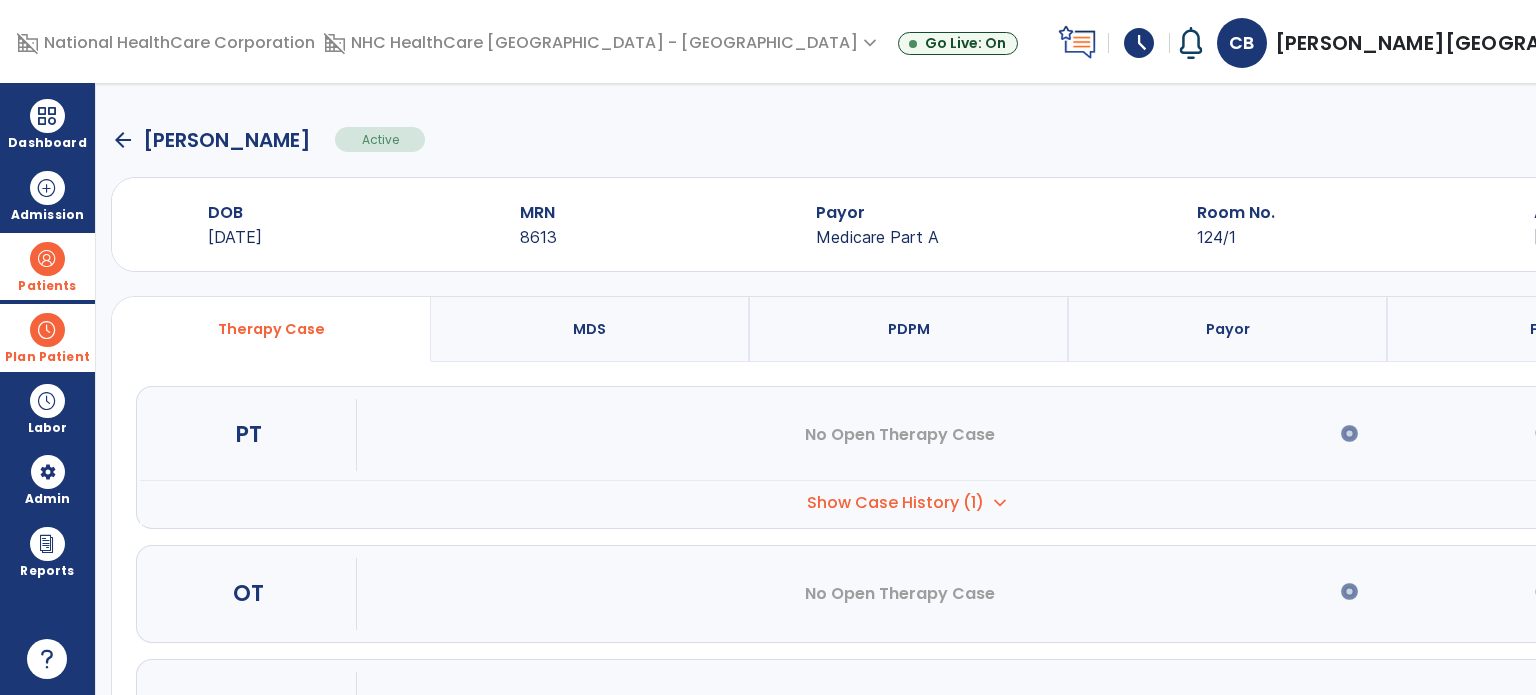 click on "menu" at bounding box center [1687, 140] 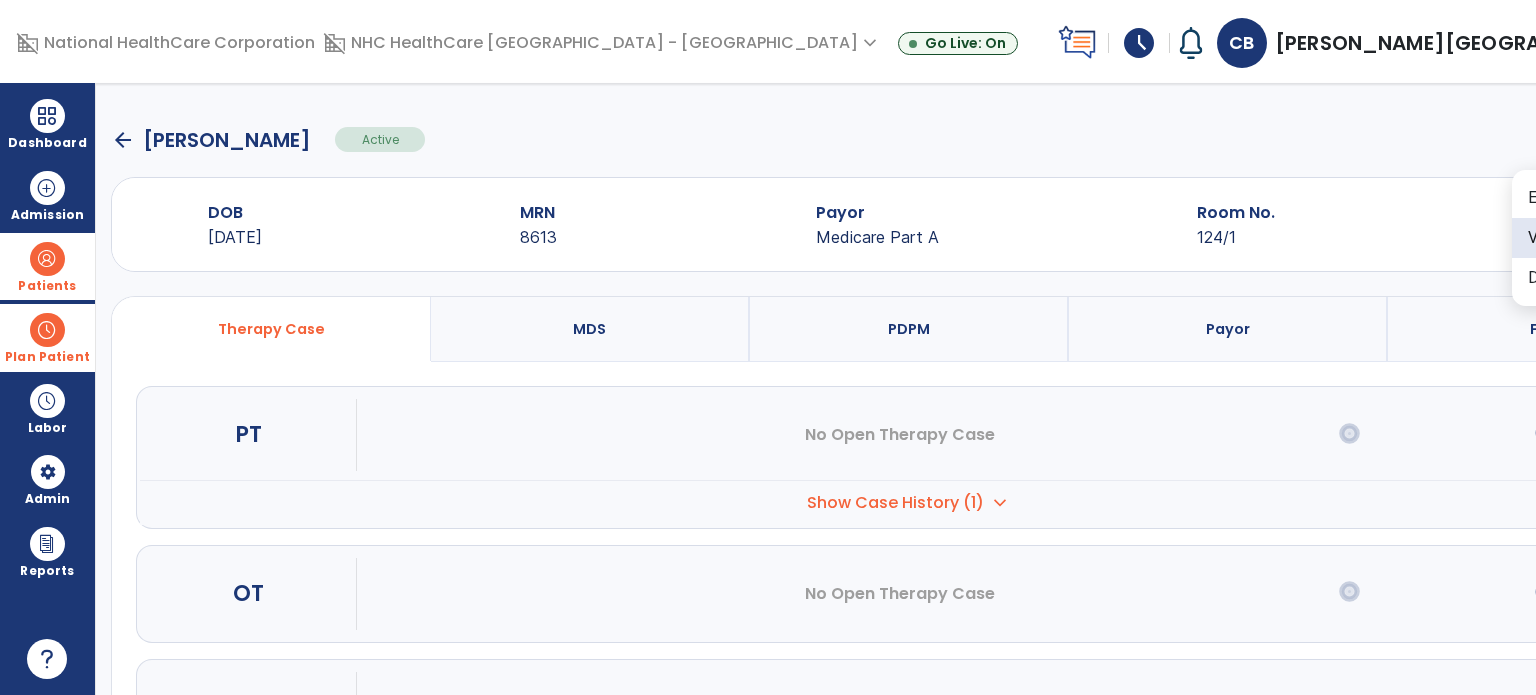 click on "View OBRA Report" 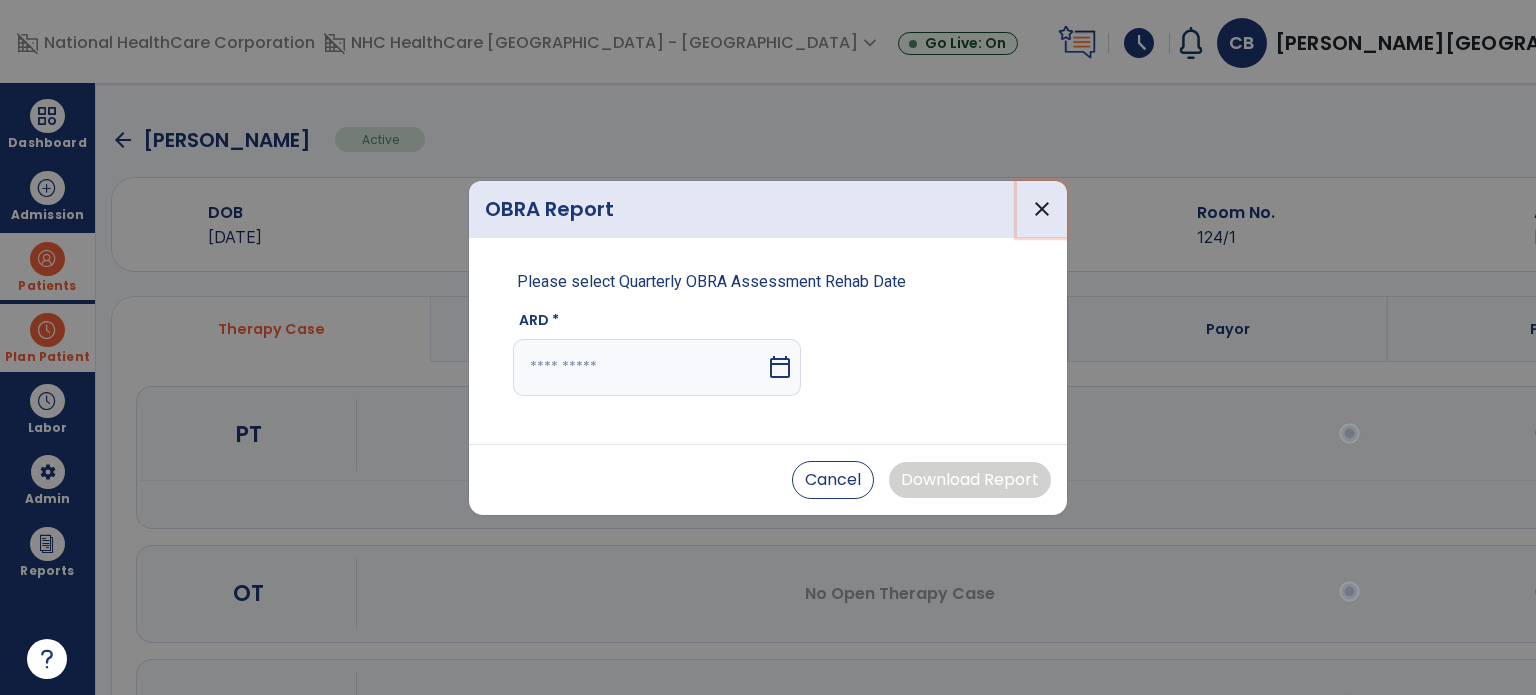 click on "close" at bounding box center (1042, 209) 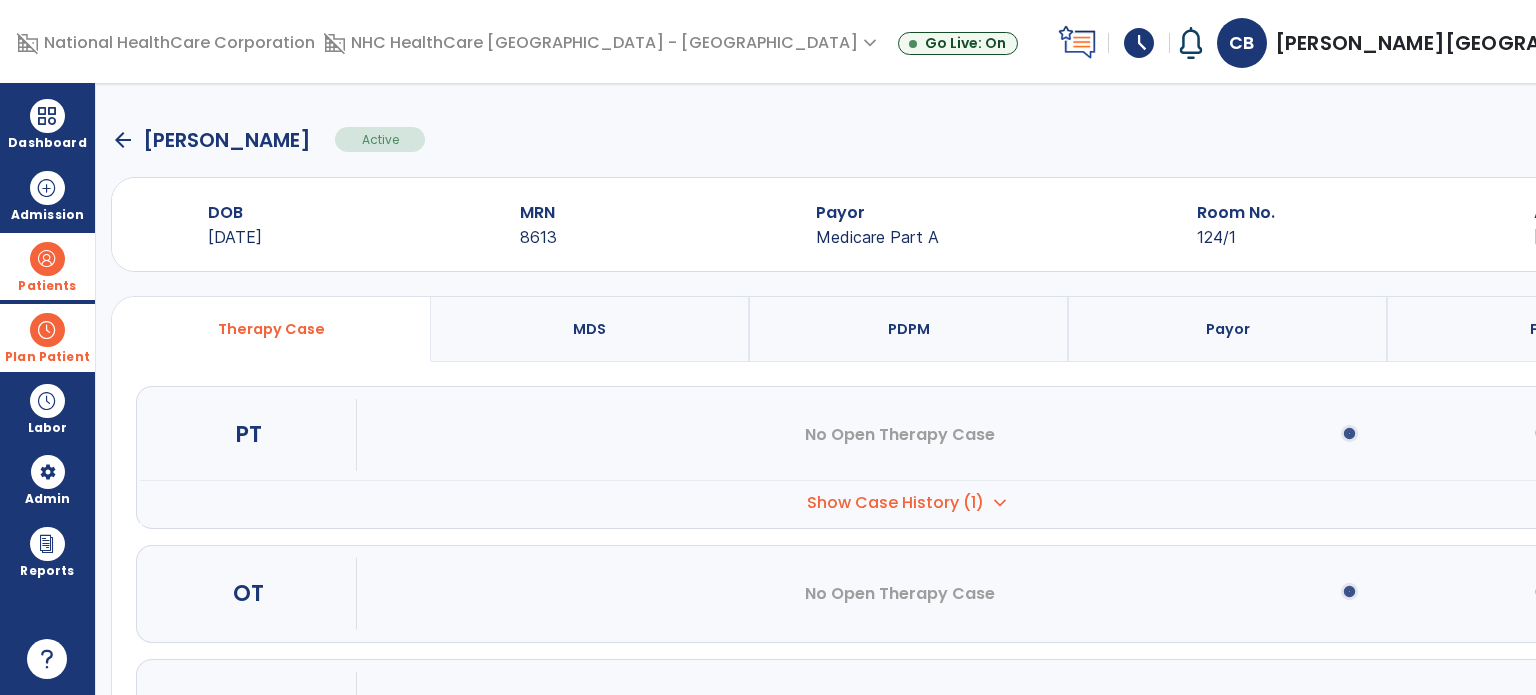 click on "menu" at bounding box center (1687, 140) 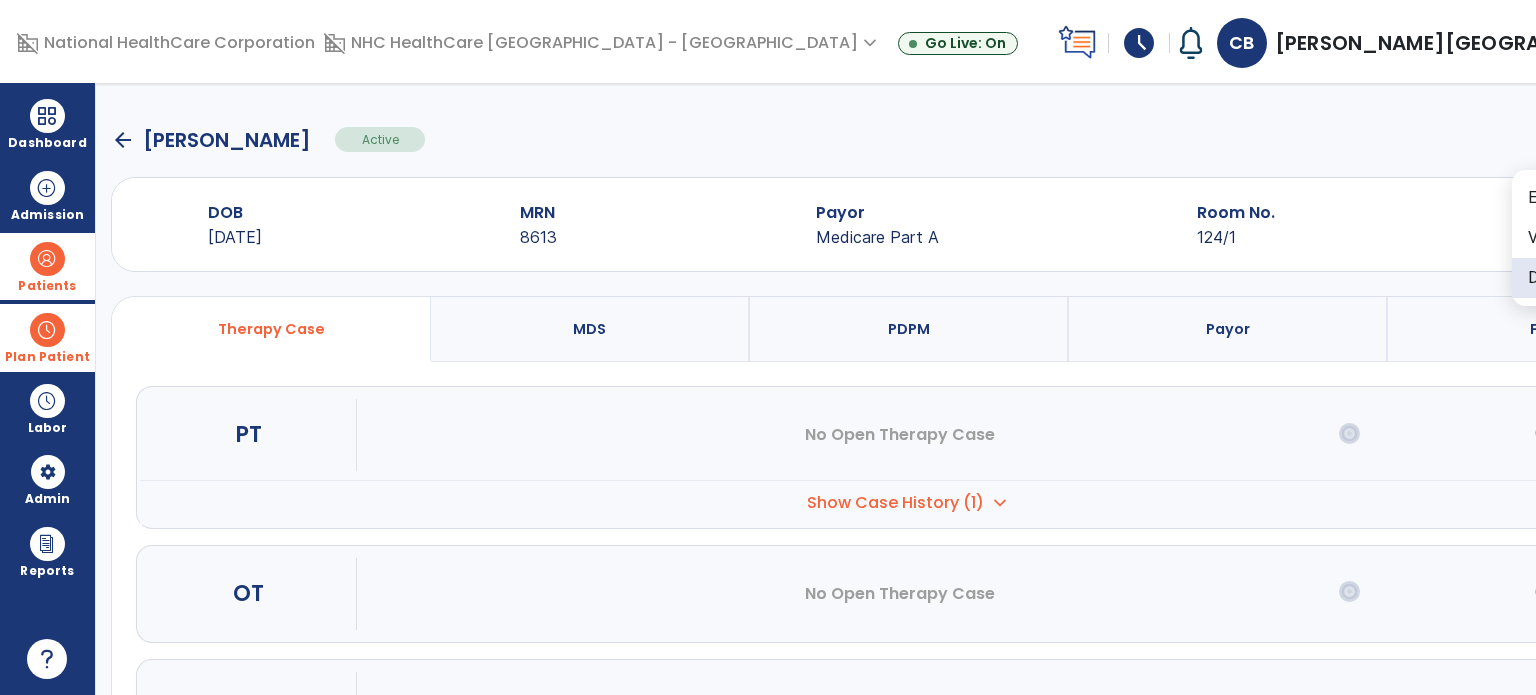 click on "Discharge Patient" 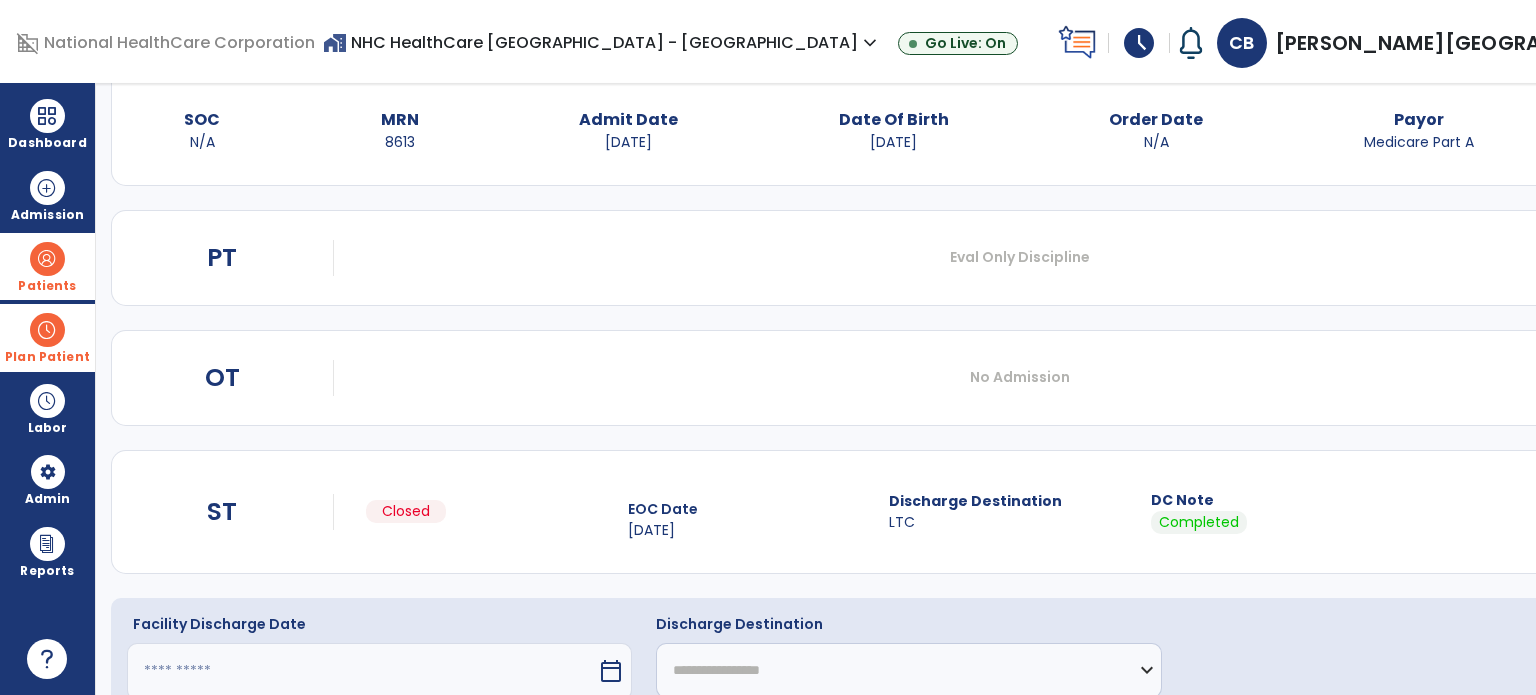 scroll, scrollTop: 187, scrollLeft: 0, axis: vertical 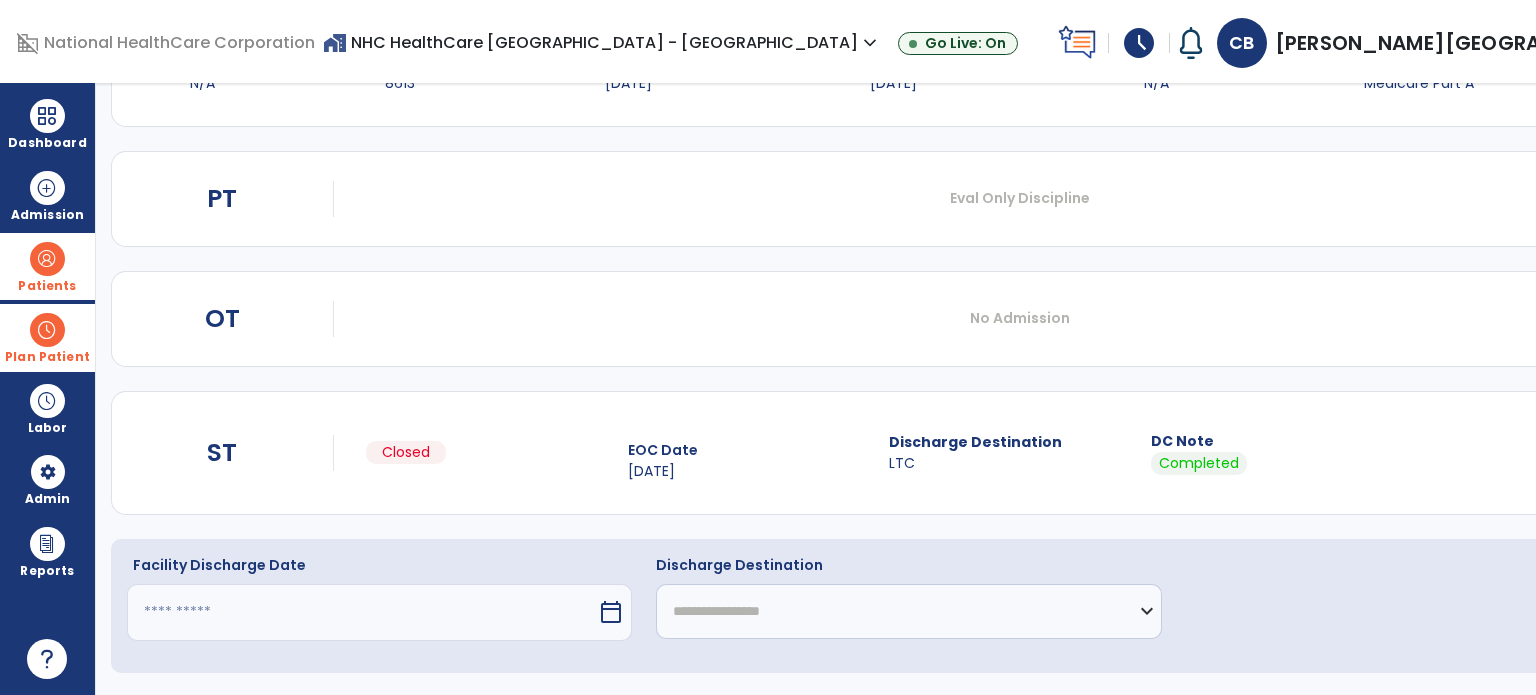 click at bounding box center [362, 612] 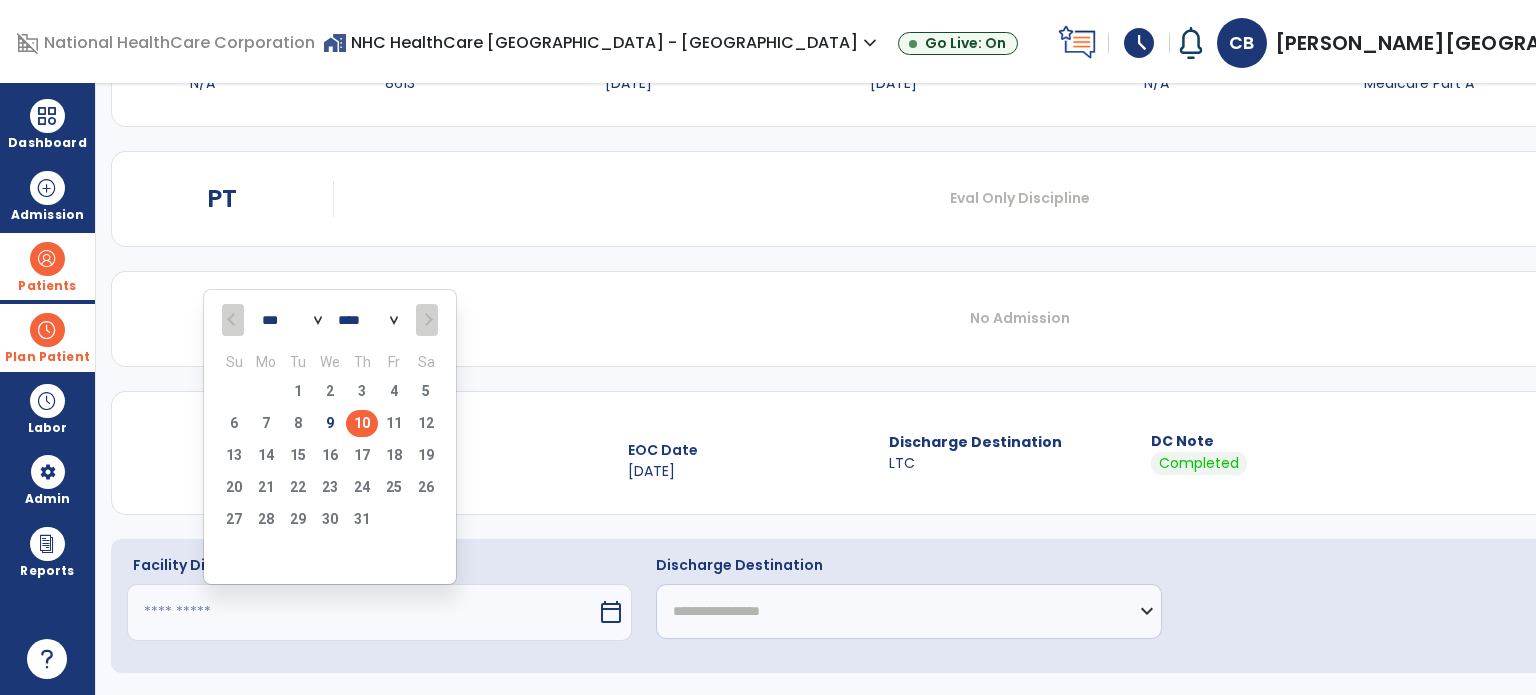 drag, startPoint x: 359, startPoint y: 419, endPoint x: 539, endPoint y: 567, distance: 233.03218 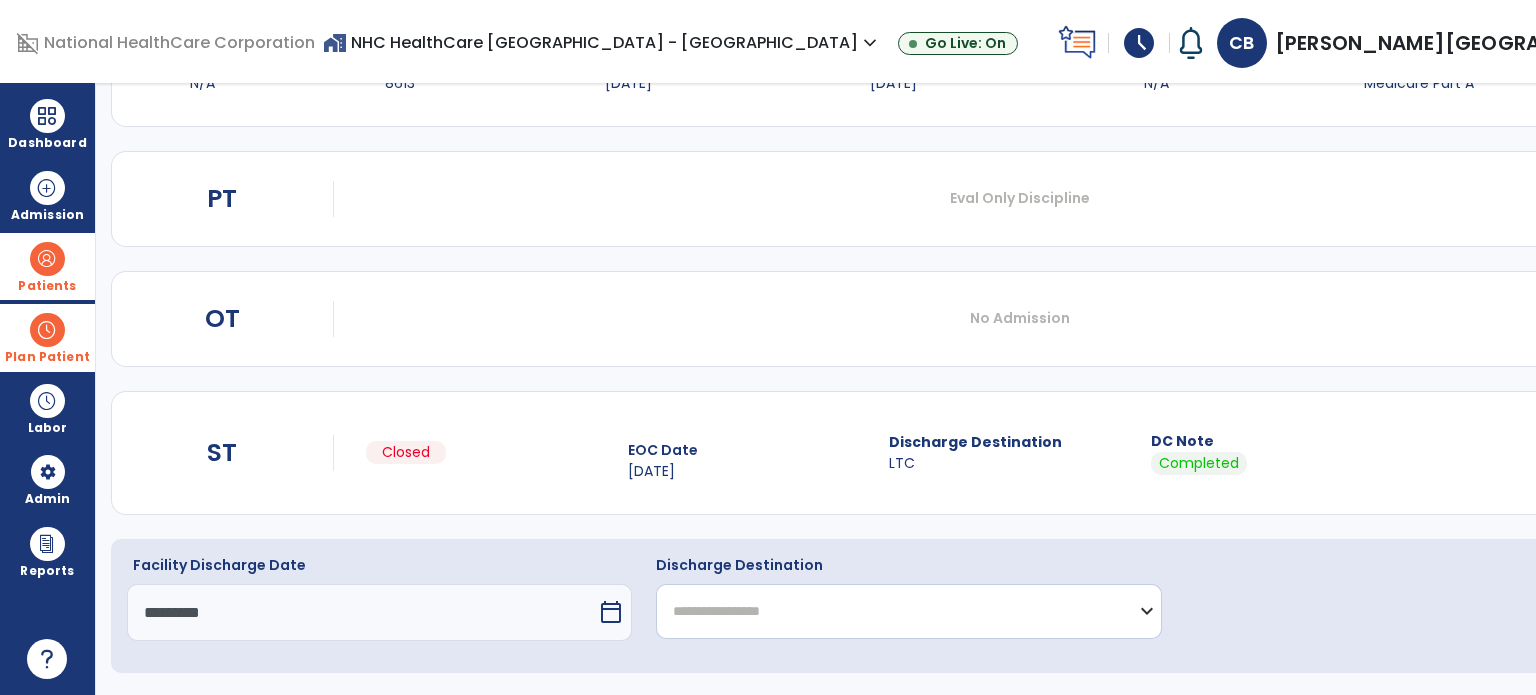 drag, startPoint x: 620, startPoint y: 616, endPoint x: 639, endPoint y: 586, distance: 35.510563 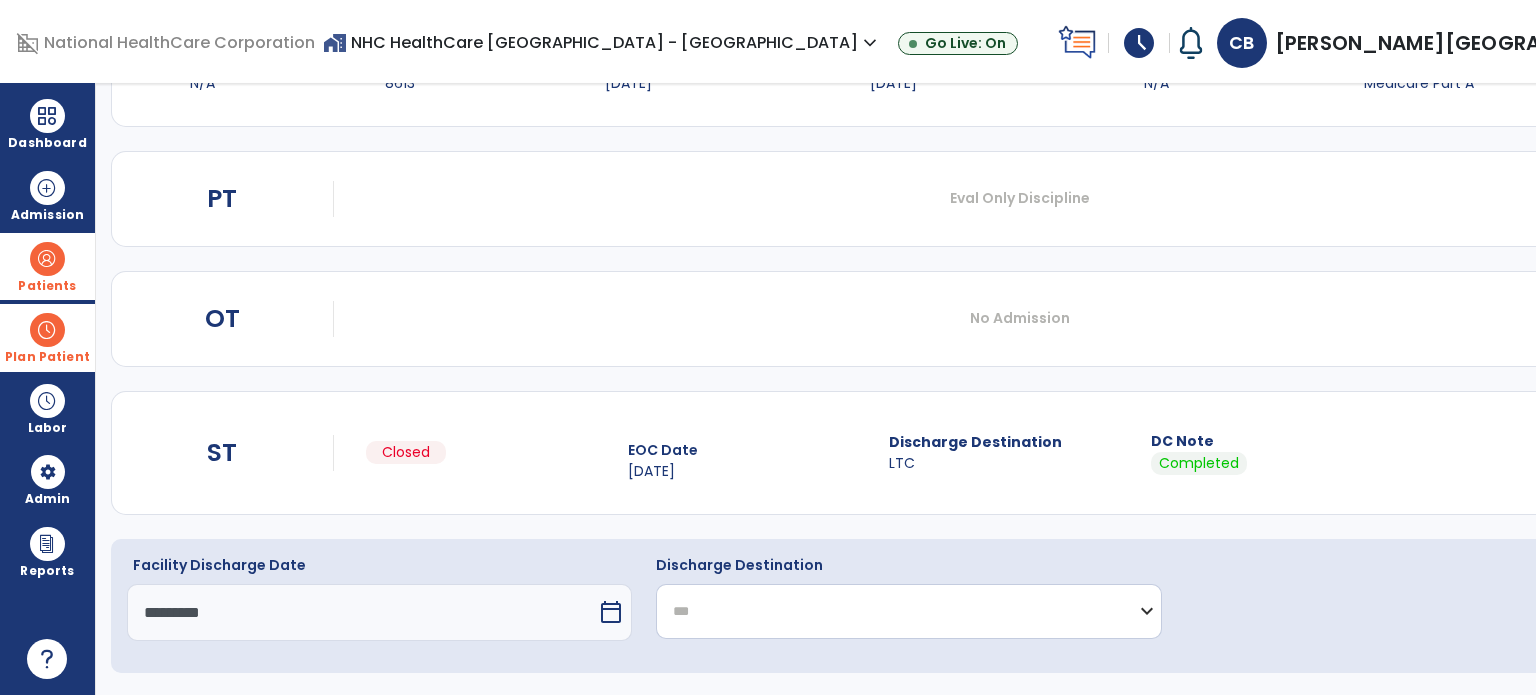 click on "**********" 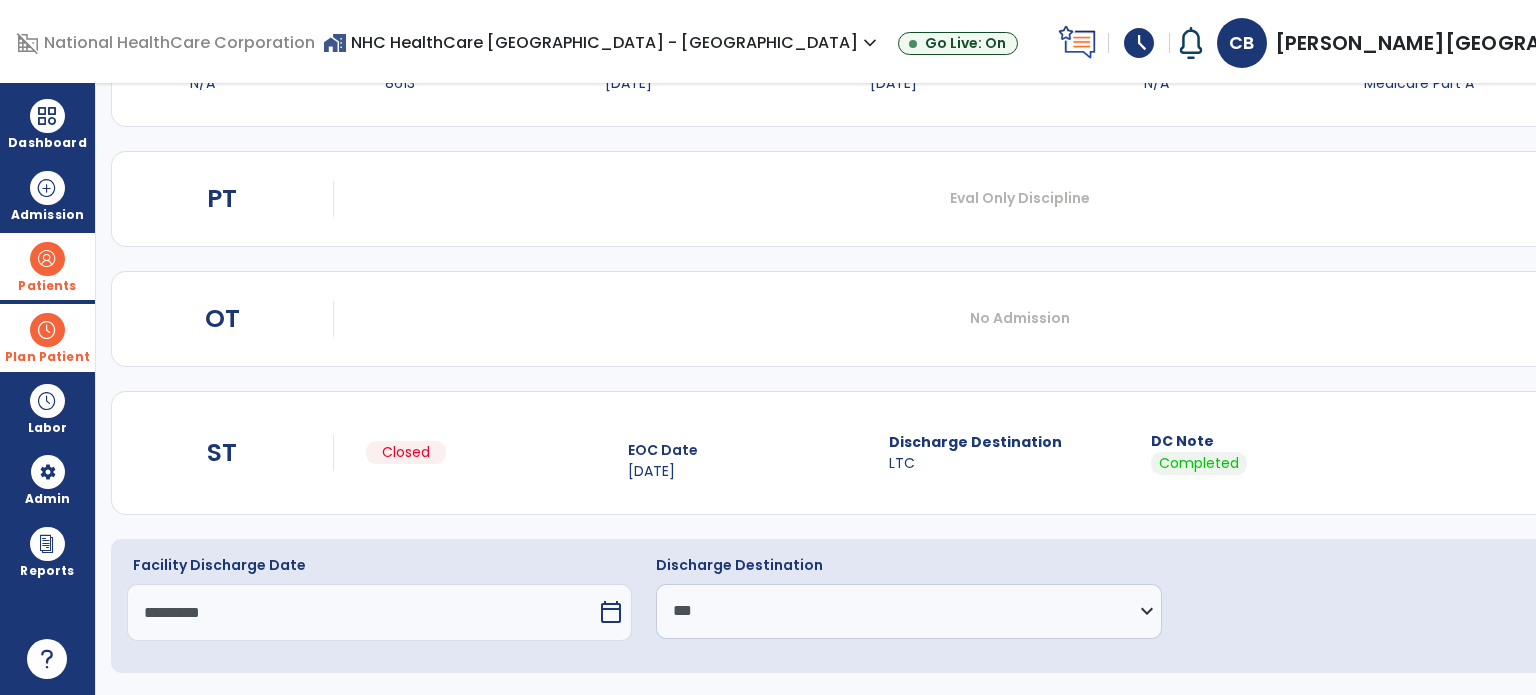 click on "Discharge" 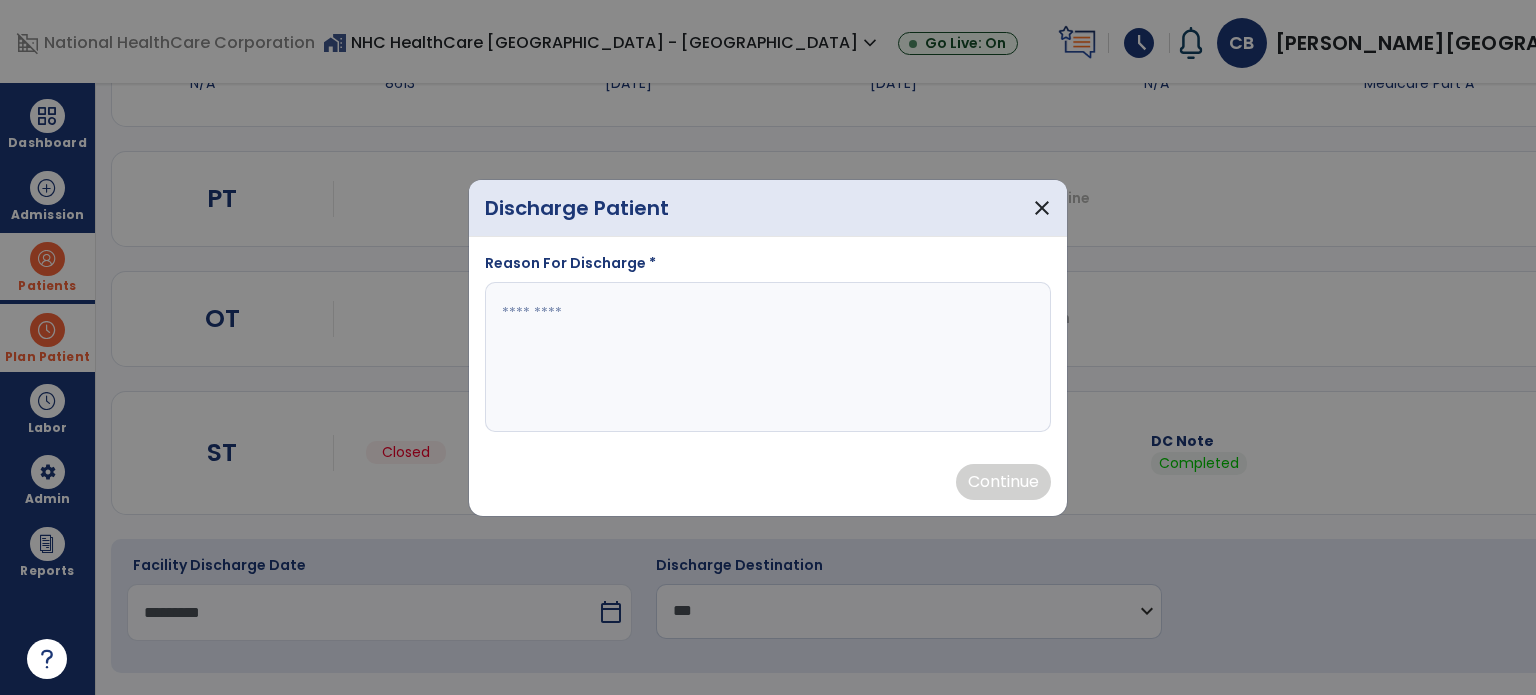click at bounding box center (768, 357) 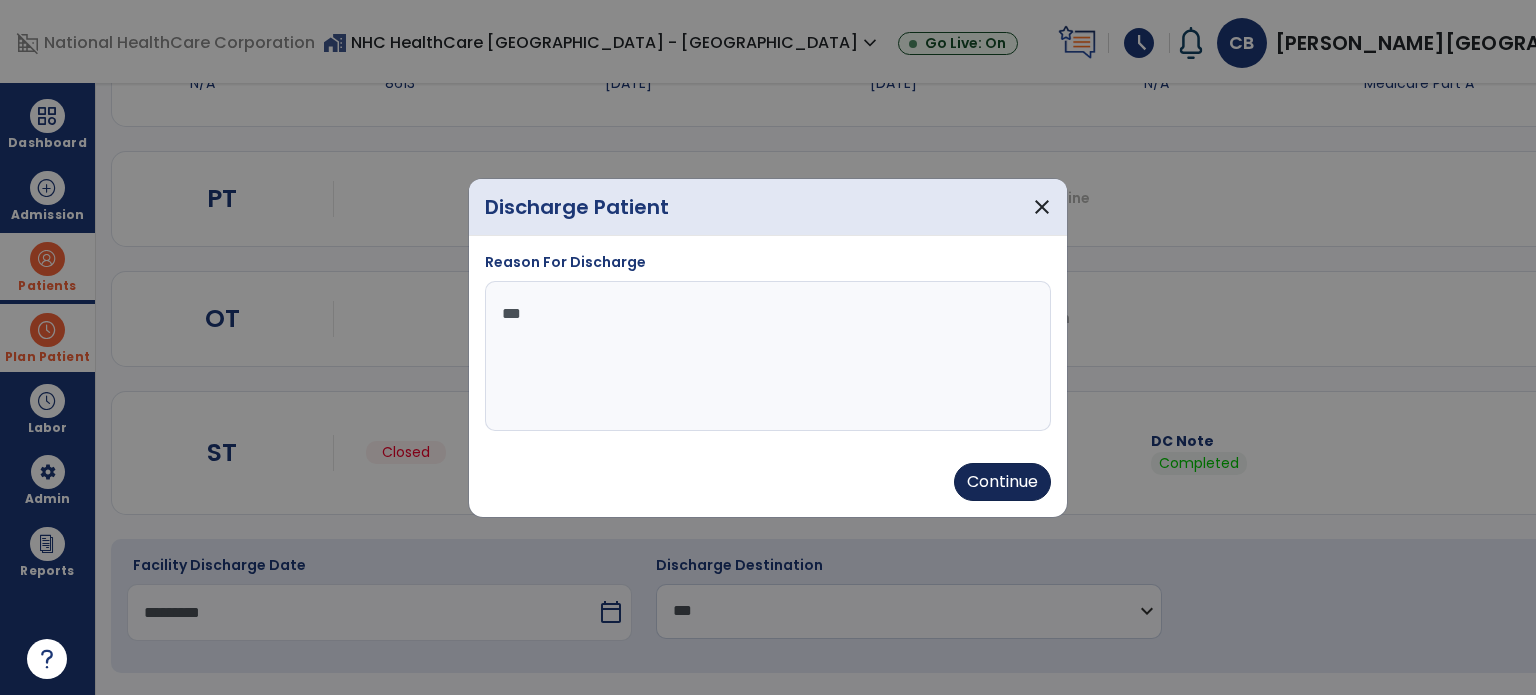 type on "***" 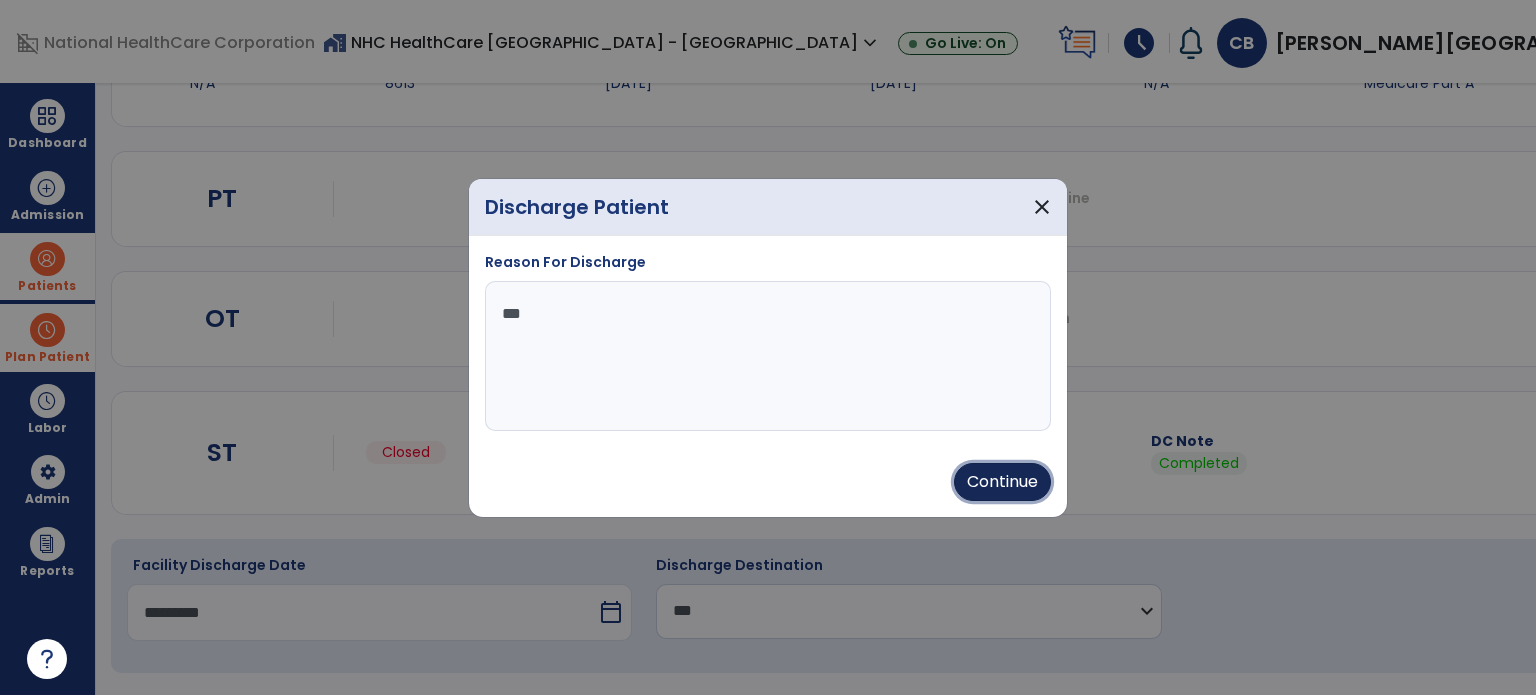 click on "Continue" at bounding box center [1002, 482] 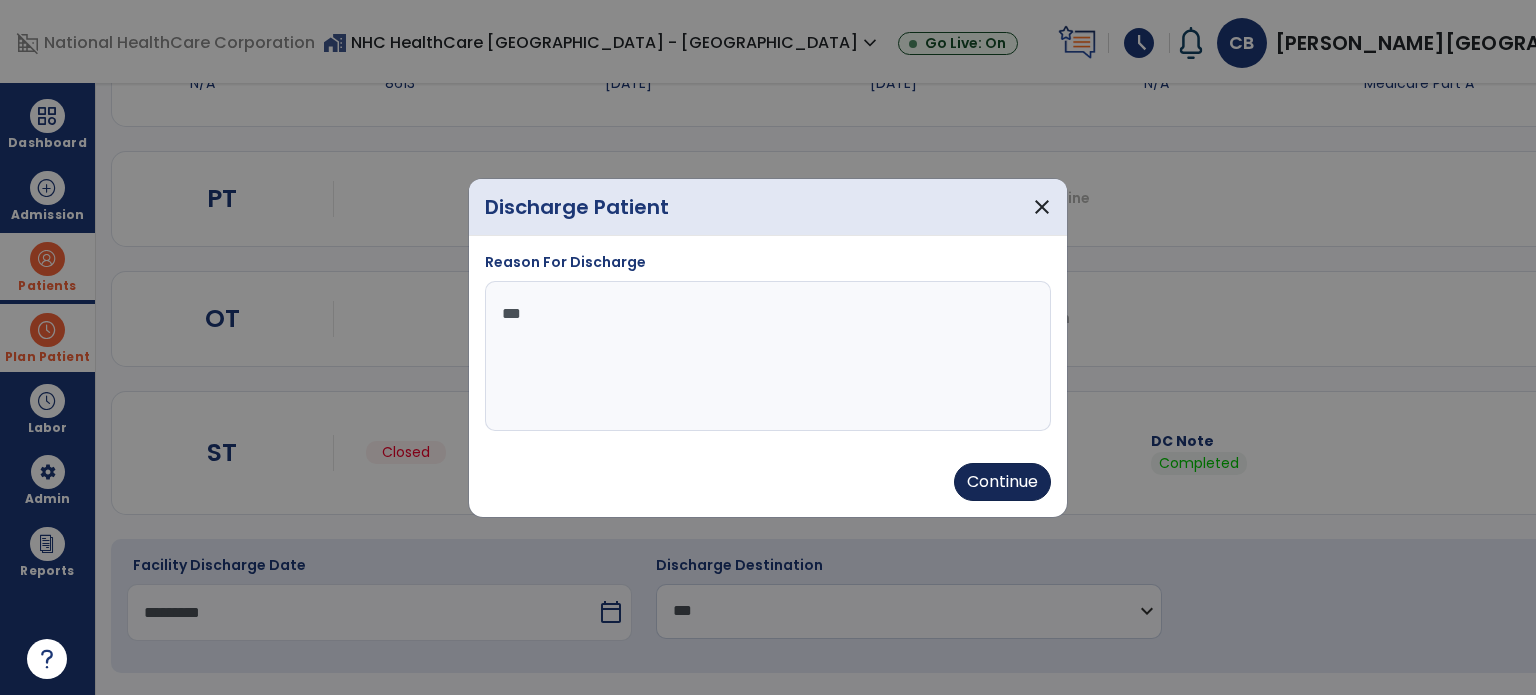 type on "*********" 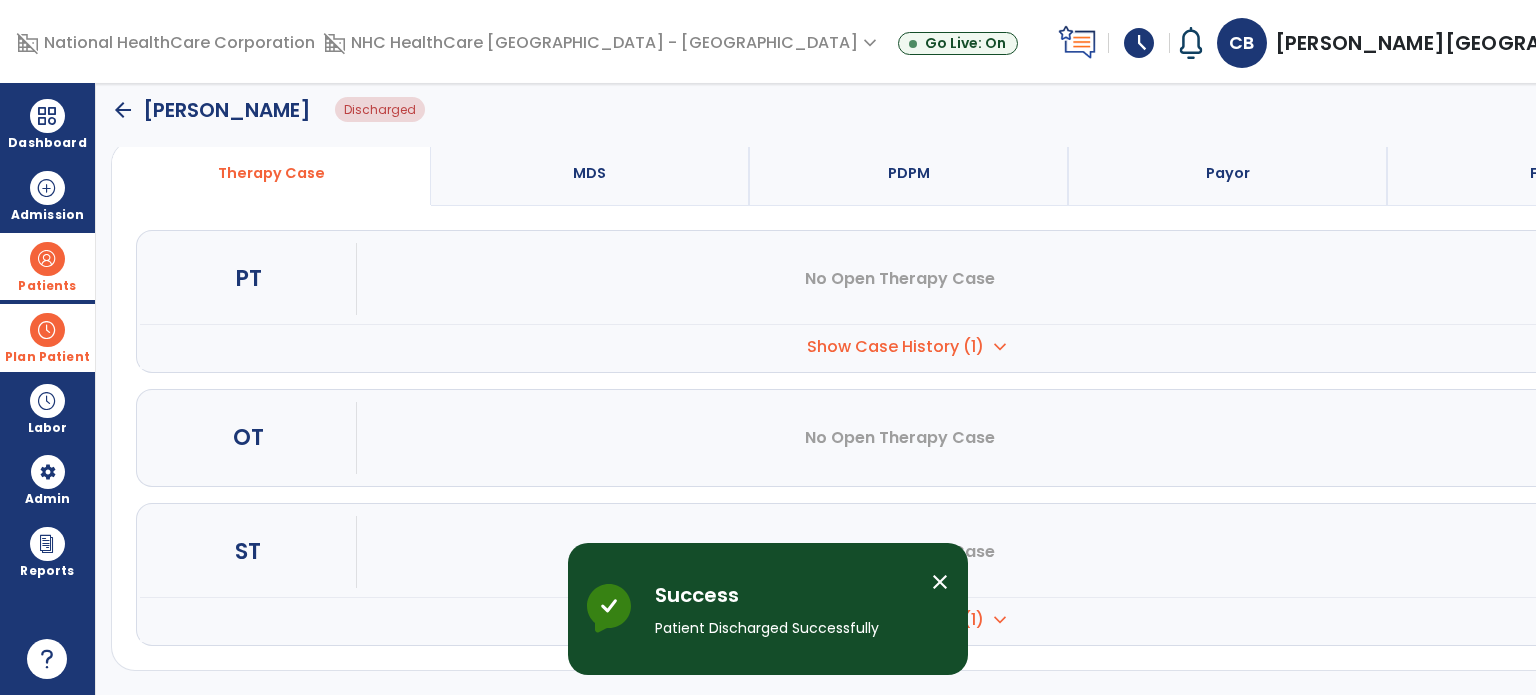 scroll, scrollTop: 152, scrollLeft: 0, axis: vertical 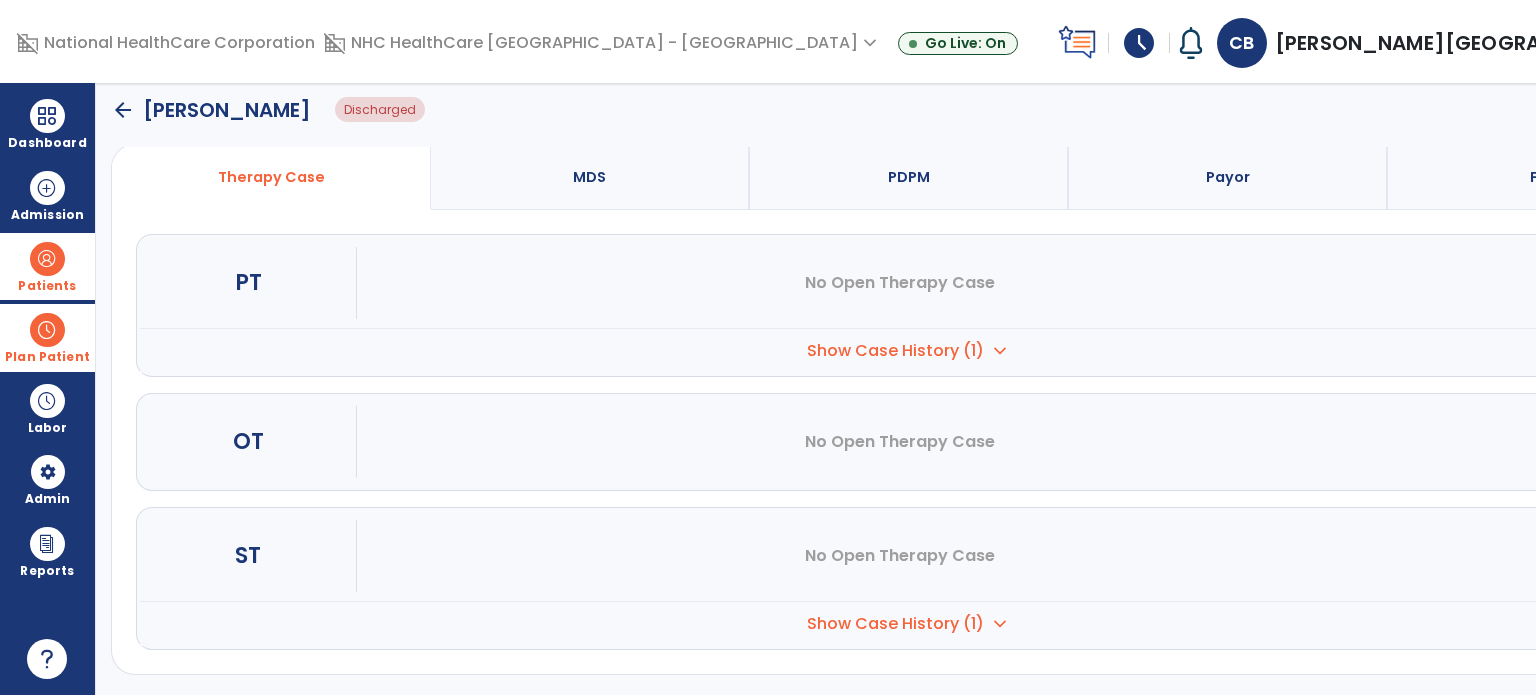 drag, startPoint x: 64, startPoint y: 246, endPoint x: 113, endPoint y: 259, distance: 50.695168 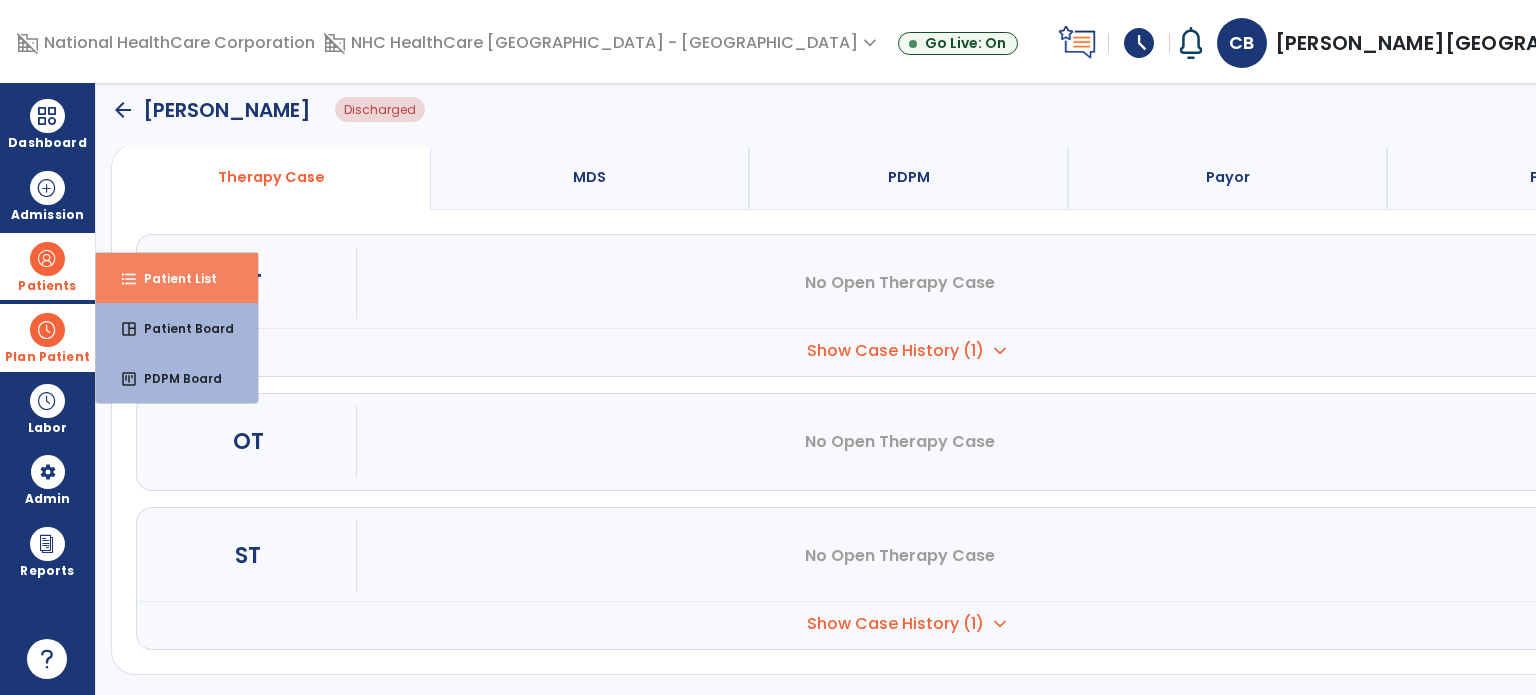 click on "format_list_bulleted  Patient List" at bounding box center (177, 278) 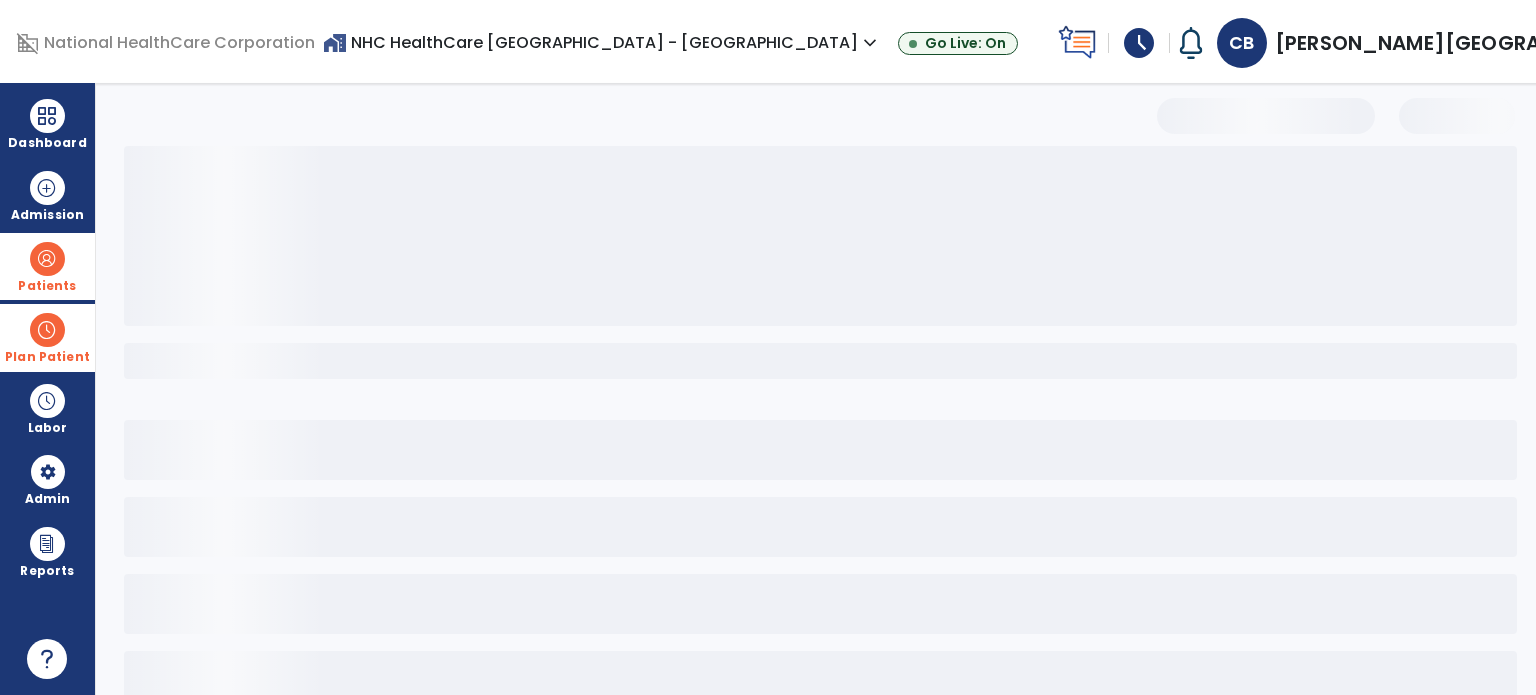 select on "***" 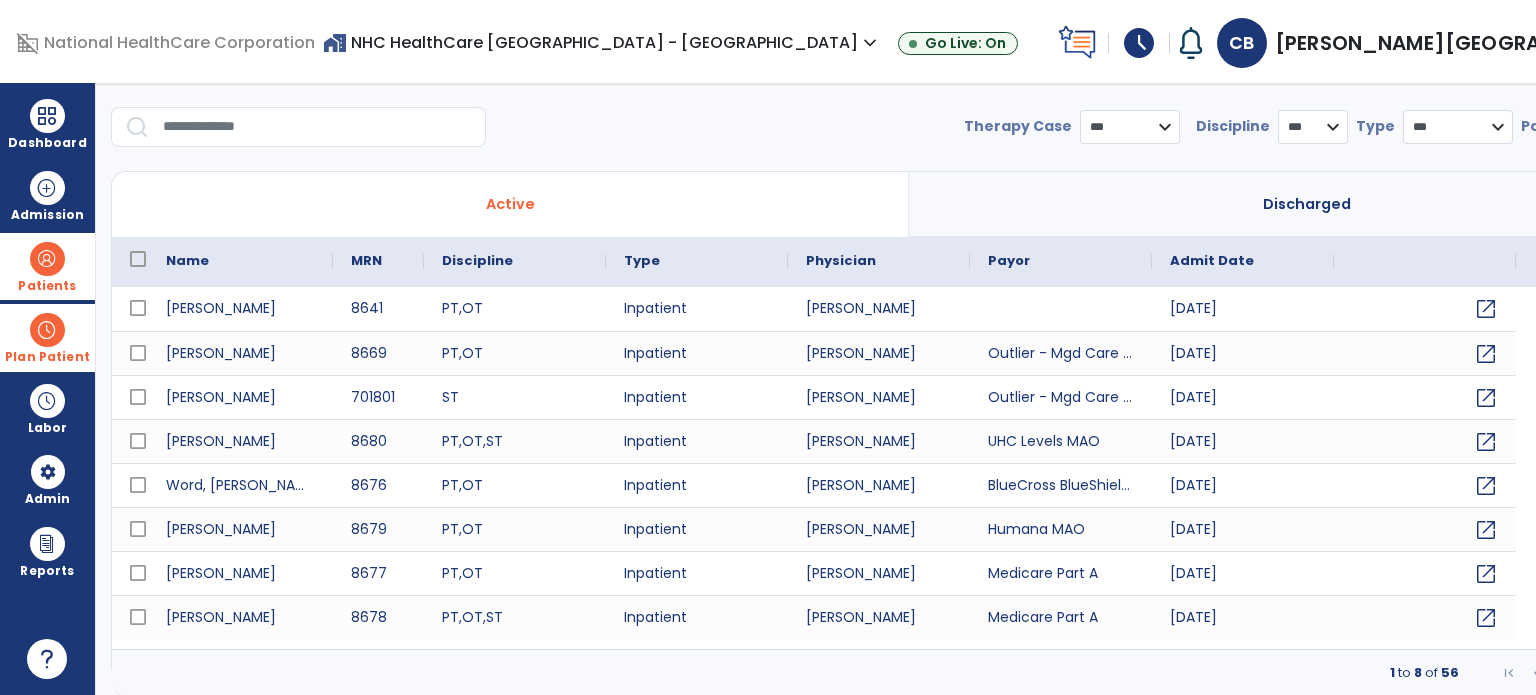 click at bounding box center (1647, 673) 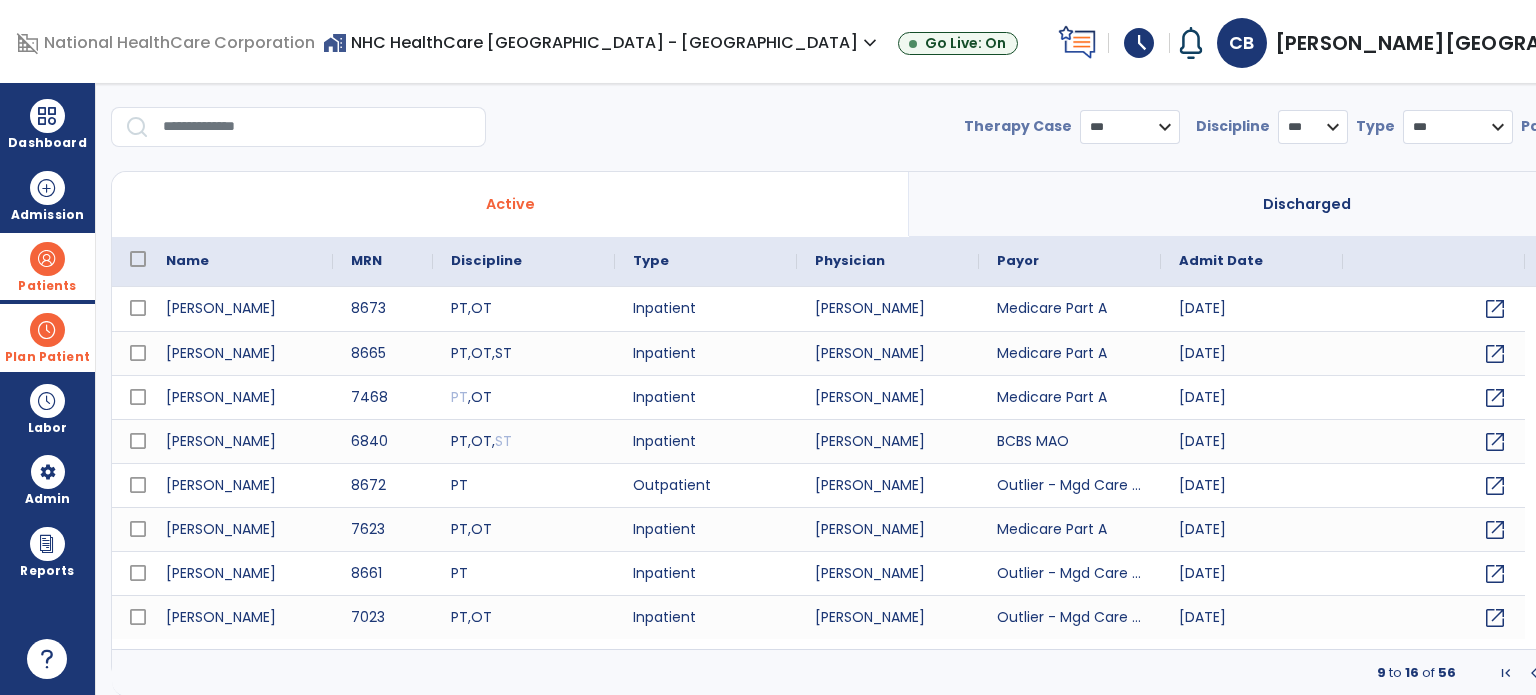 click at bounding box center [1647, 673] 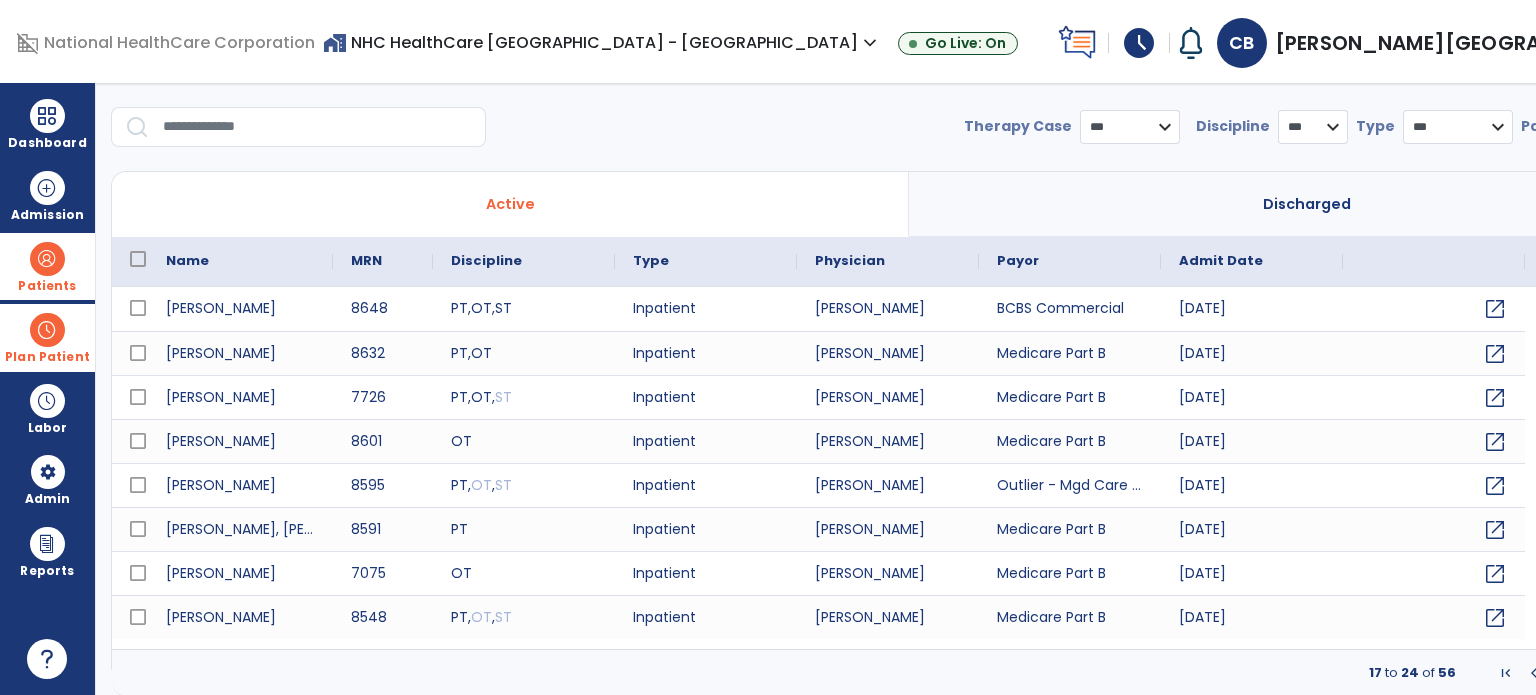 click at bounding box center [1647, 673] 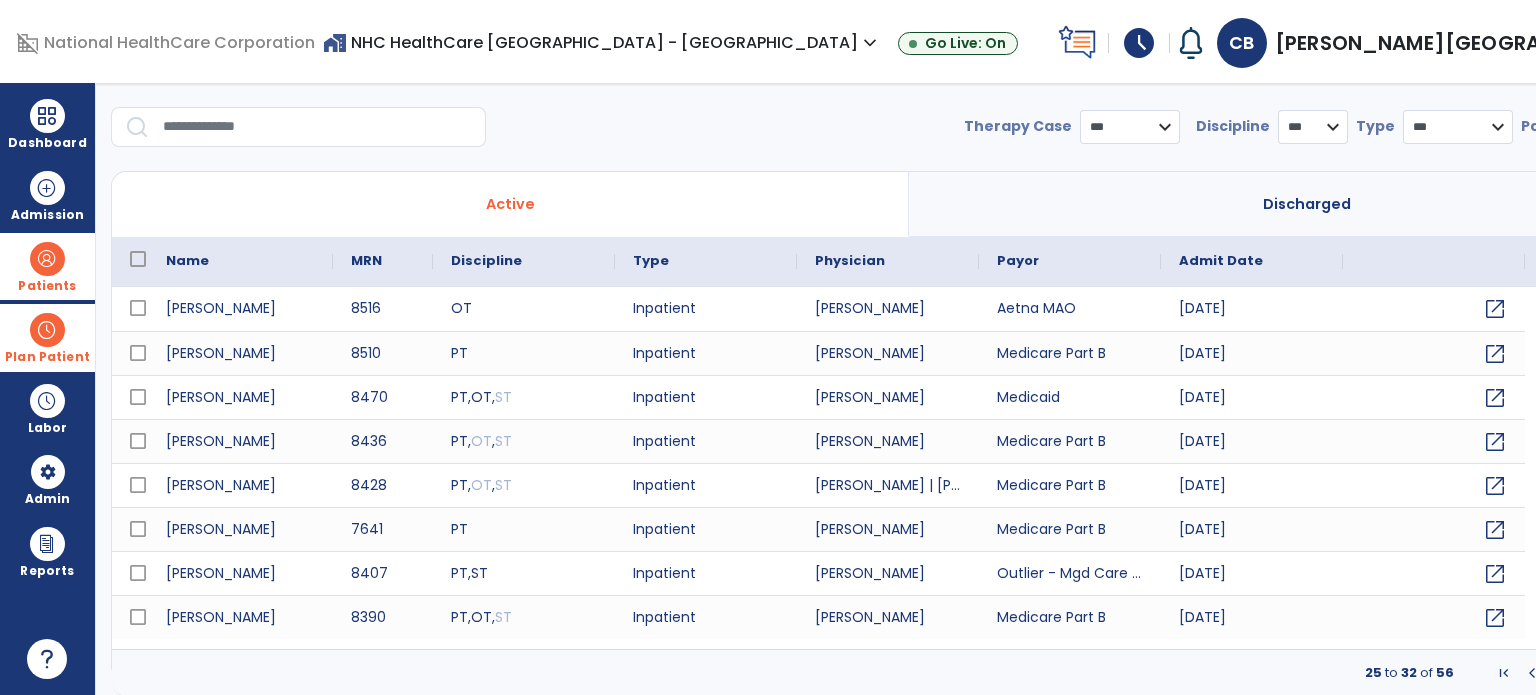 click at bounding box center (1647, 673) 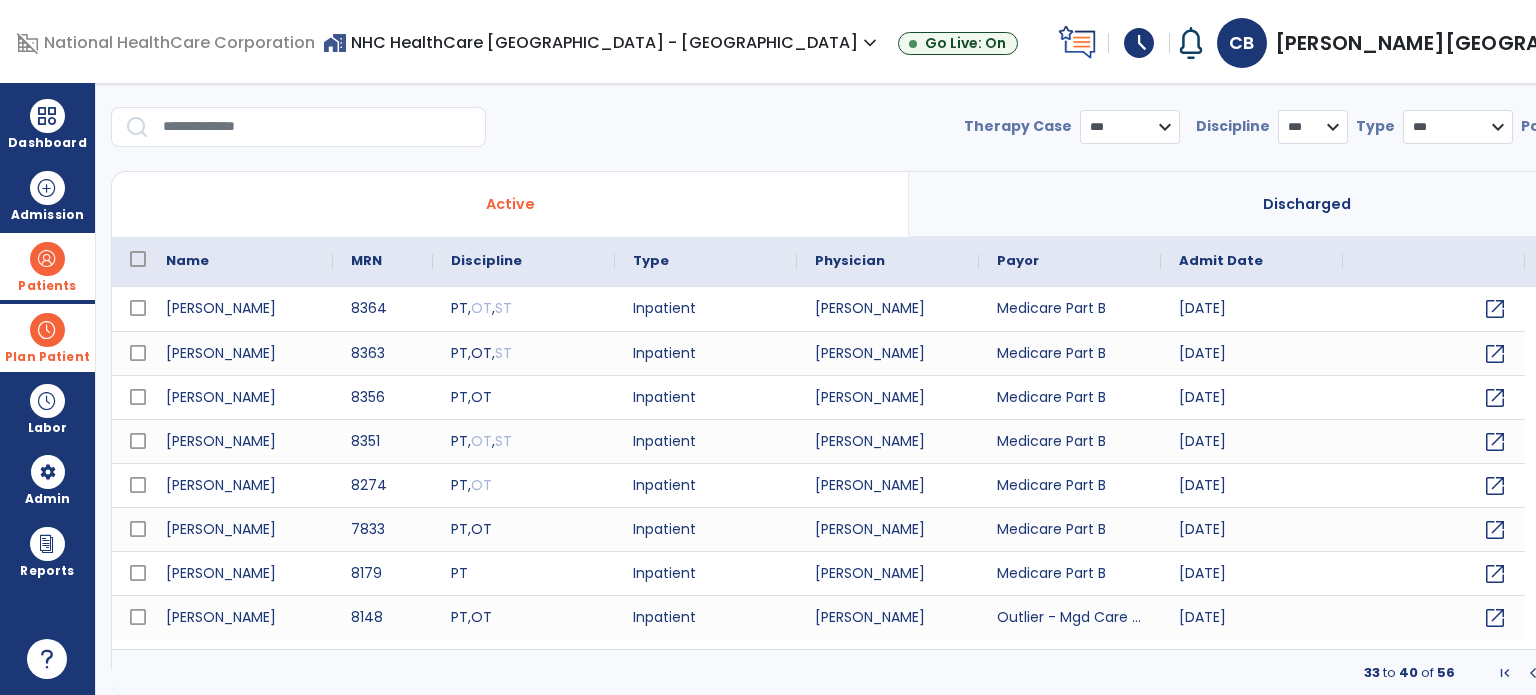 click at bounding box center (1647, 673) 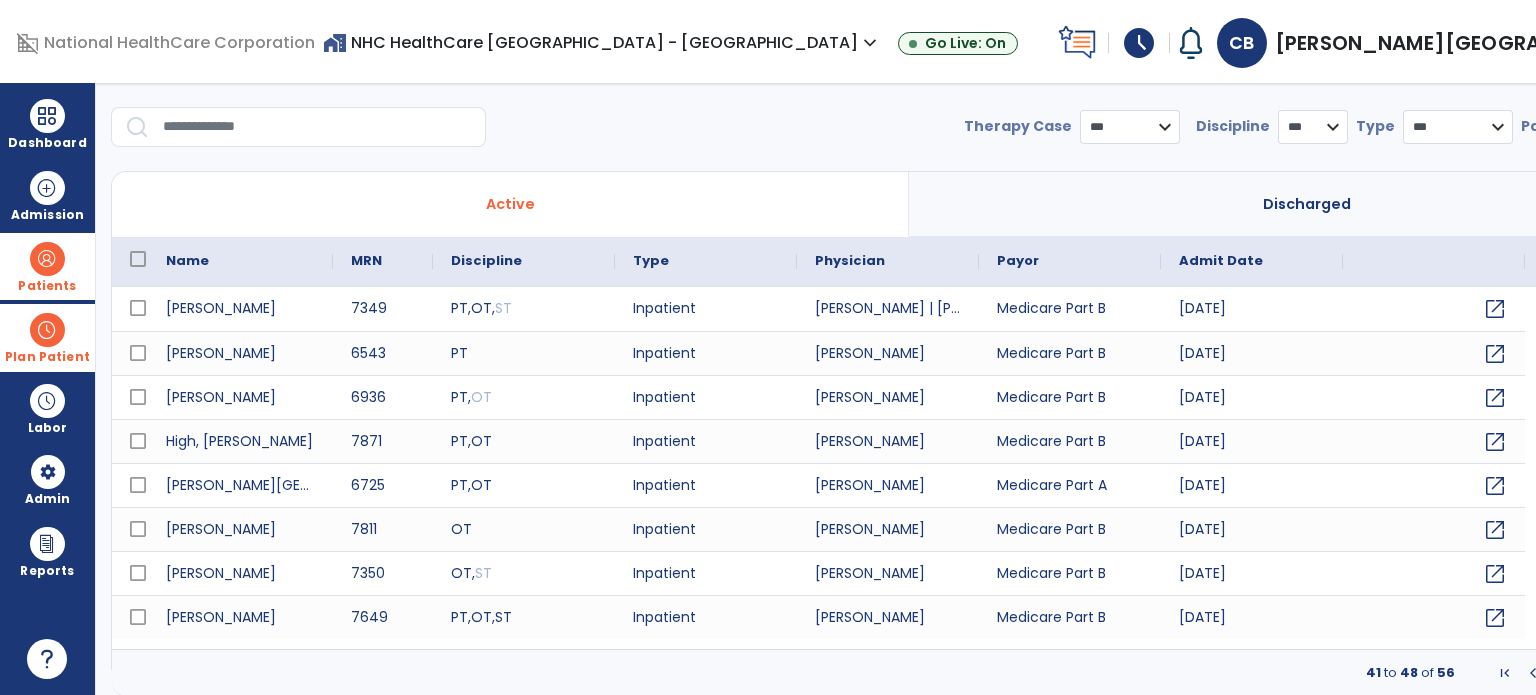 click at bounding box center (1647, 673) 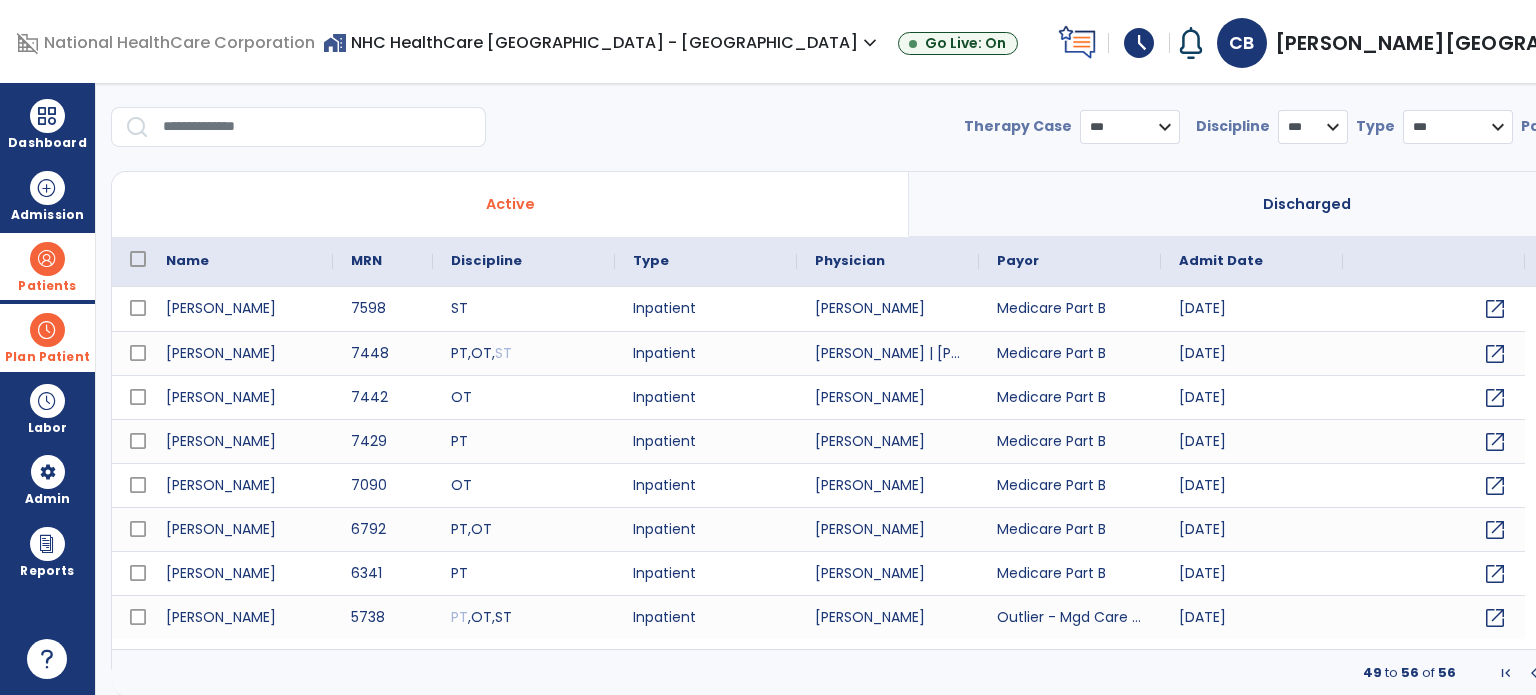 click at bounding box center (1647, 673) 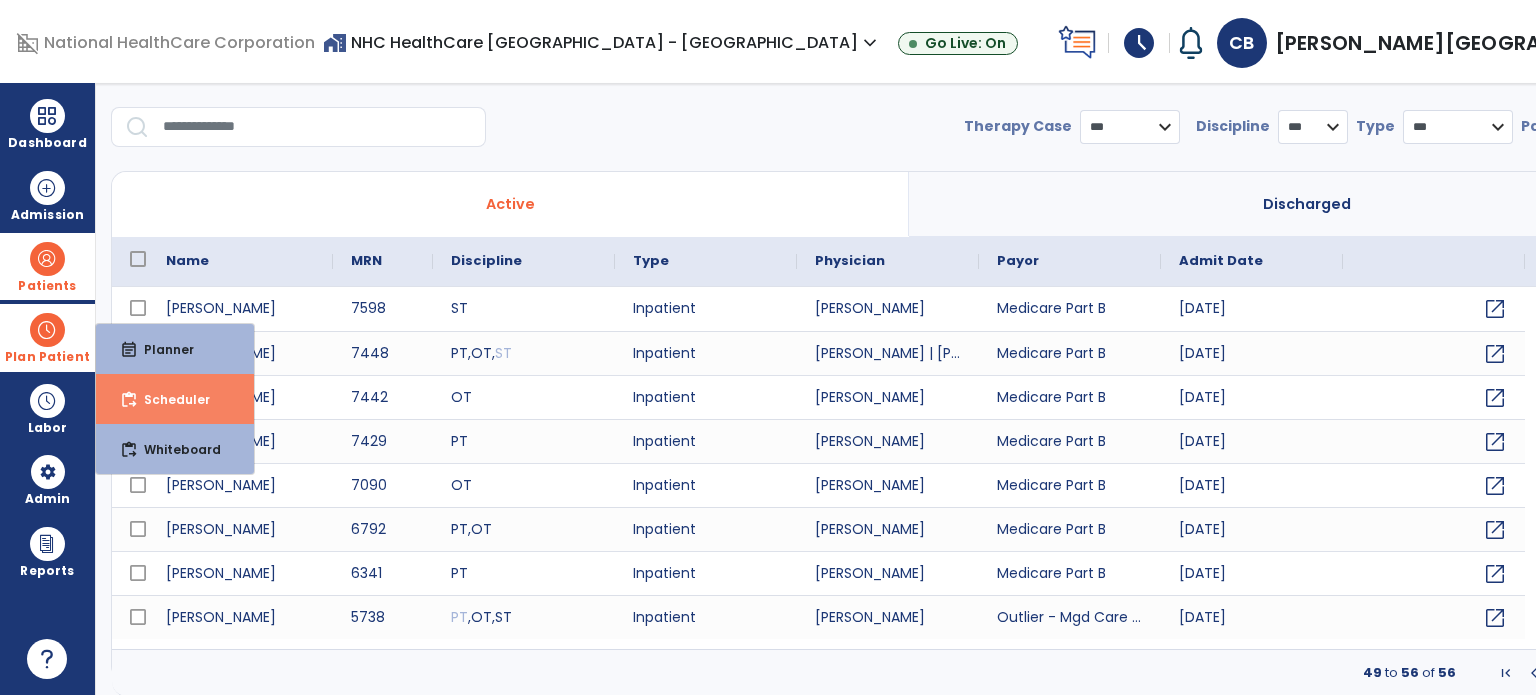 click on "content_paste_go  Scheduler" at bounding box center [175, 399] 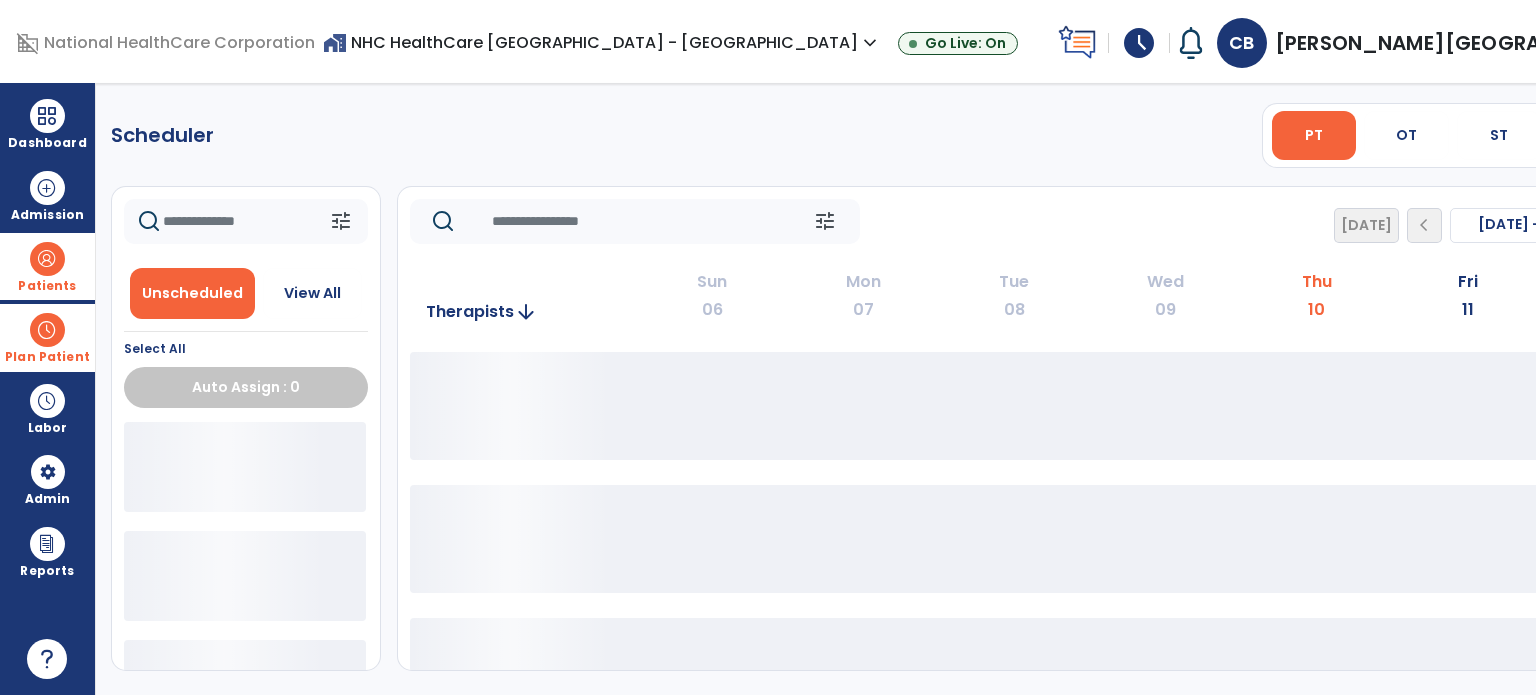 scroll, scrollTop: 0, scrollLeft: 0, axis: both 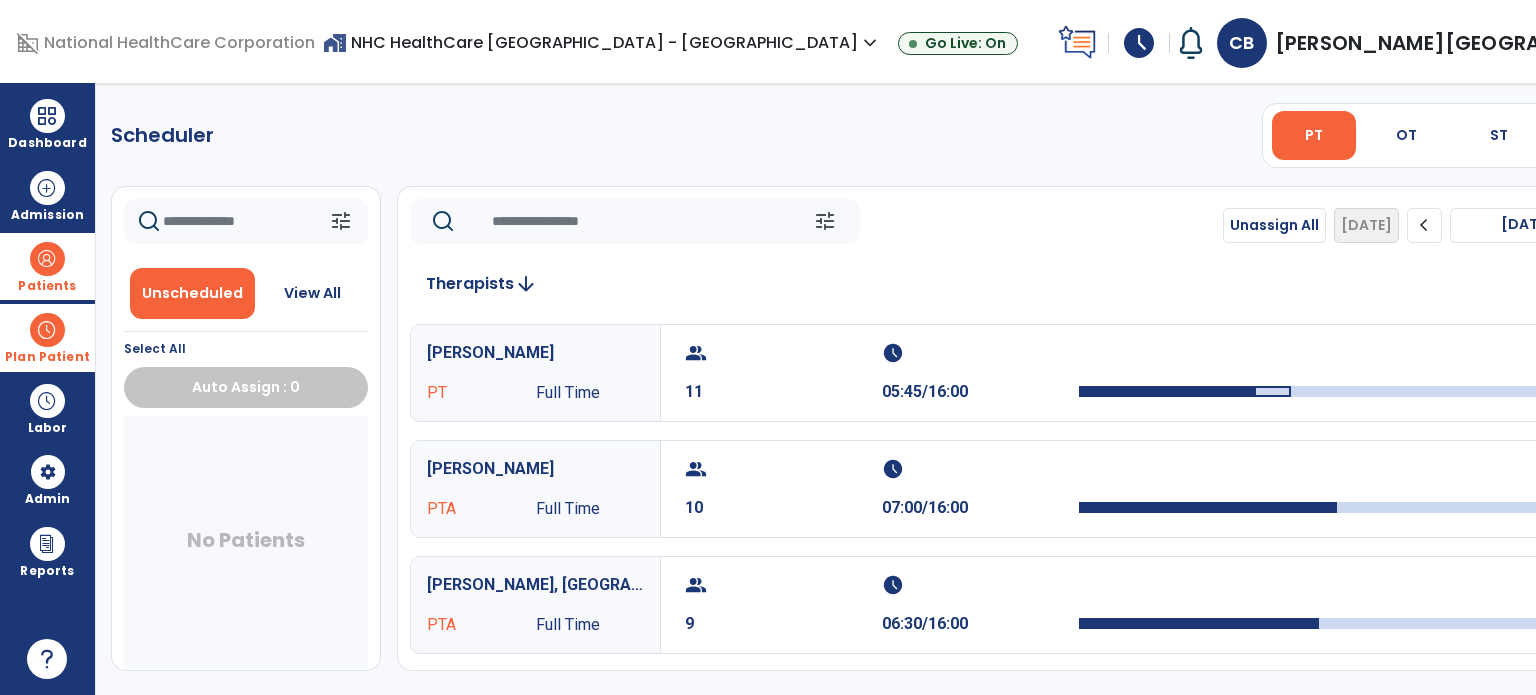 click on "chevron_right" 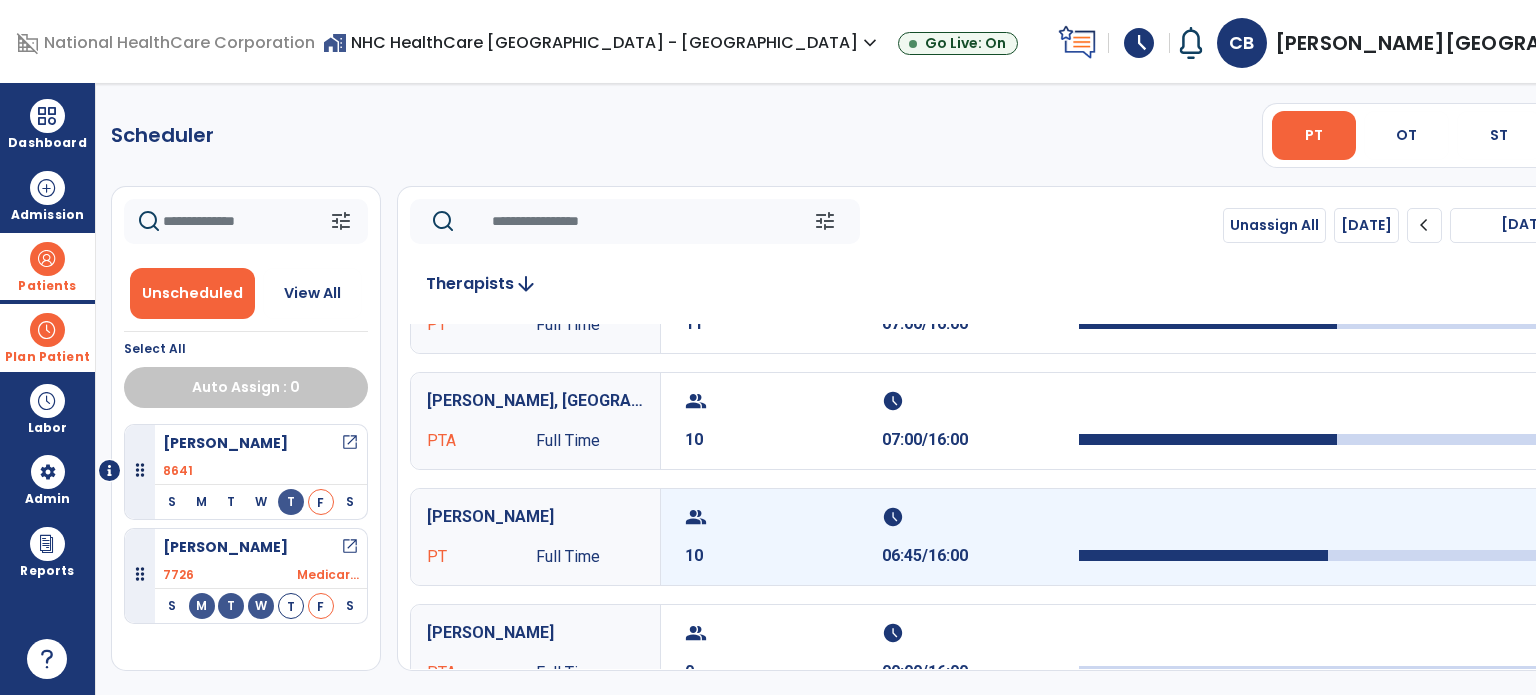 scroll, scrollTop: 0, scrollLeft: 0, axis: both 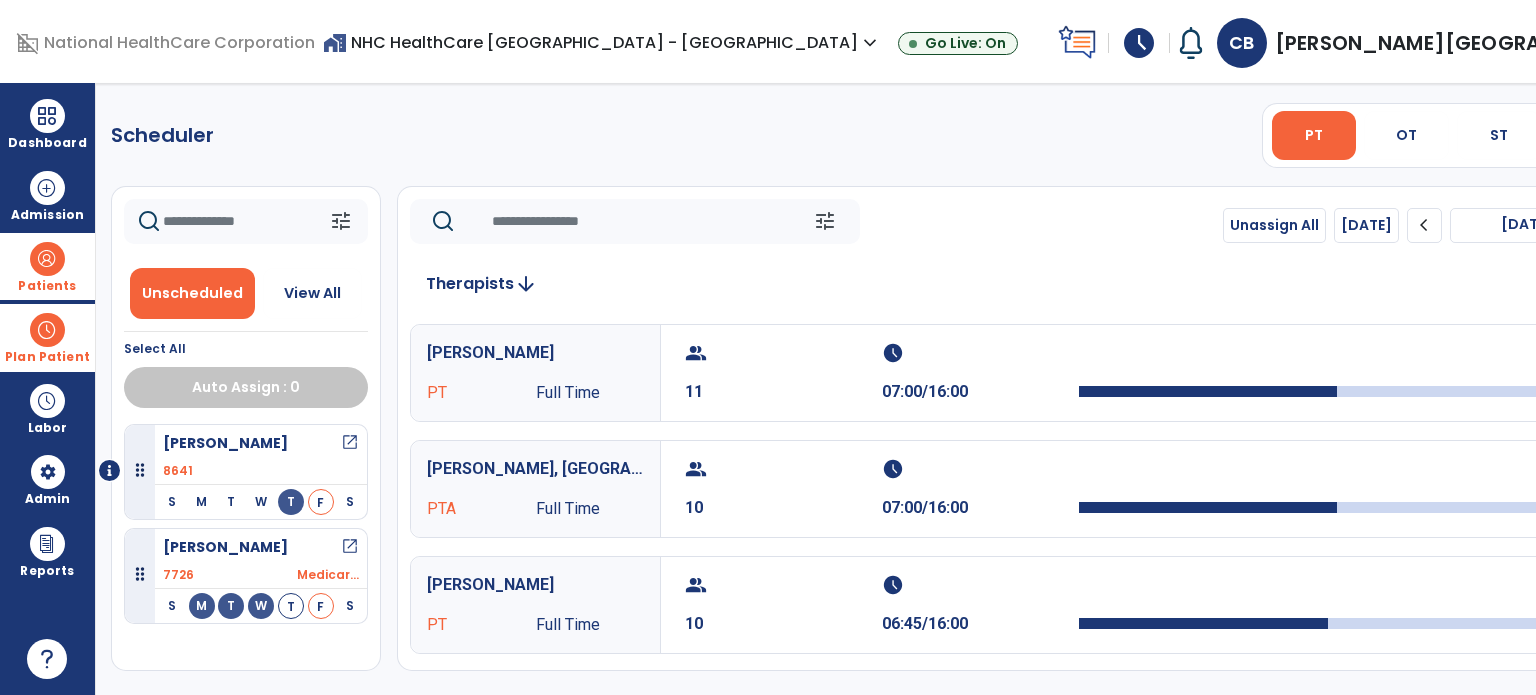 click on "Plan Patient" at bounding box center [47, 337] 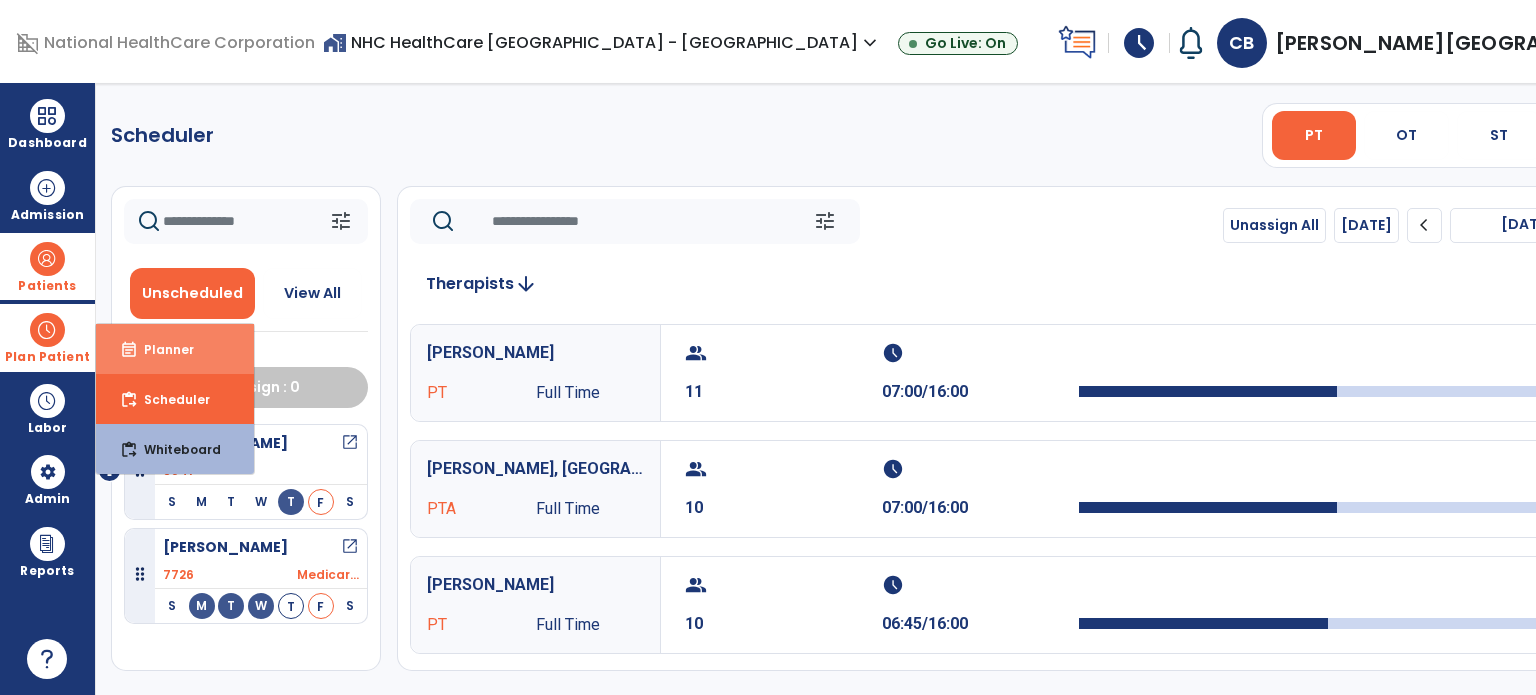 click on "Planner" at bounding box center (161, 349) 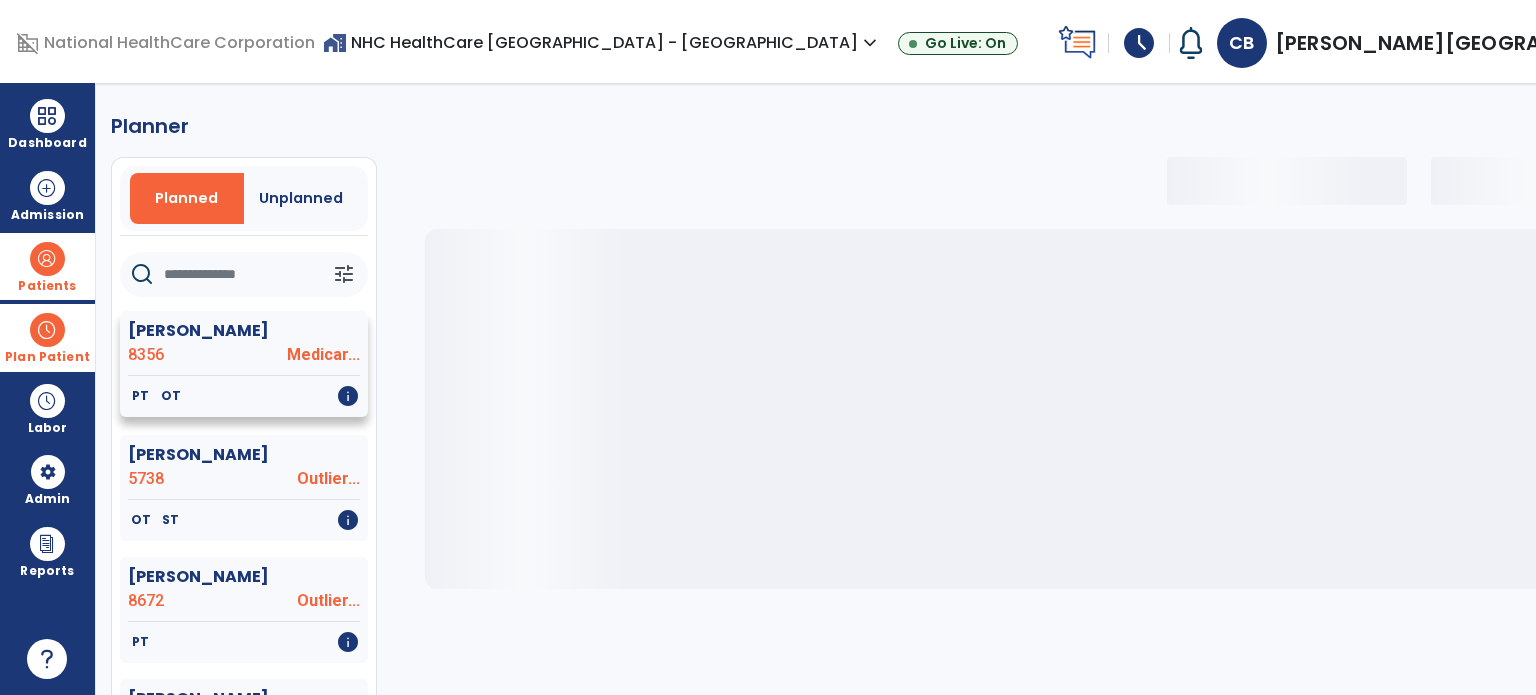 select on "***" 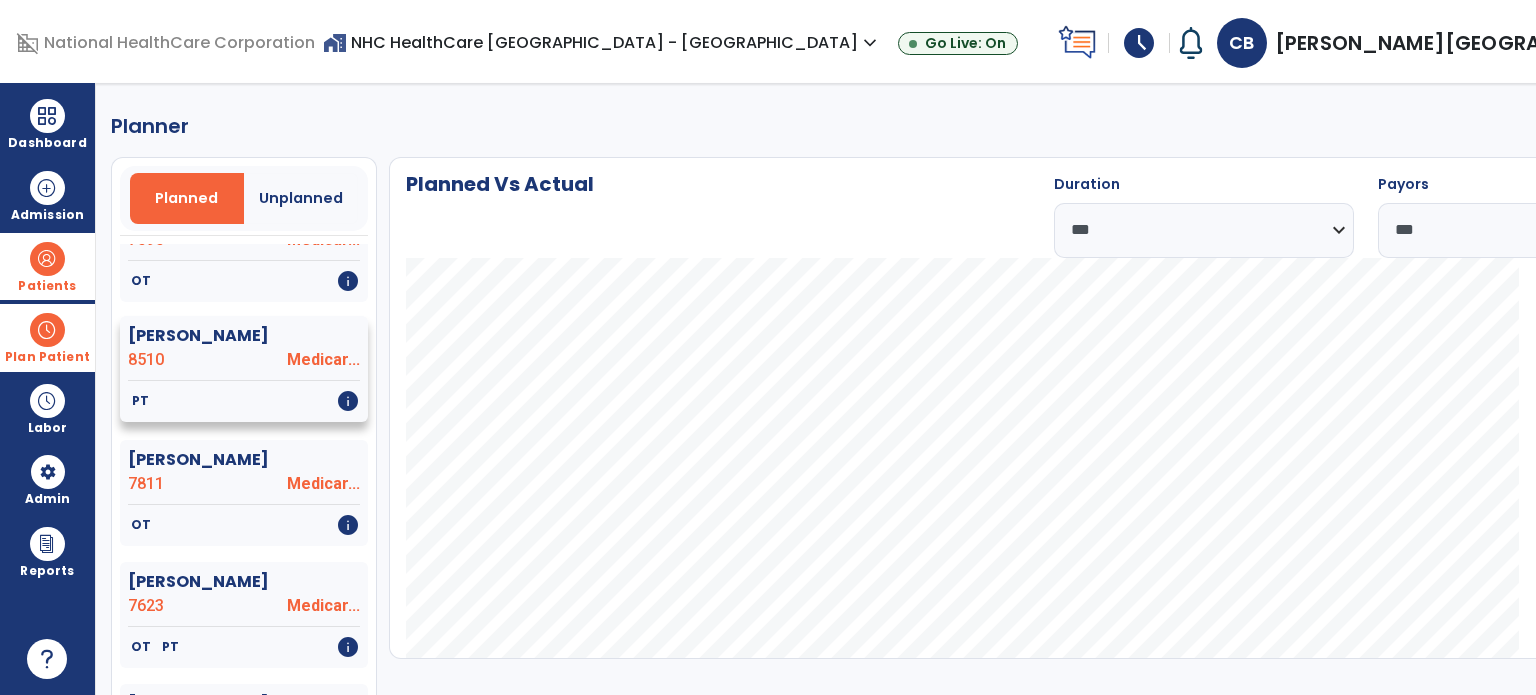 scroll, scrollTop: 1200, scrollLeft: 0, axis: vertical 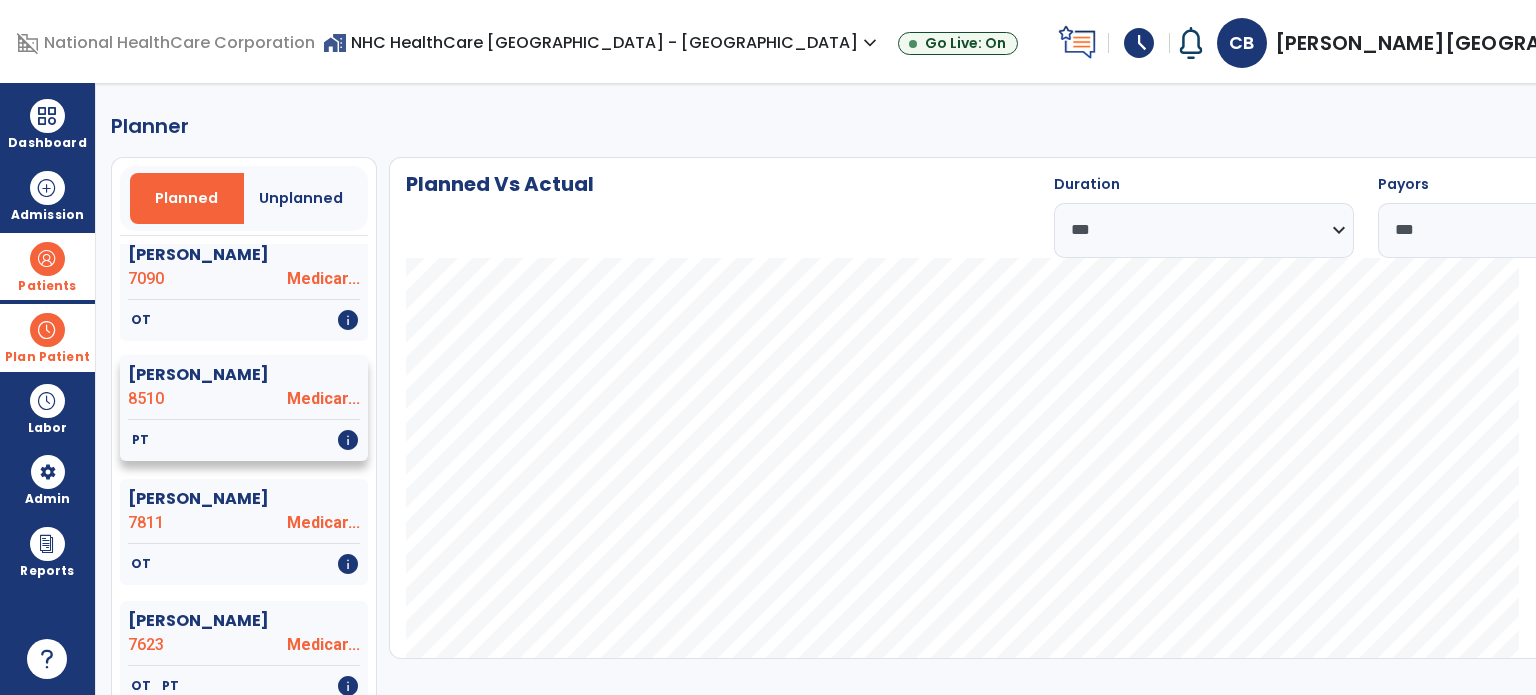 click on "PT   info" 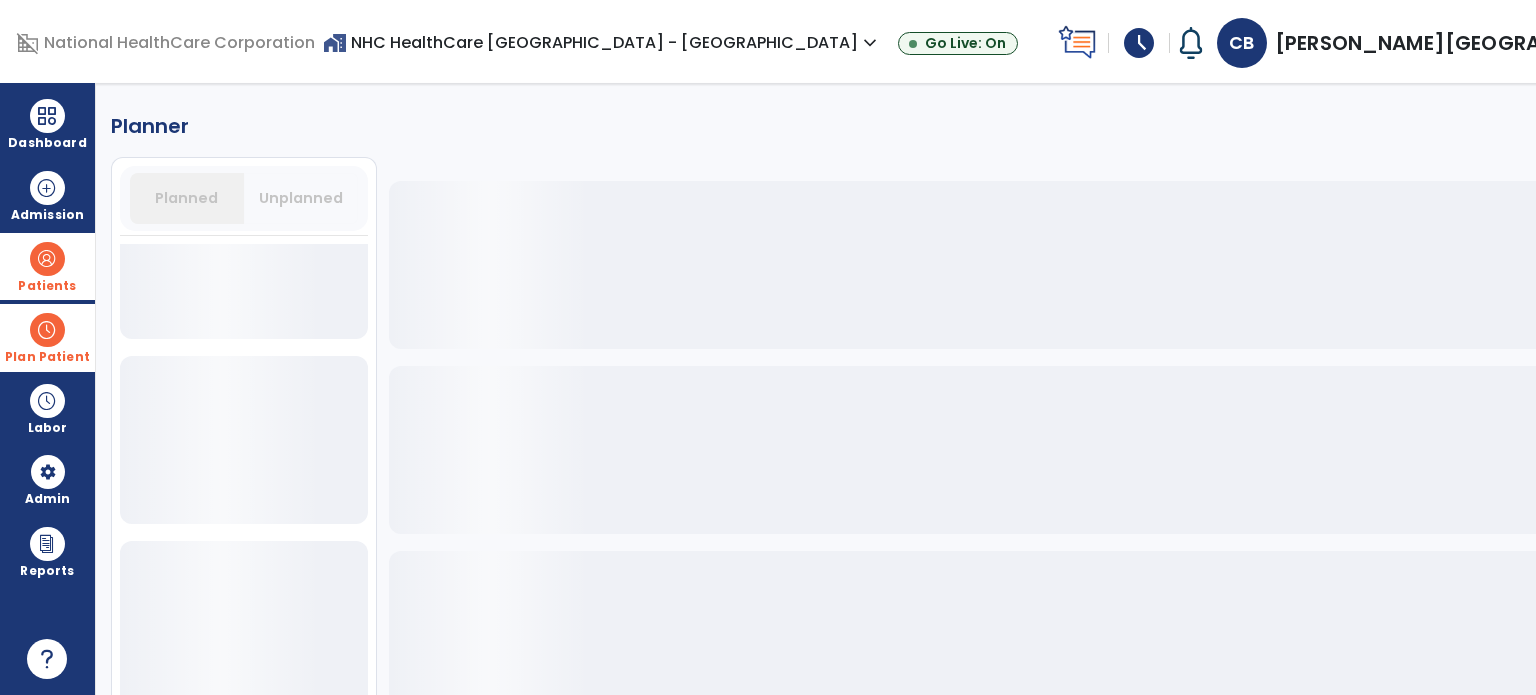 scroll, scrollTop: 1200, scrollLeft: 0, axis: vertical 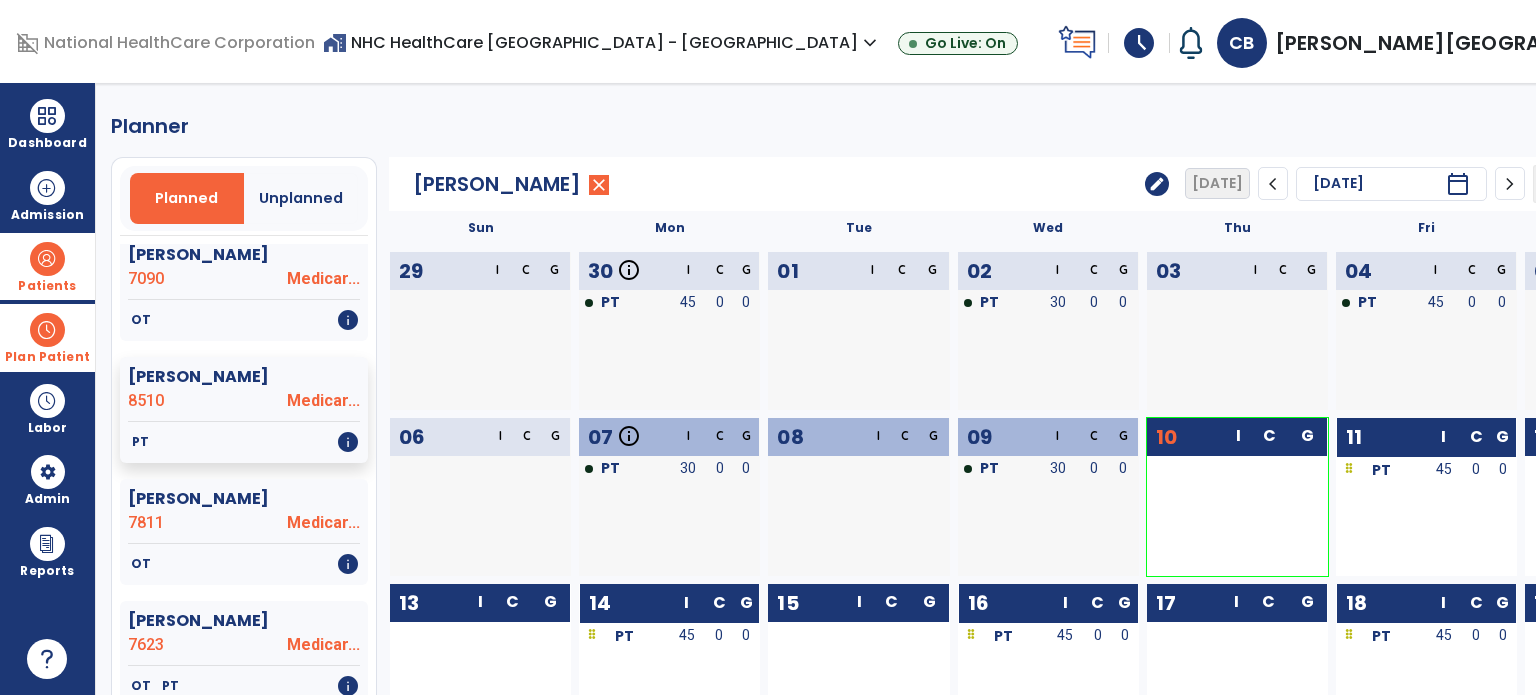 click on "edit" 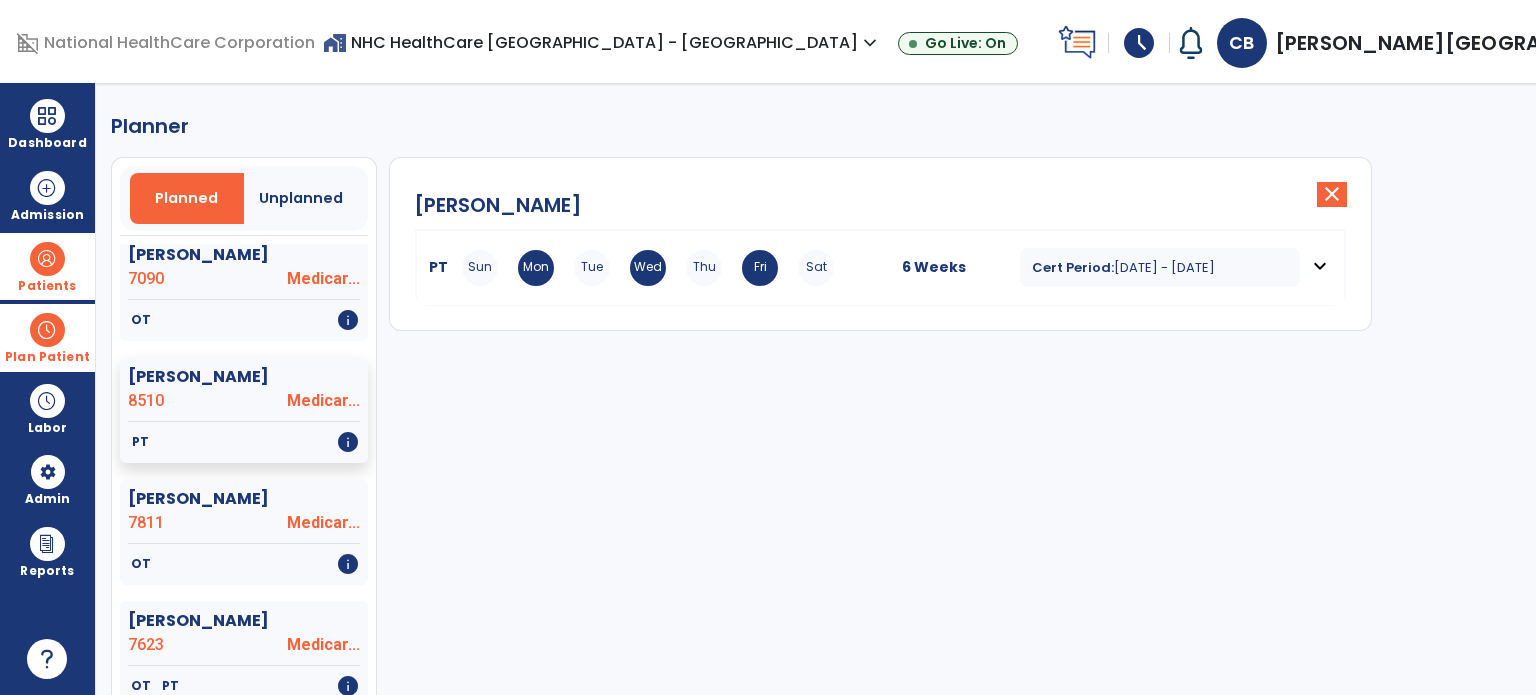 click on "expand_more" at bounding box center [1320, 266] 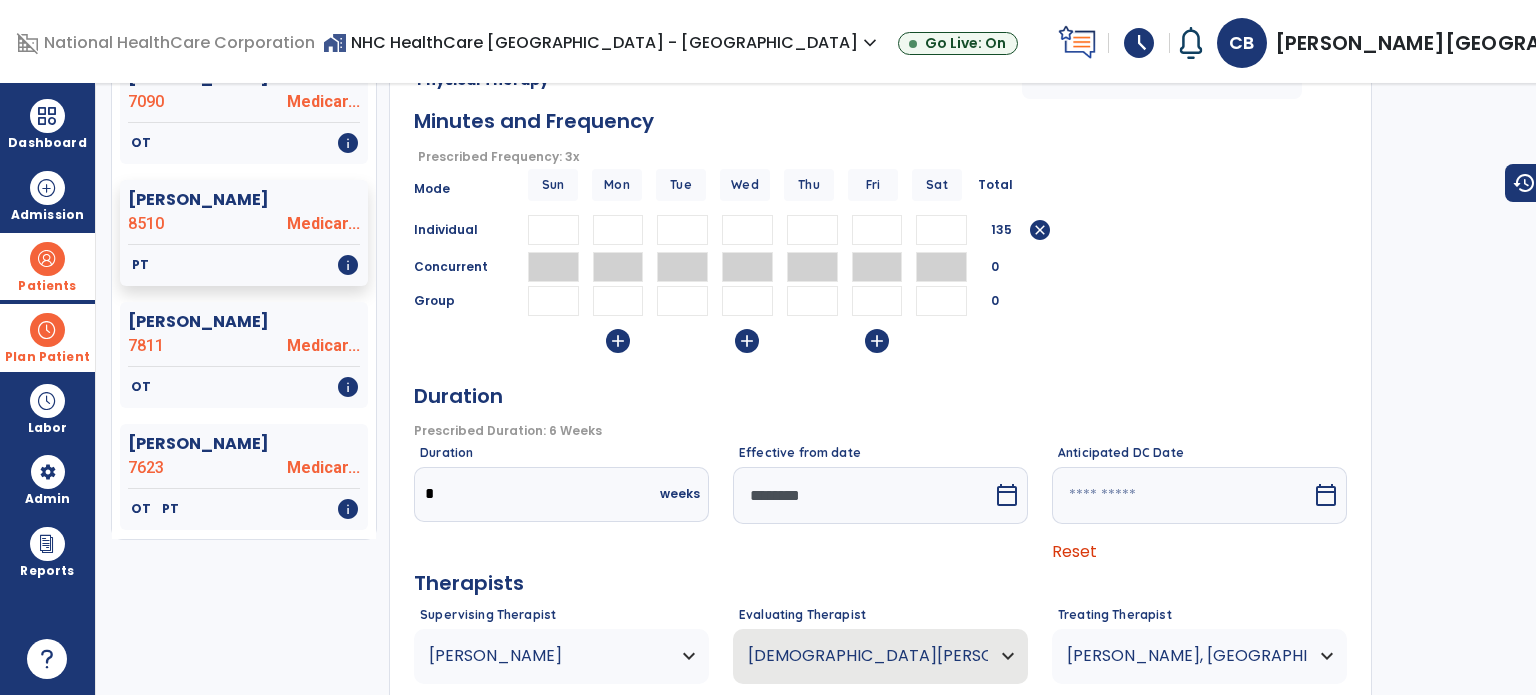 scroll, scrollTop: 200, scrollLeft: 0, axis: vertical 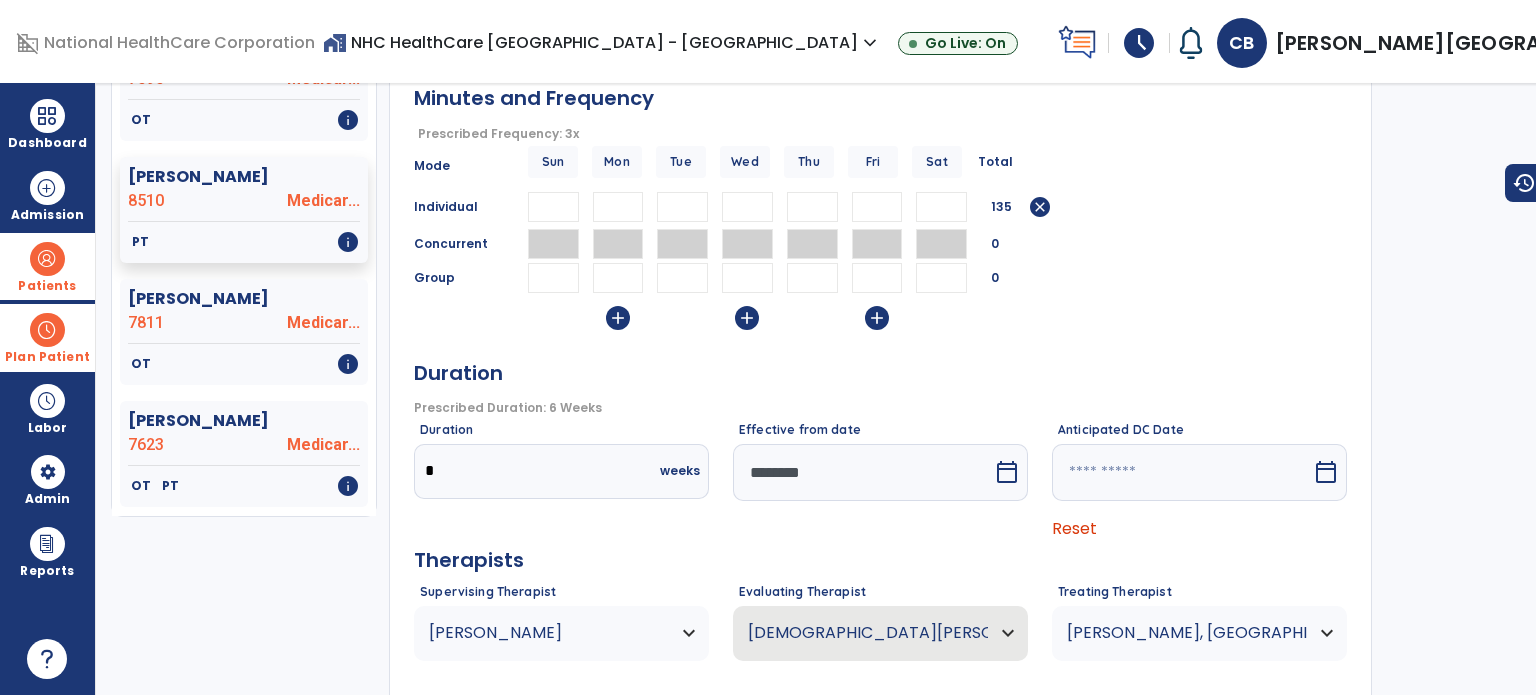 click at bounding box center (863, 472) 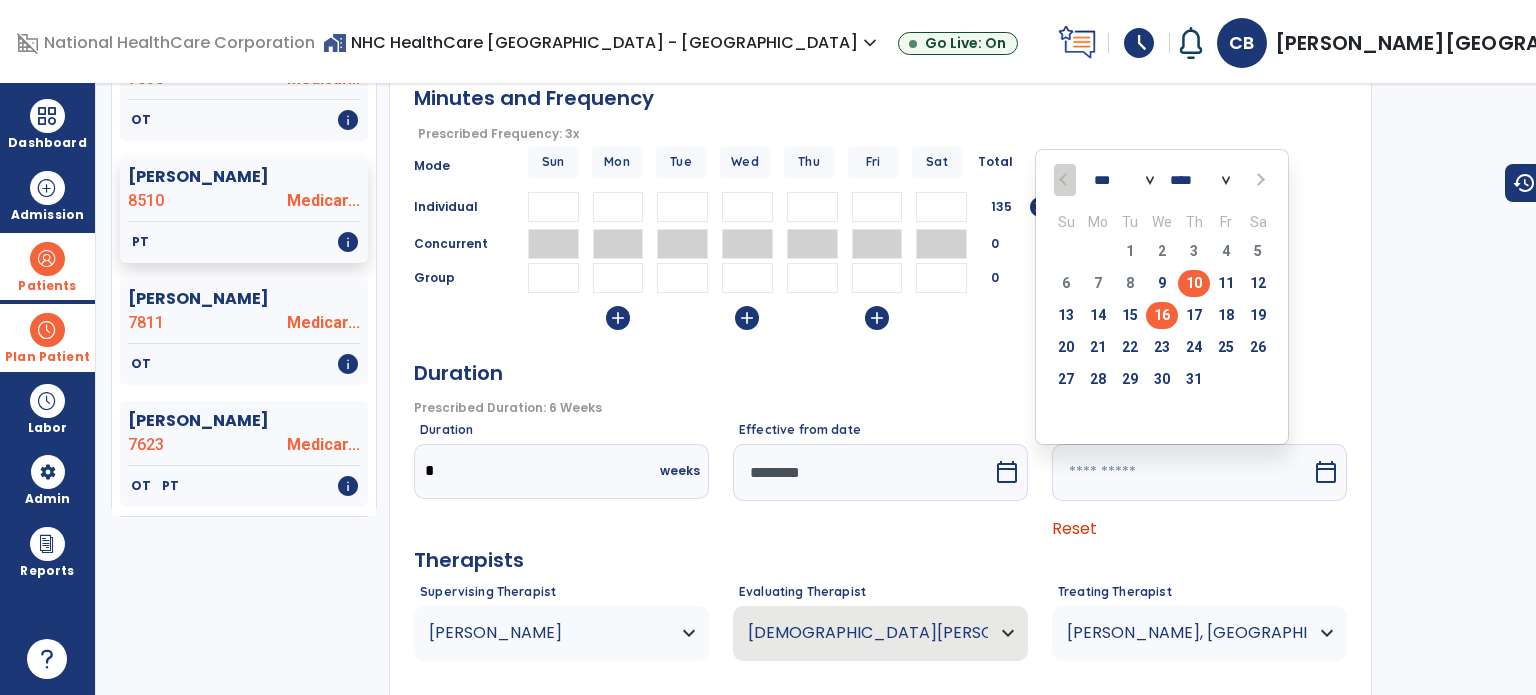 click on "16" at bounding box center [1162, 315] 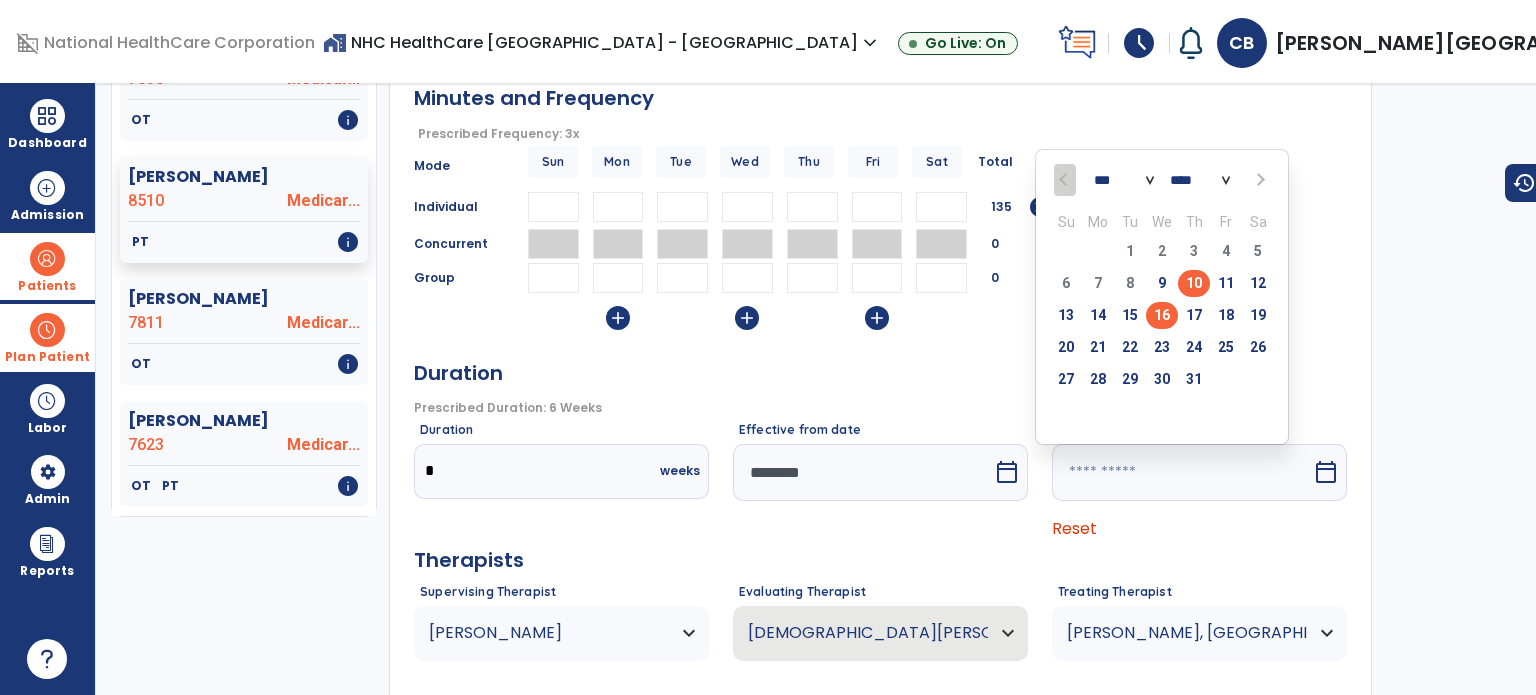 type on "*********" 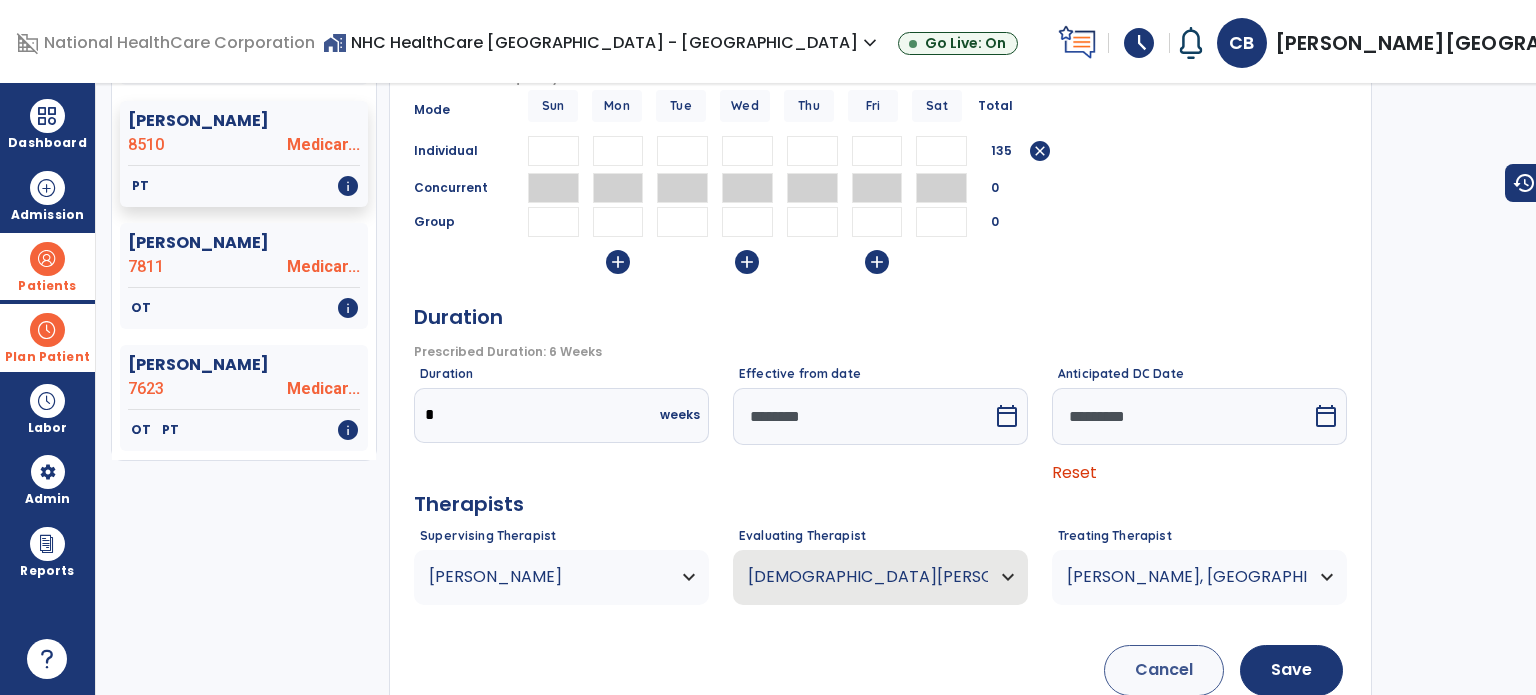 scroll, scrollTop: 304, scrollLeft: 0, axis: vertical 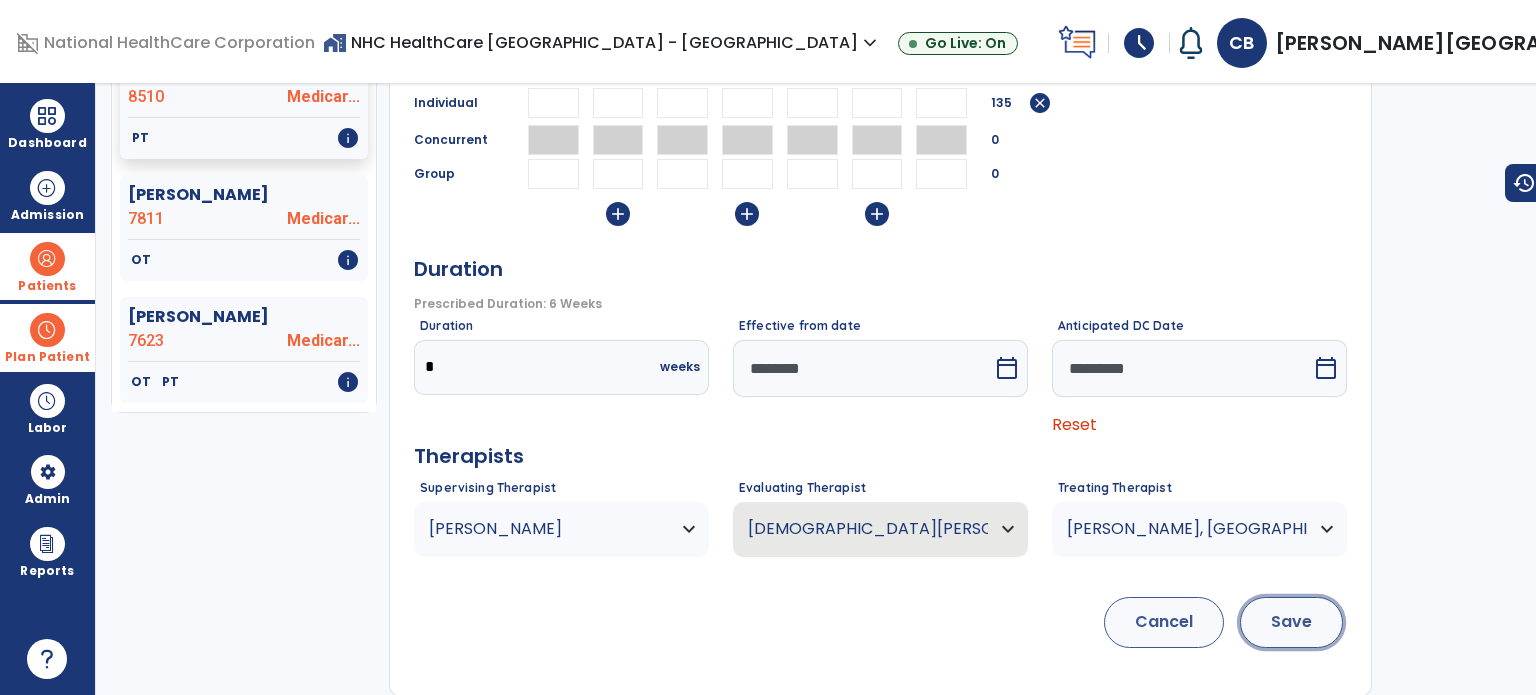 click on "Save" at bounding box center [1291, 622] 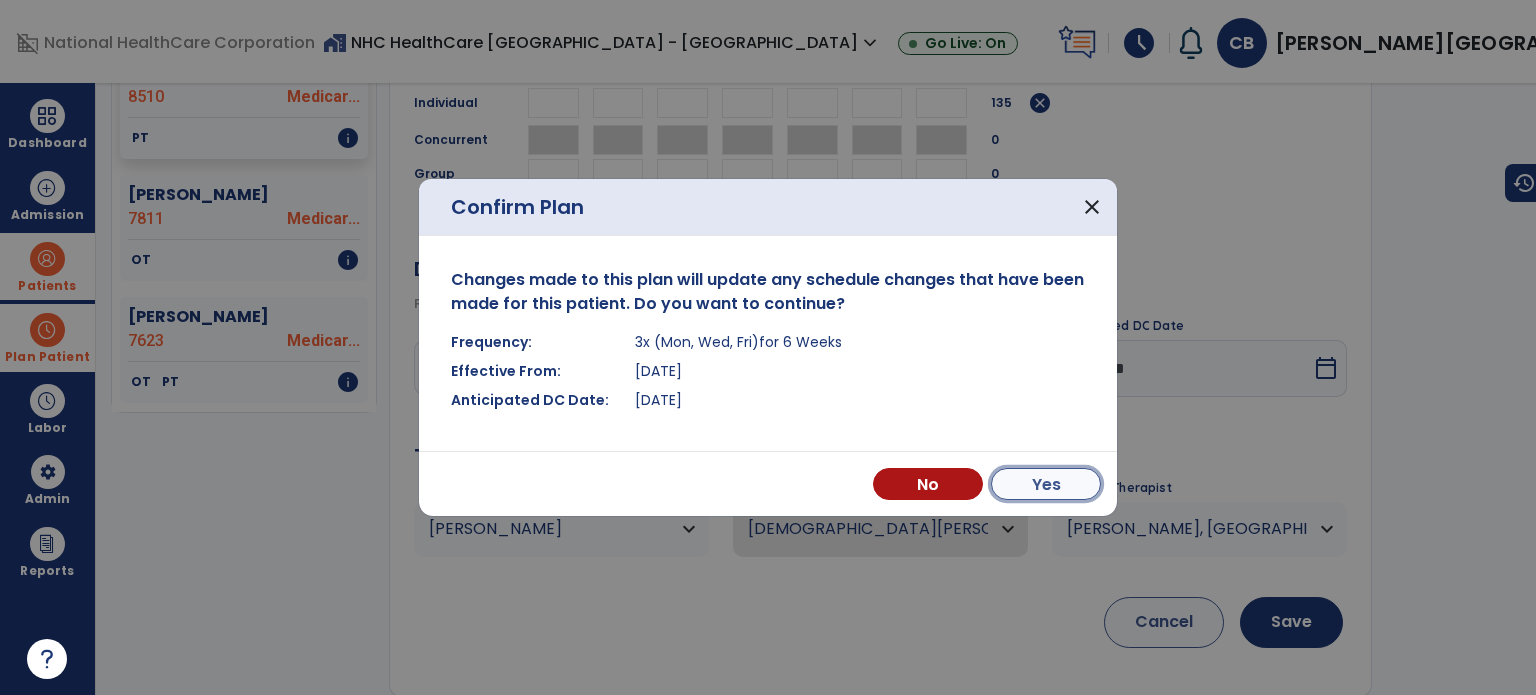 click on "Yes" at bounding box center (1046, 484) 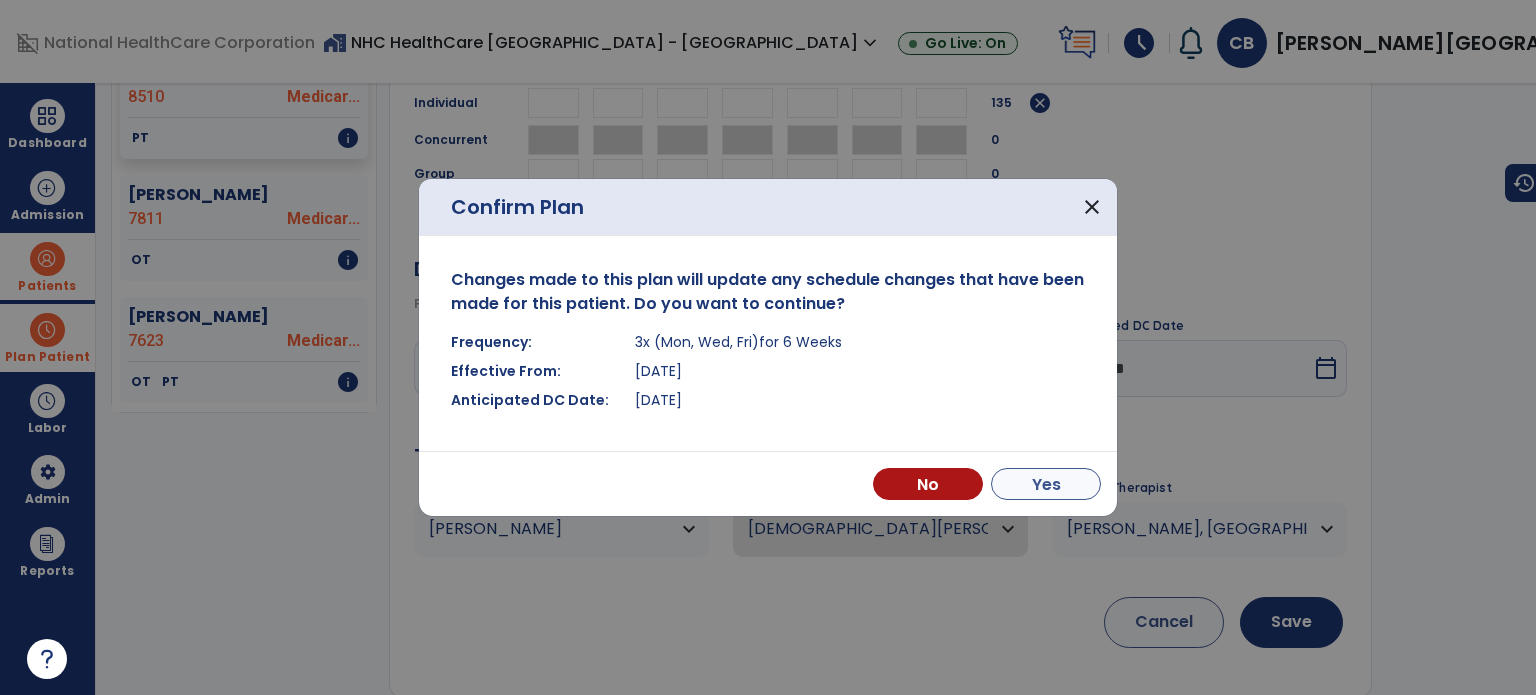 scroll, scrollTop: 721, scrollLeft: 0, axis: vertical 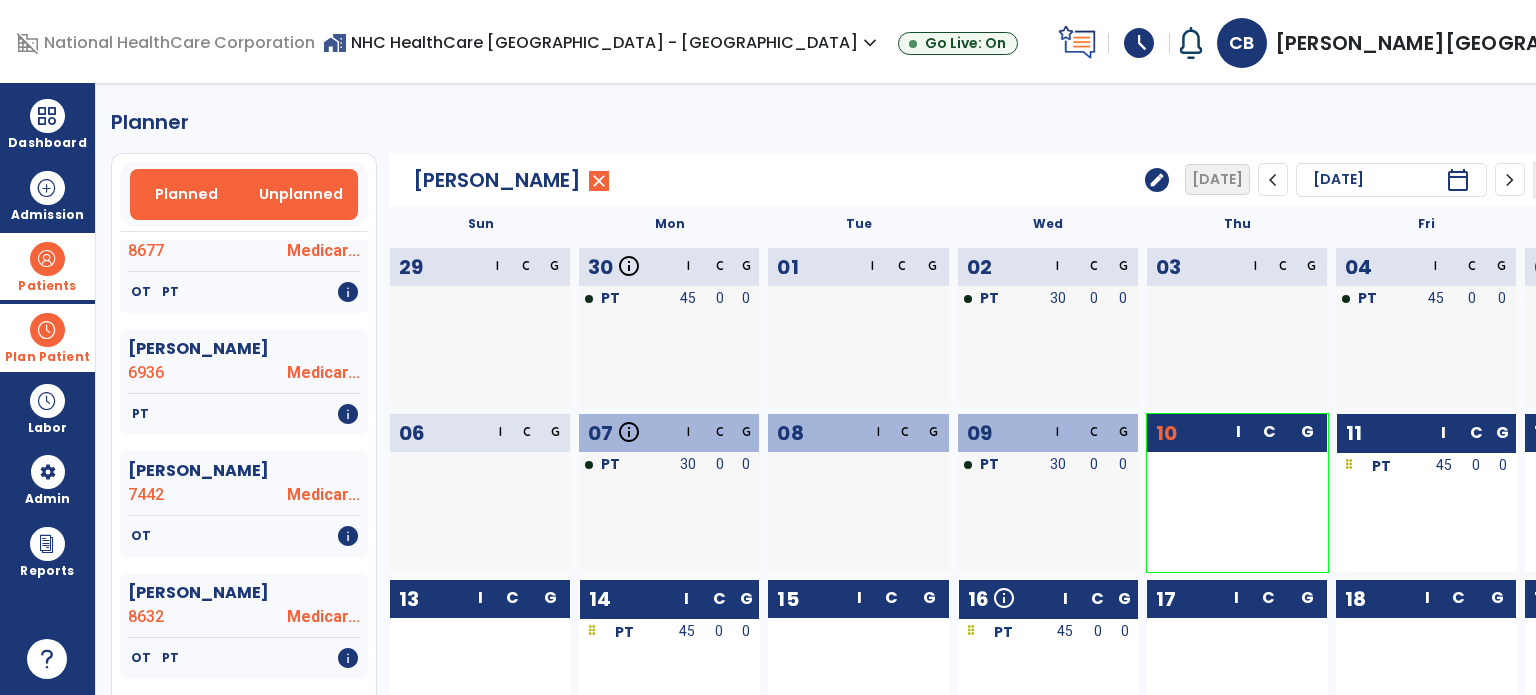 click on "Unplanned" at bounding box center (301, 194) 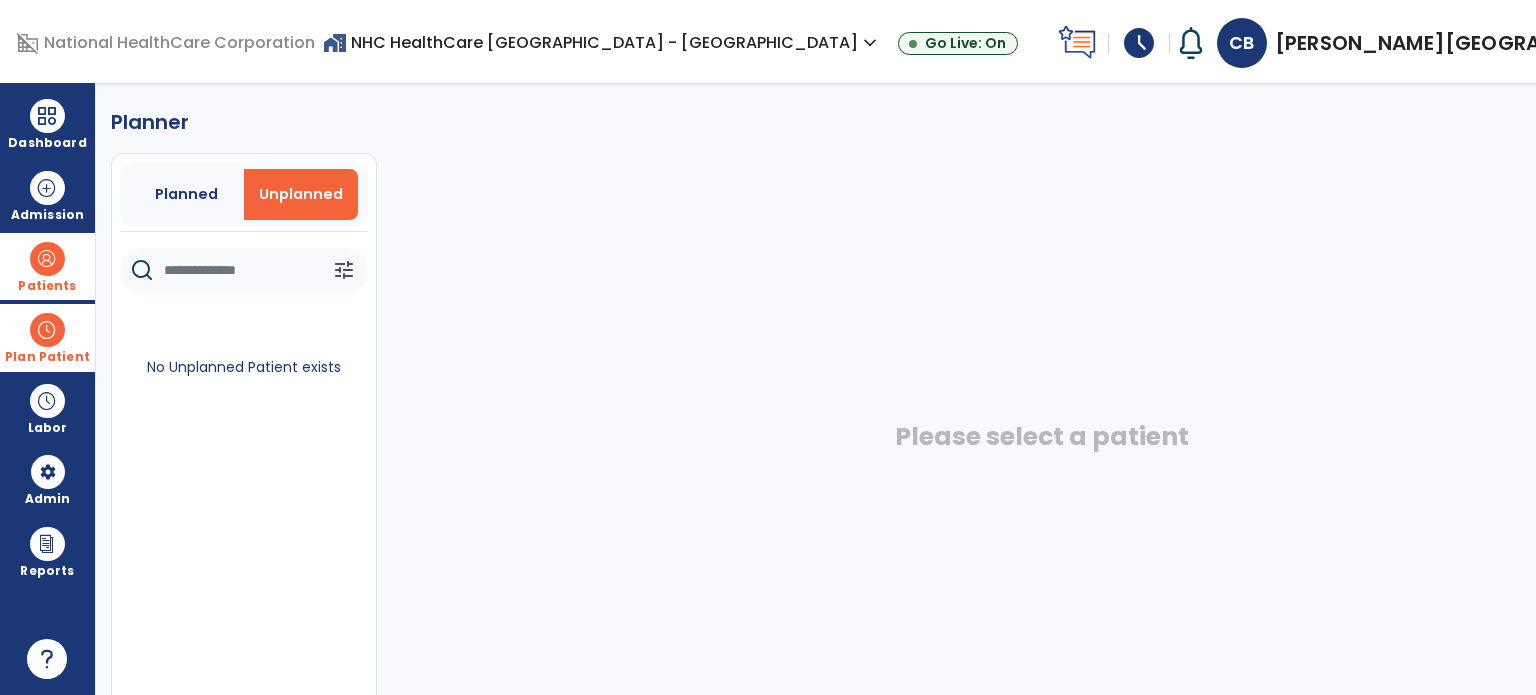 scroll, scrollTop: 0, scrollLeft: 0, axis: both 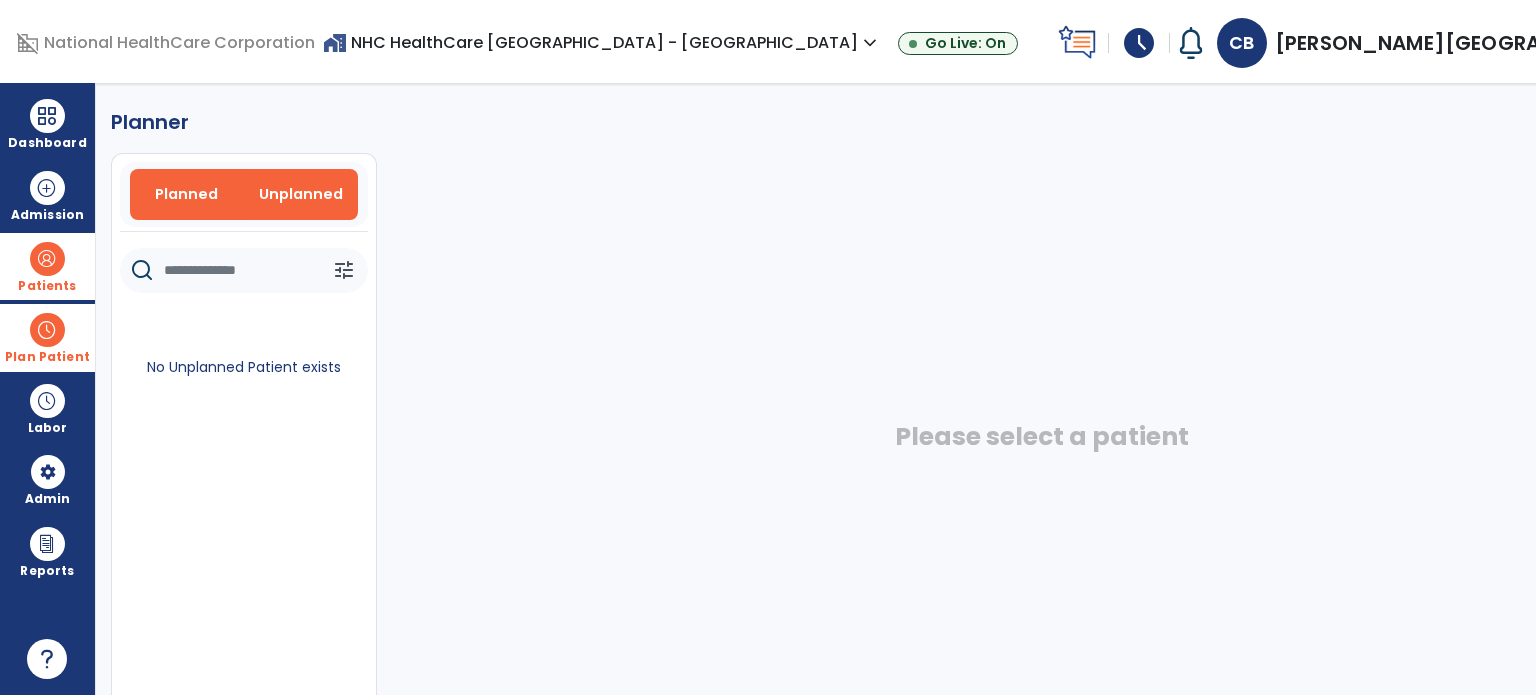 click on "Planned" at bounding box center (186, 194) 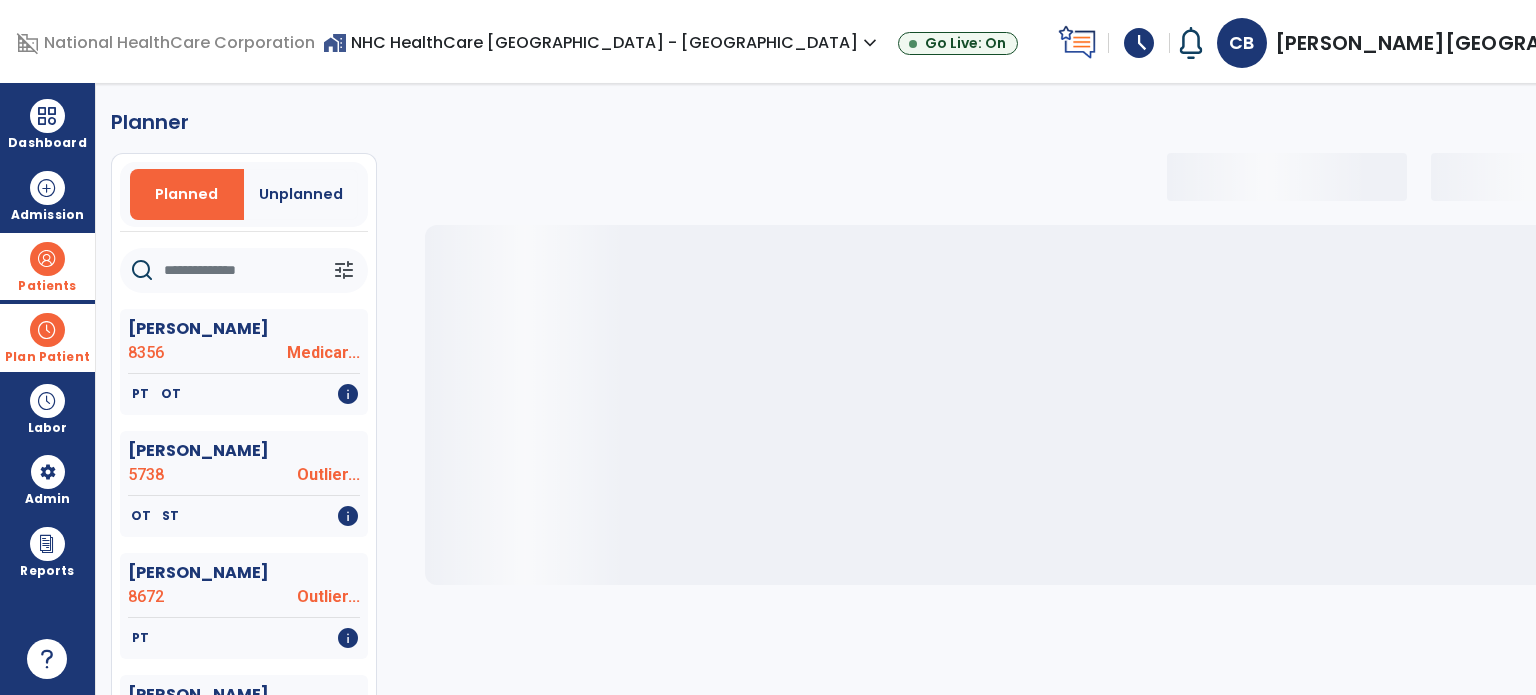 select on "***" 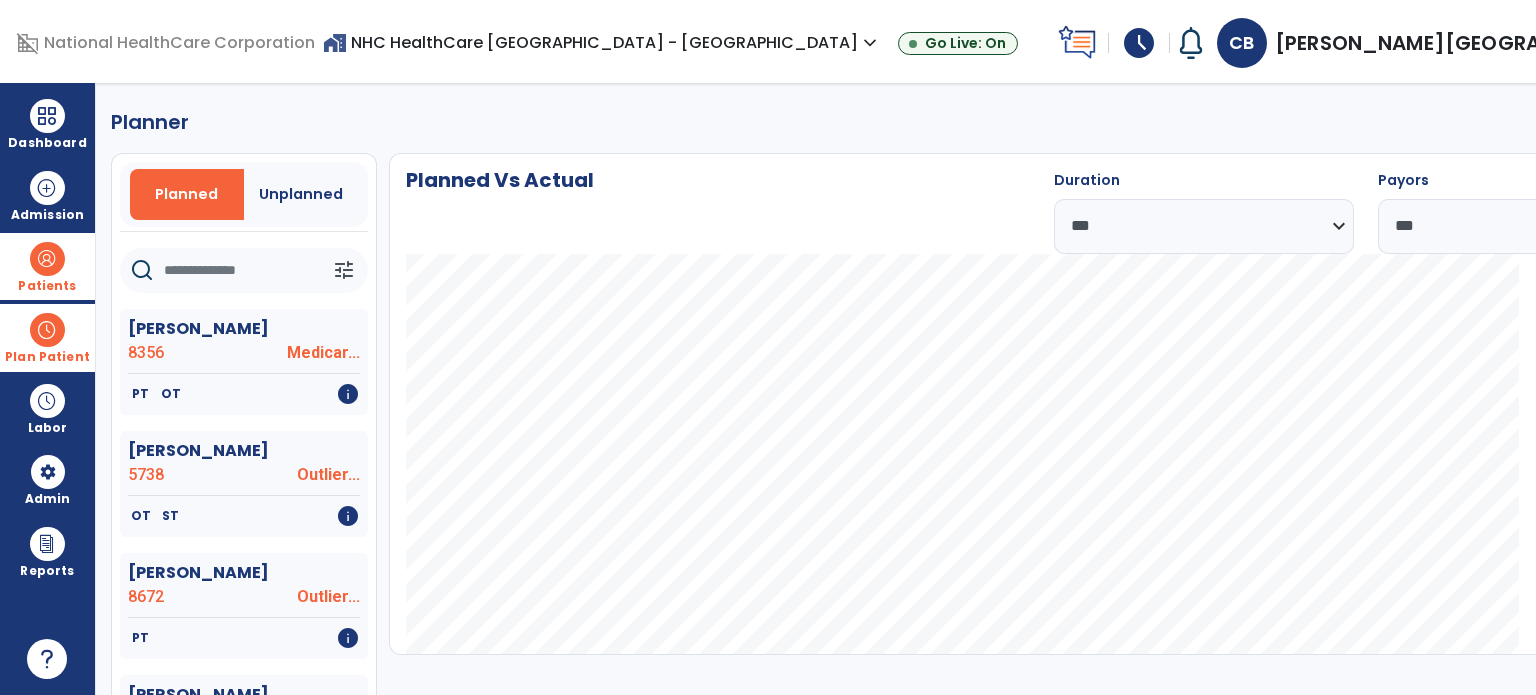drag, startPoint x: 56, startPoint y: 356, endPoint x: 97, endPoint y: 368, distance: 42.72002 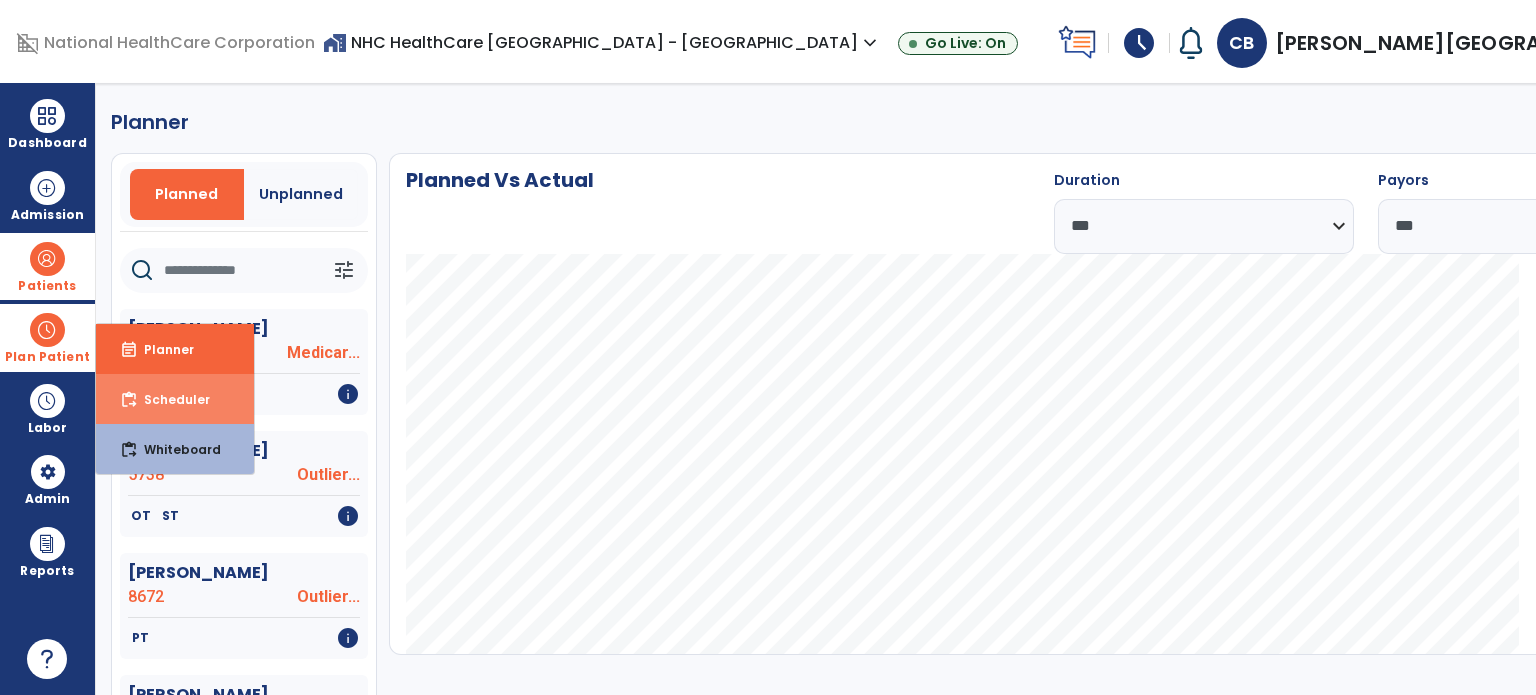 click on "Scheduler" at bounding box center (169, 399) 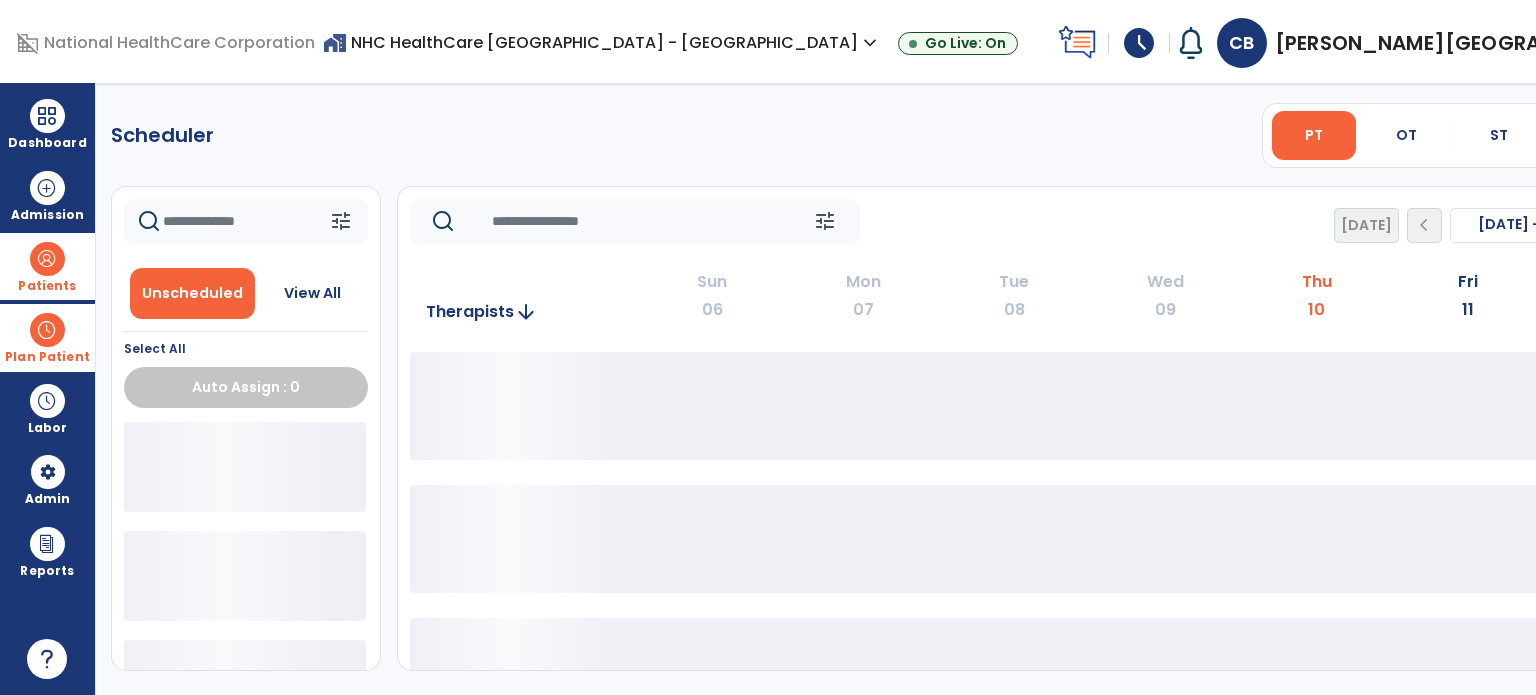 scroll, scrollTop: 0, scrollLeft: 0, axis: both 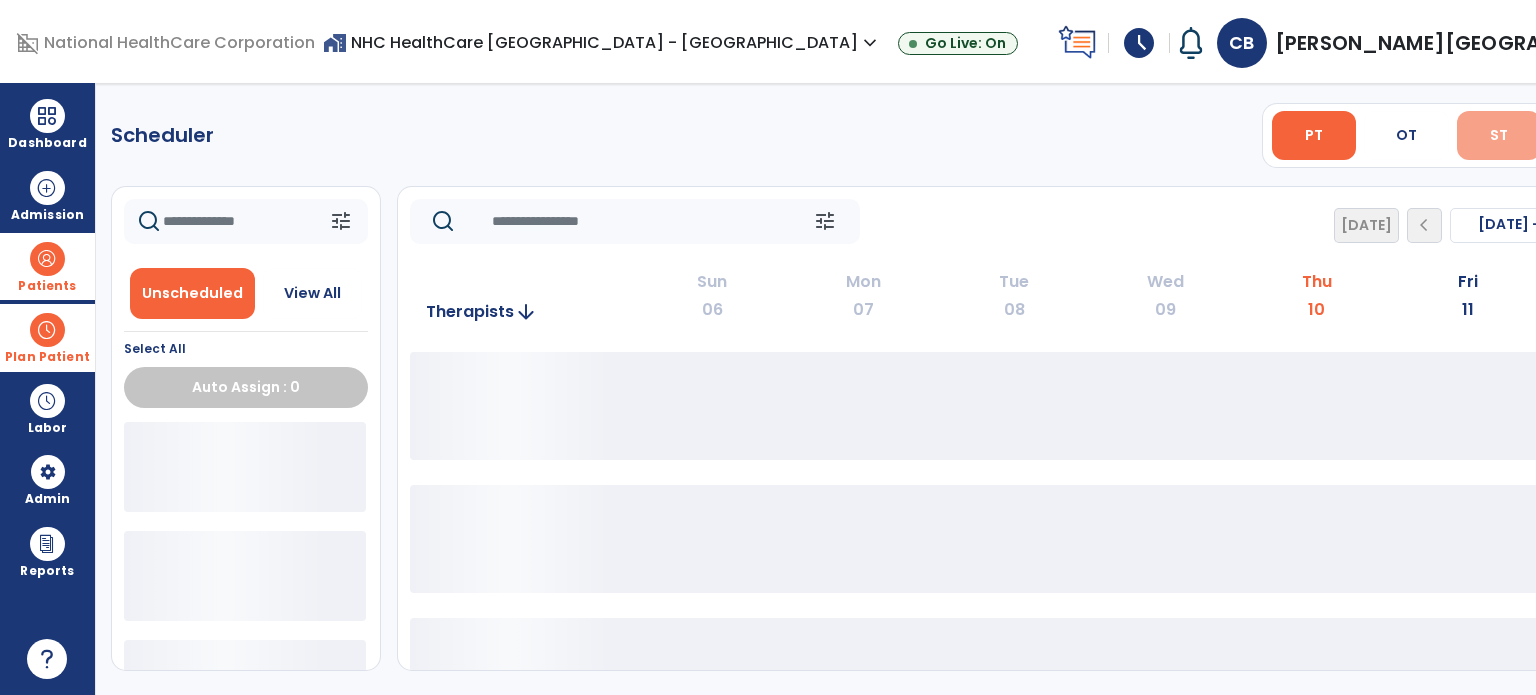 click on "ST" at bounding box center [1499, 135] 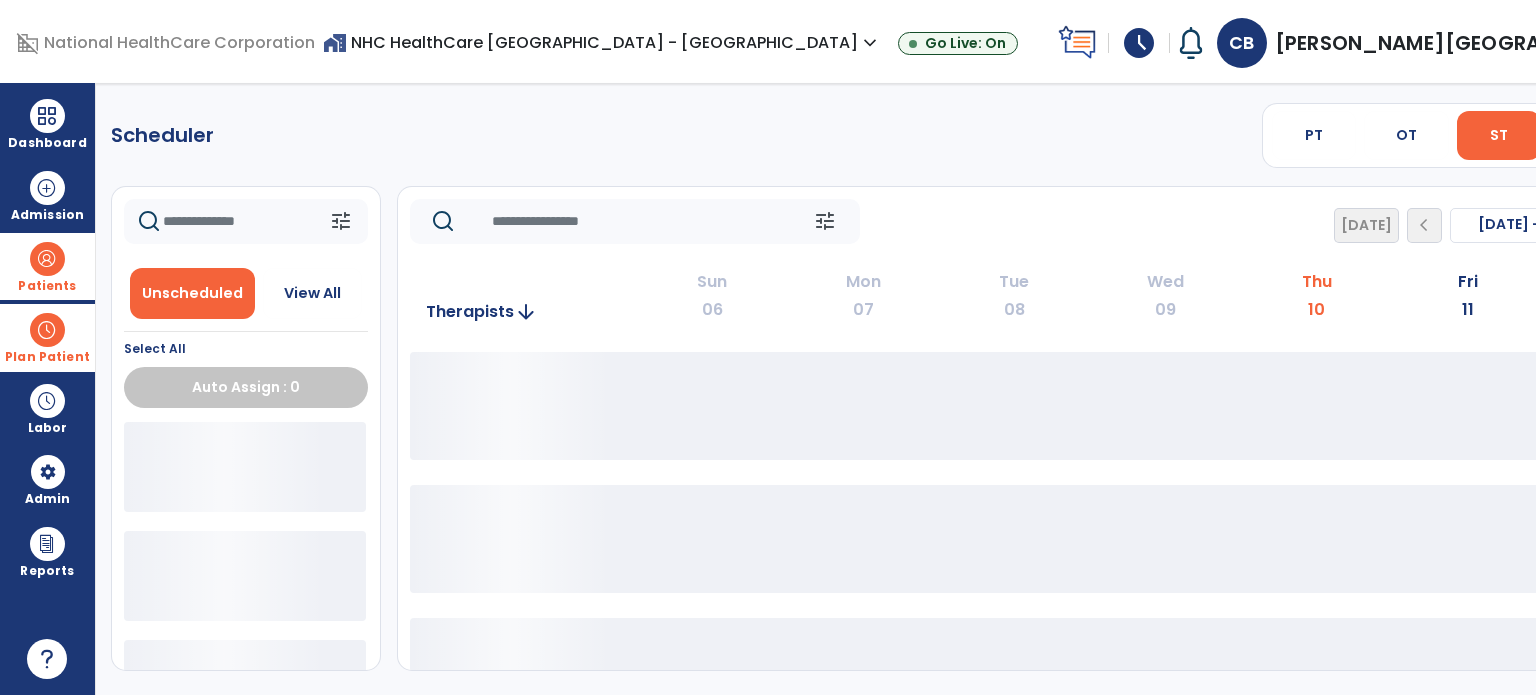 click on "**** ***" 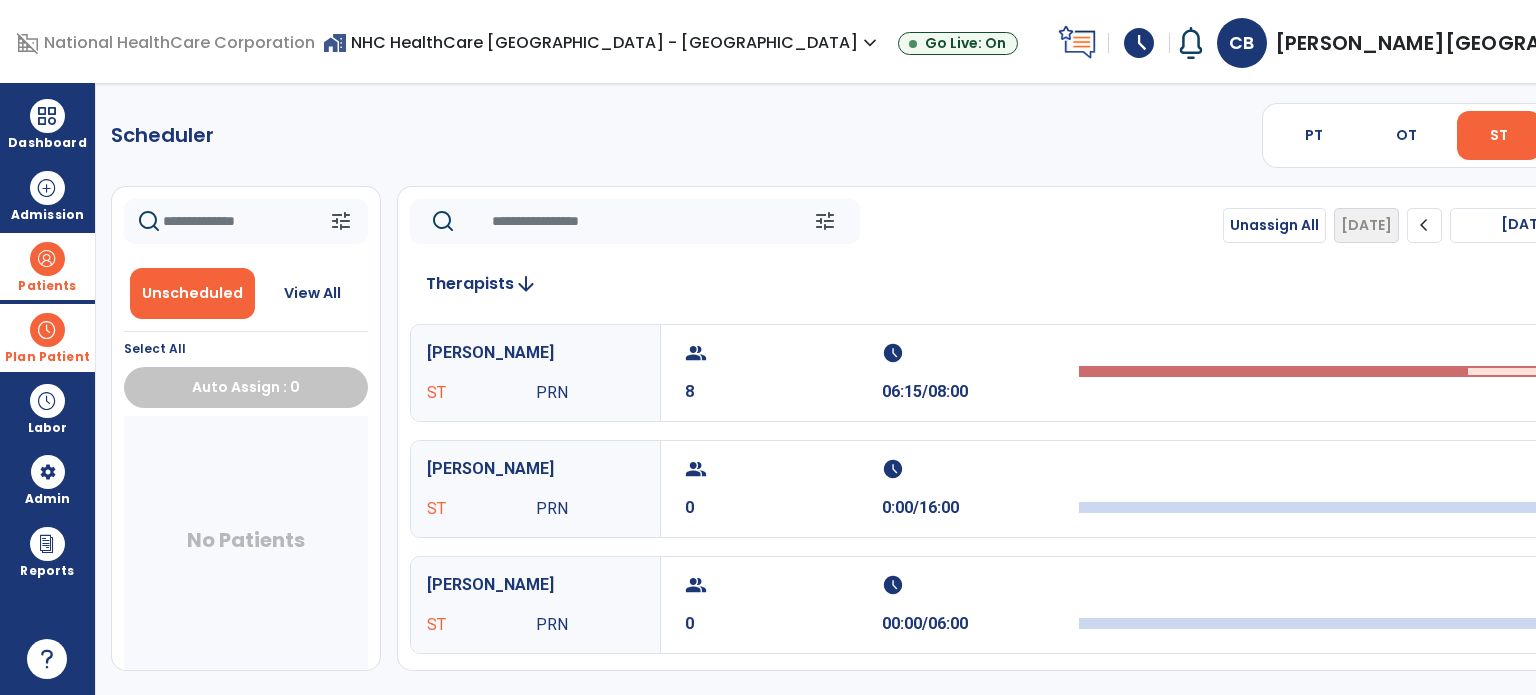 click on "chevron_right" 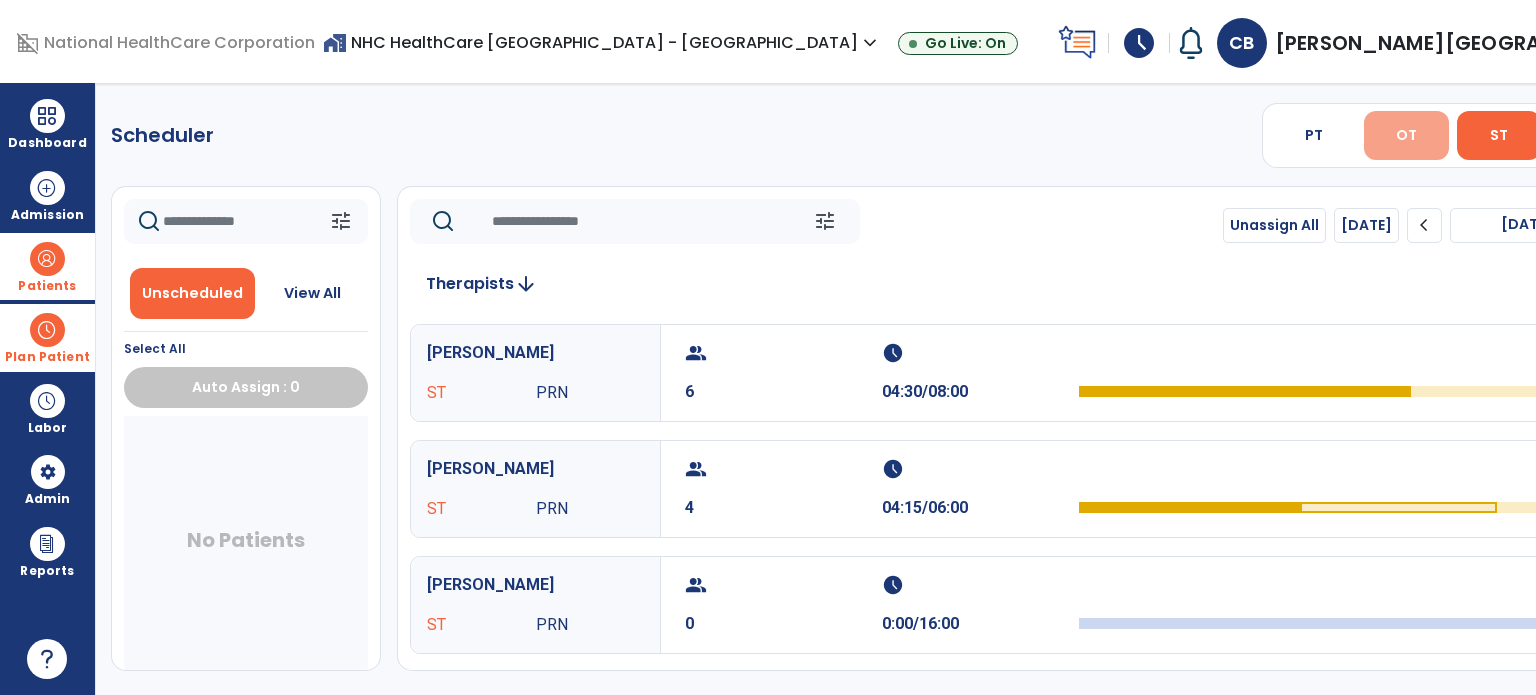 click on "OT" at bounding box center [1406, 135] 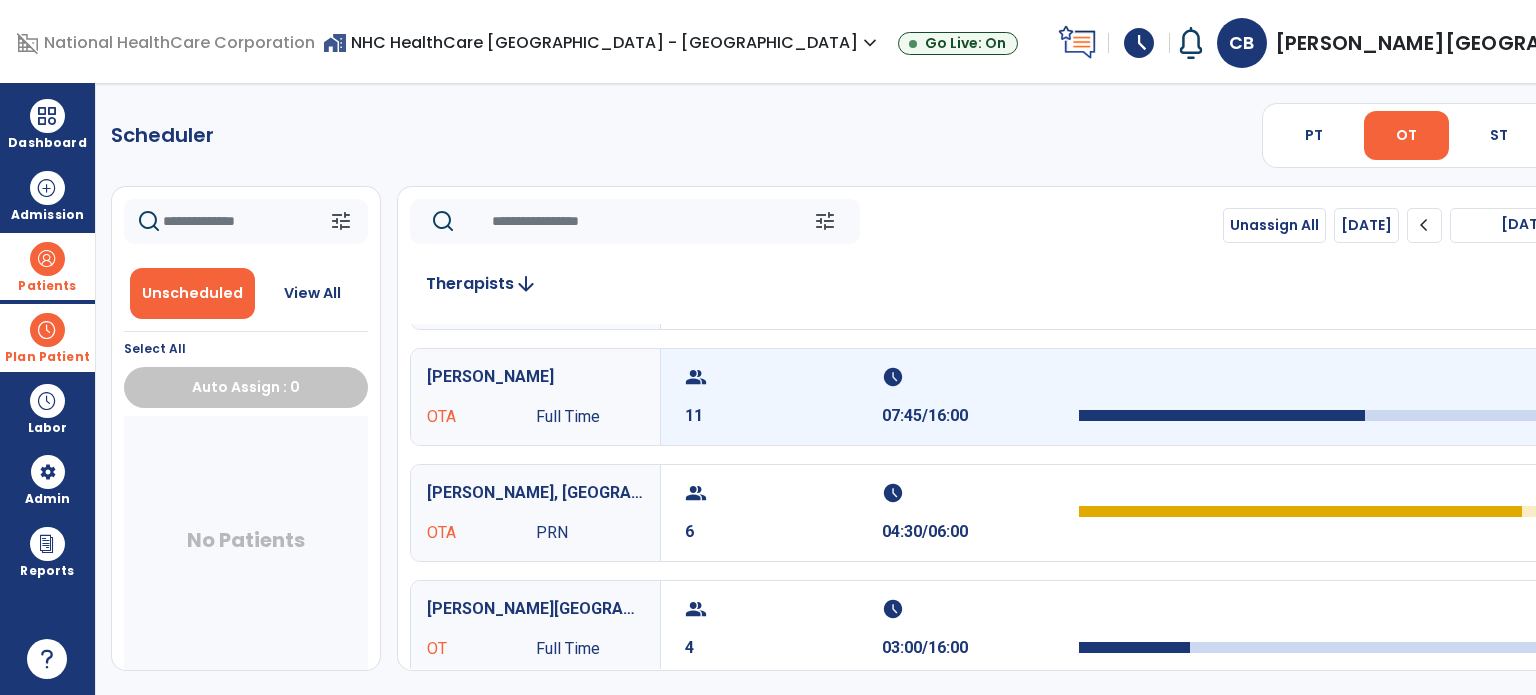 scroll, scrollTop: 200, scrollLeft: 0, axis: vertical 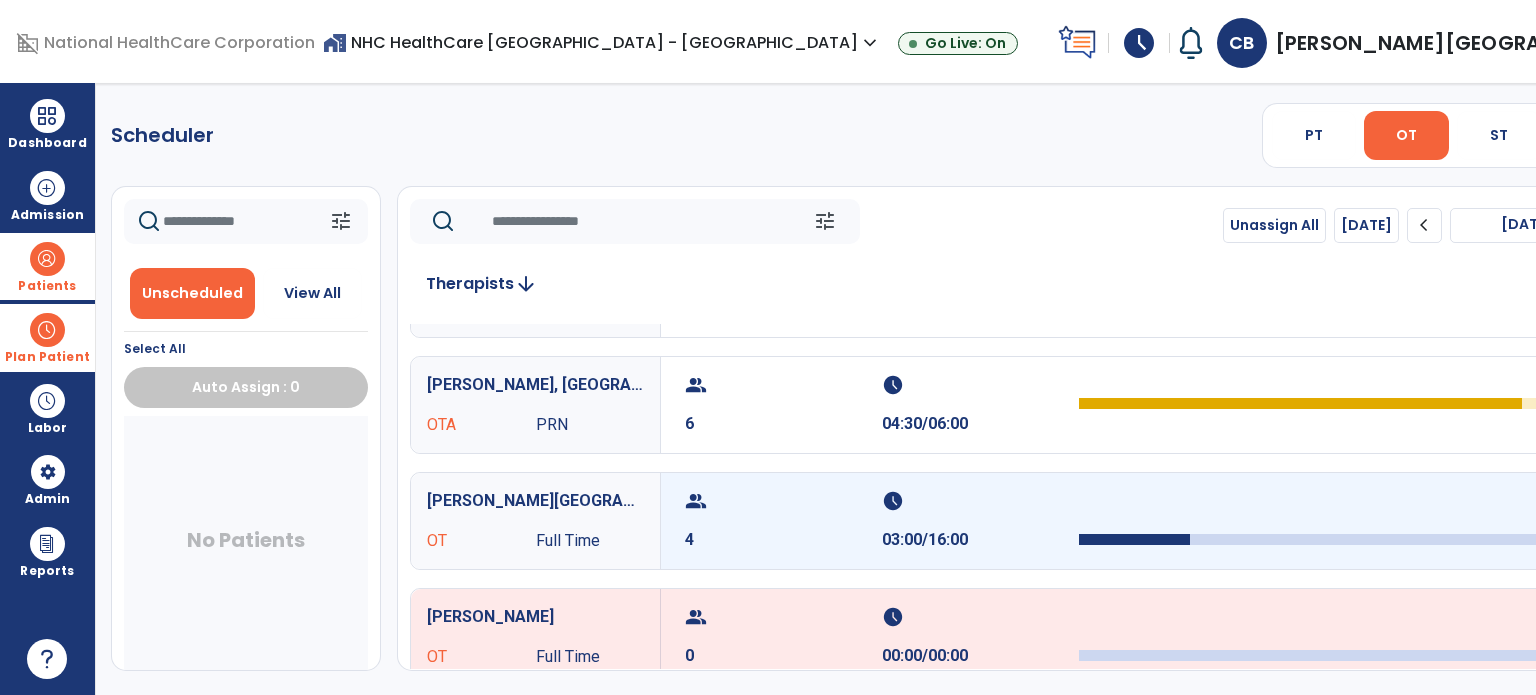 click on "4" at bounding box center [783, 540] 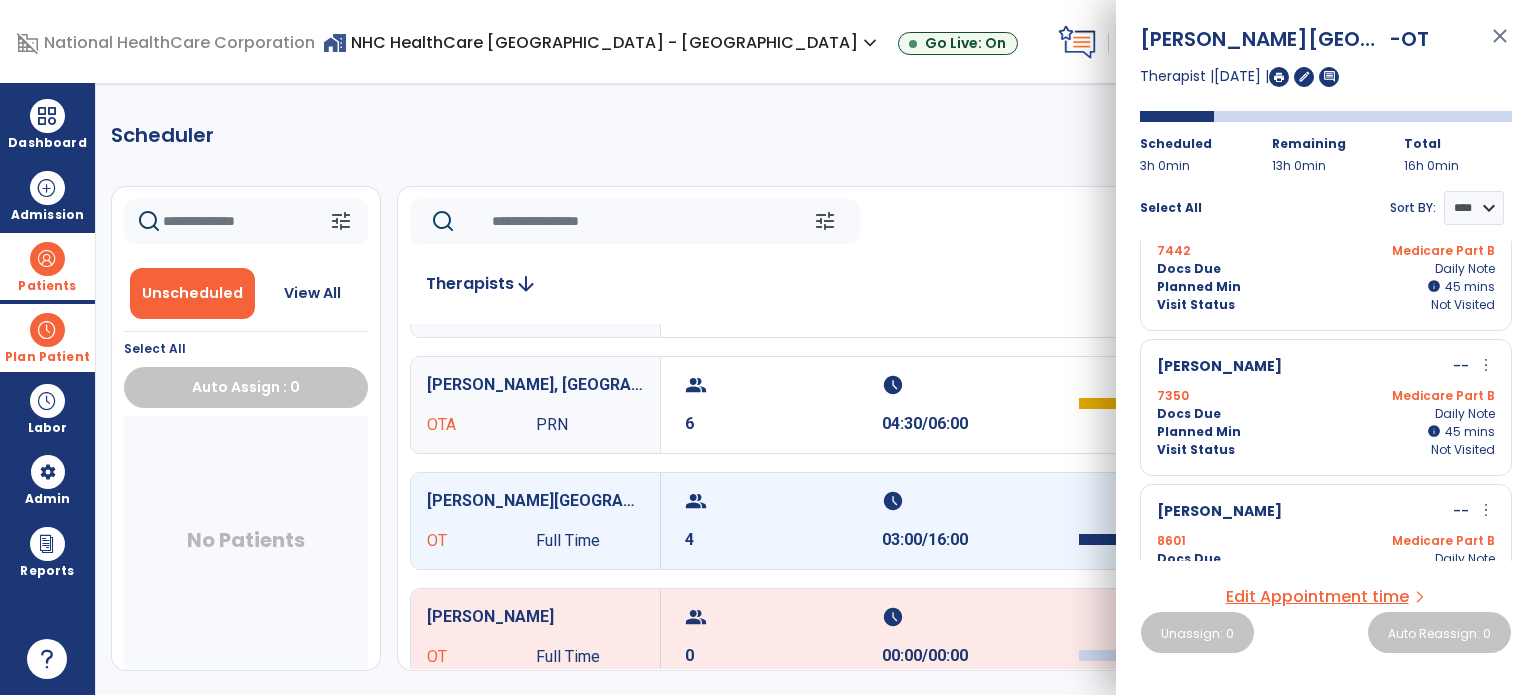 scroll, scrollTop: 0, scrollLeft: 0, axis: both 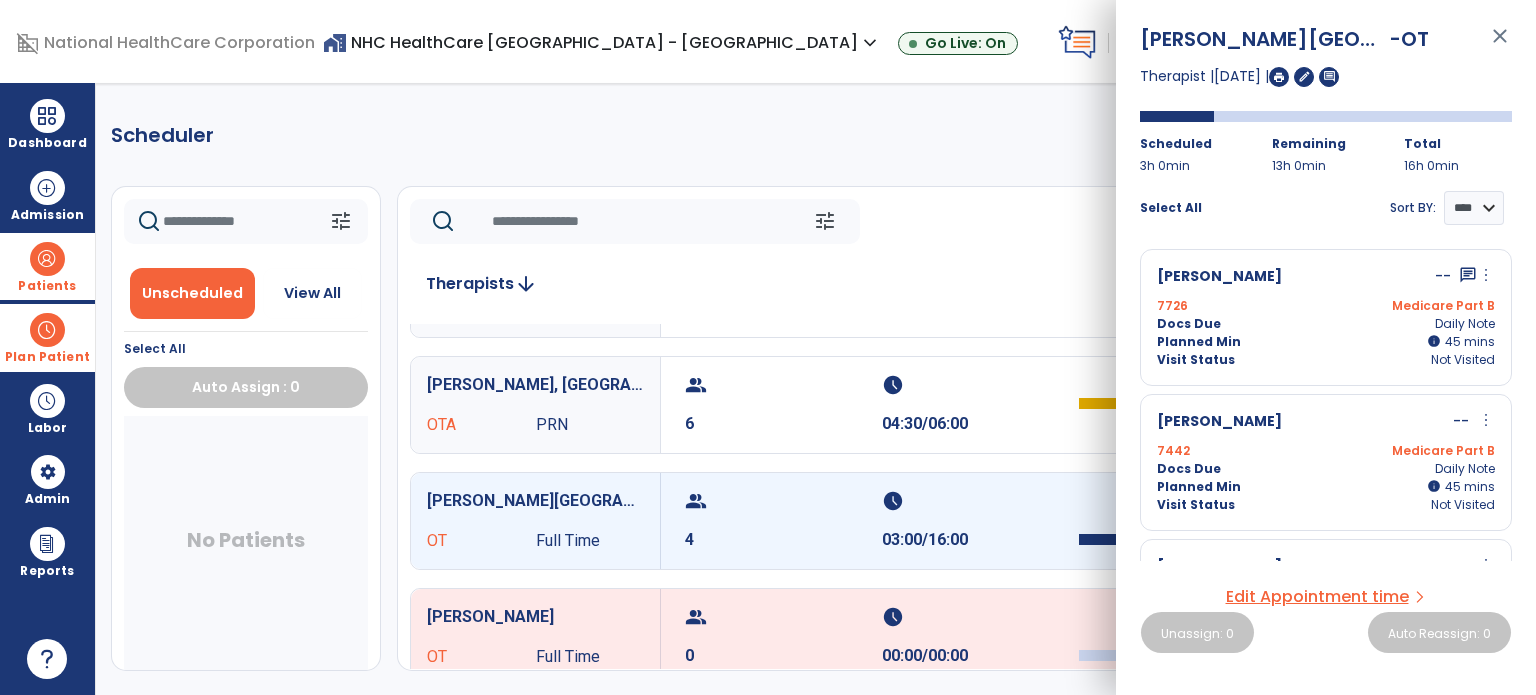 click on "close" at bounding box center (1500, 45) 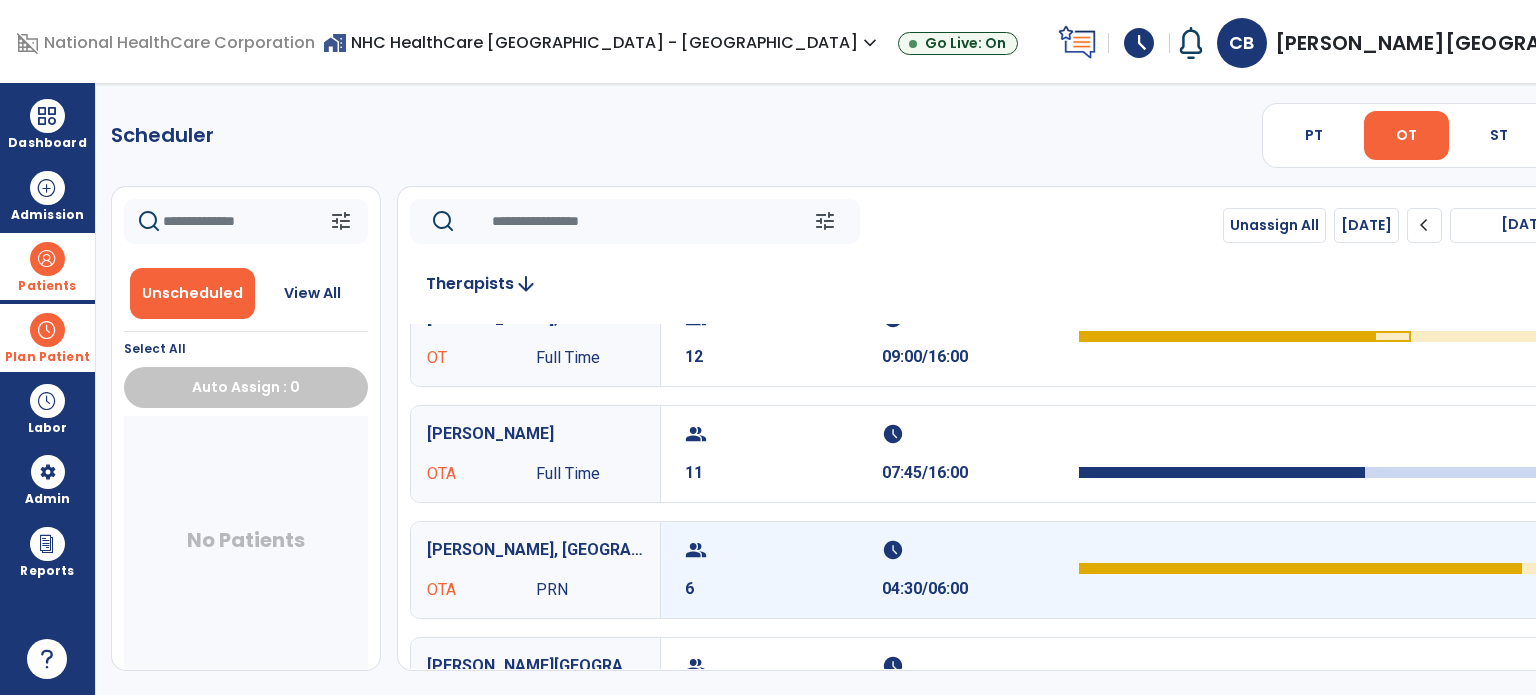 scroll, scrollTop: 0, scrollLeft: 0, axis: both 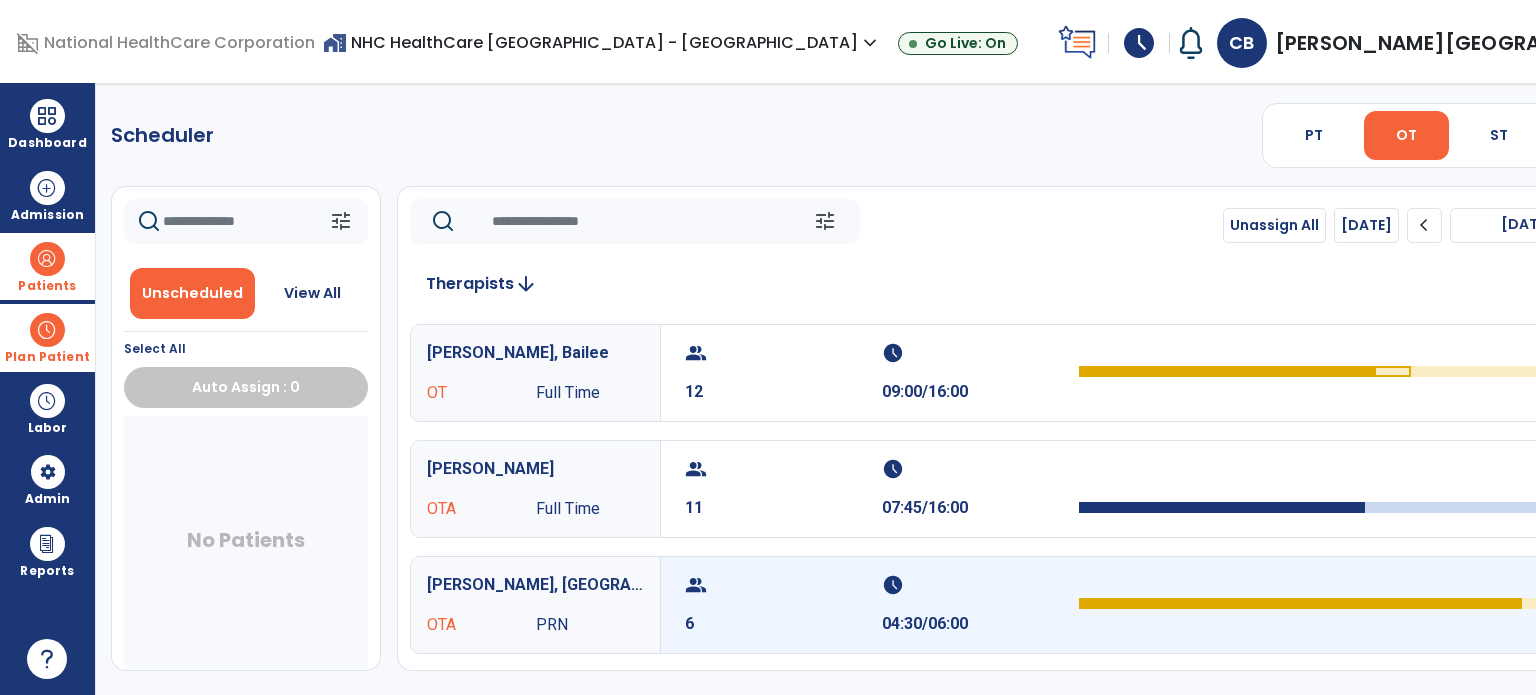 click on "chat" at bounding box center [1658, 637] 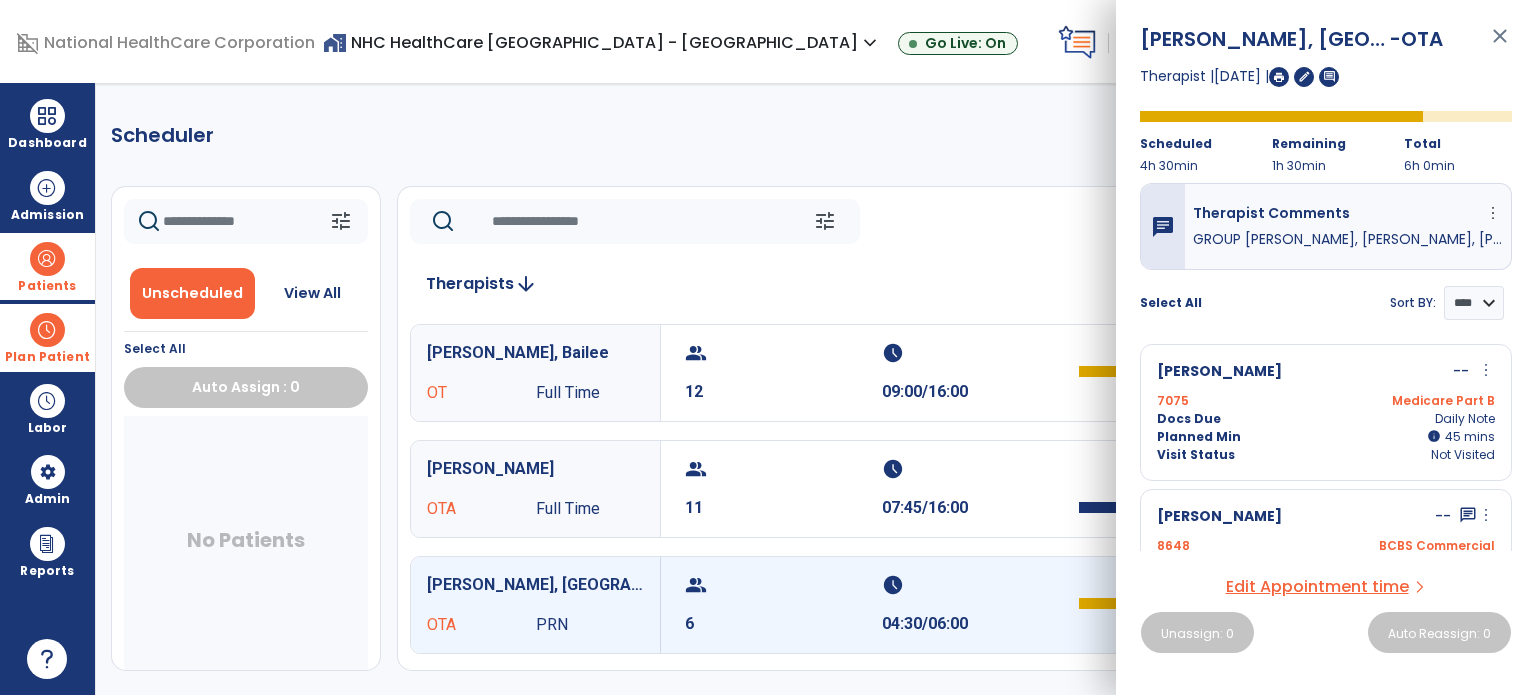click on "close" at bounding box center [1500, 45] 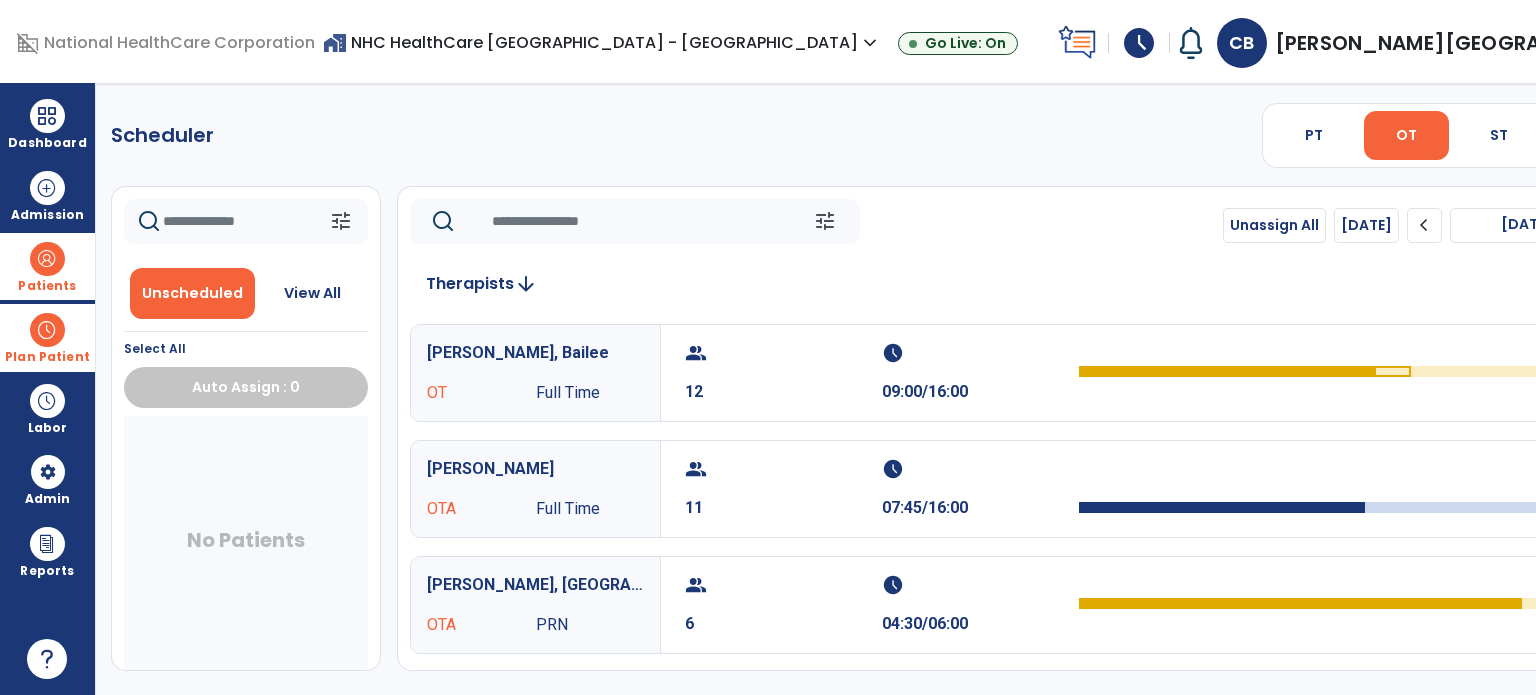 click on "Patients" at bounding box center [47, 286] 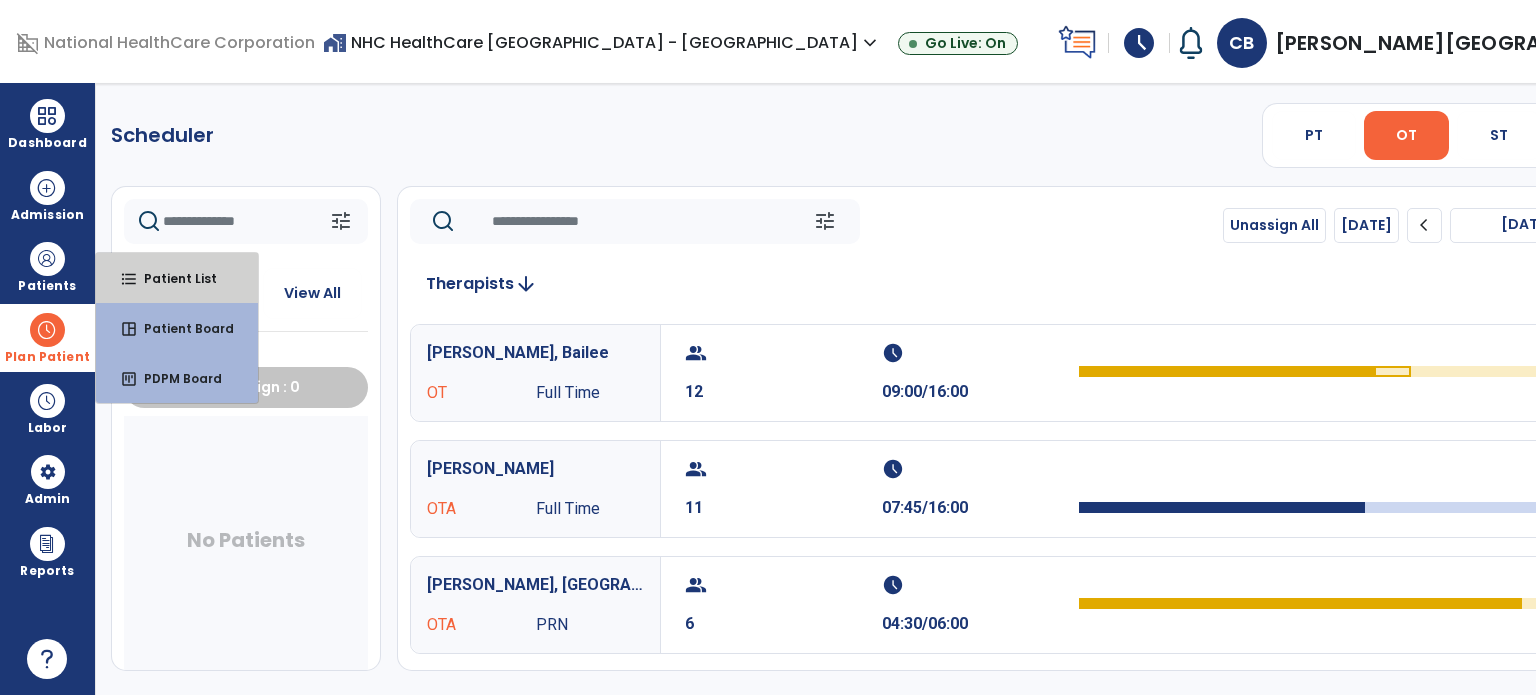 click on "format_list_bulleted  Patient List" at bounding box center (177, 278) 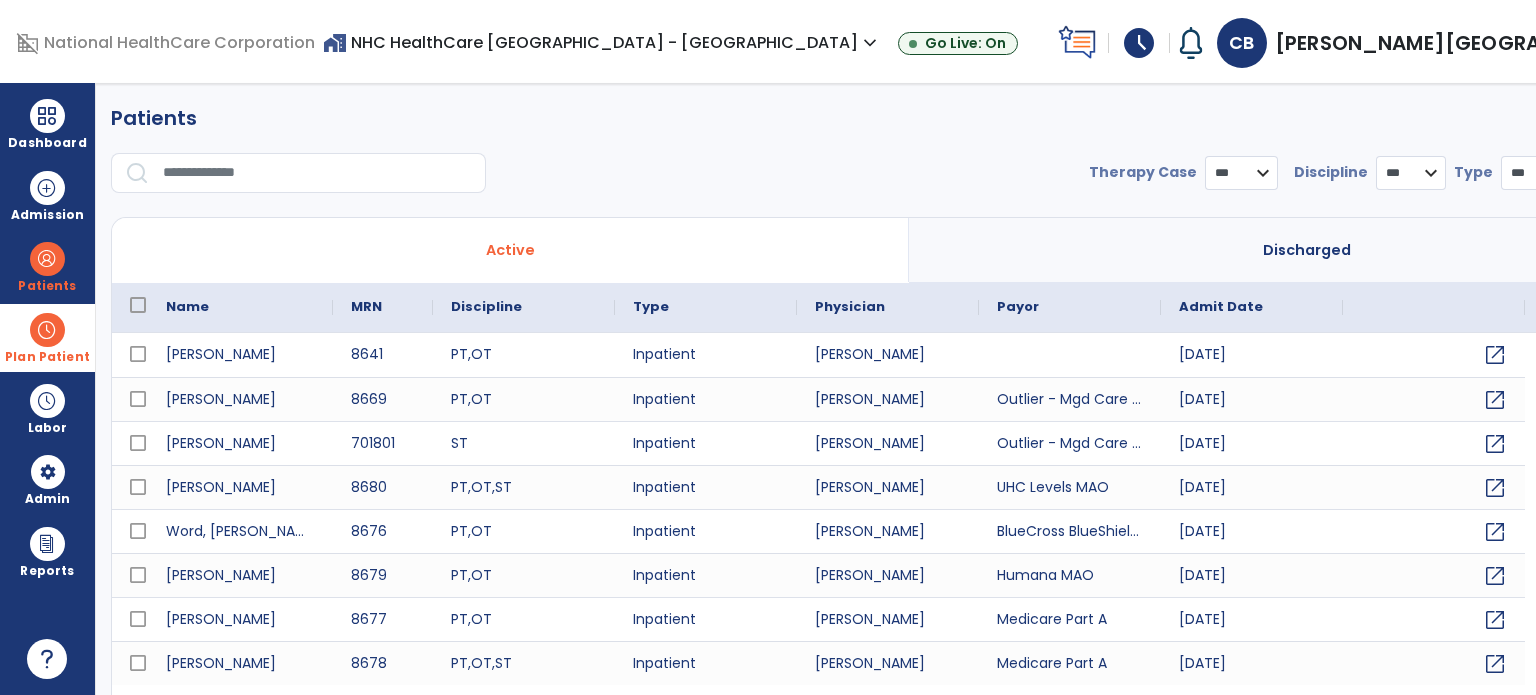select on "***" 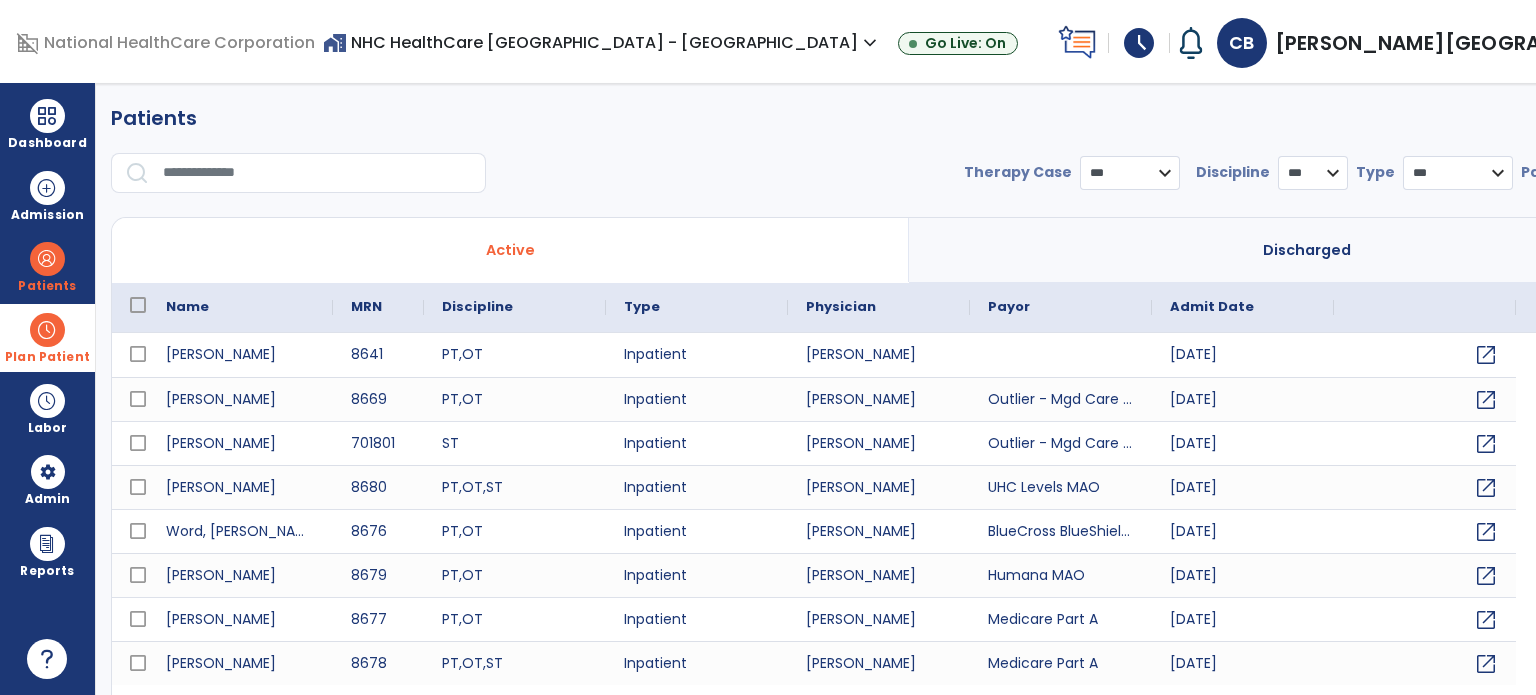 click on "Discharged" at bounding box center (1307, 250) 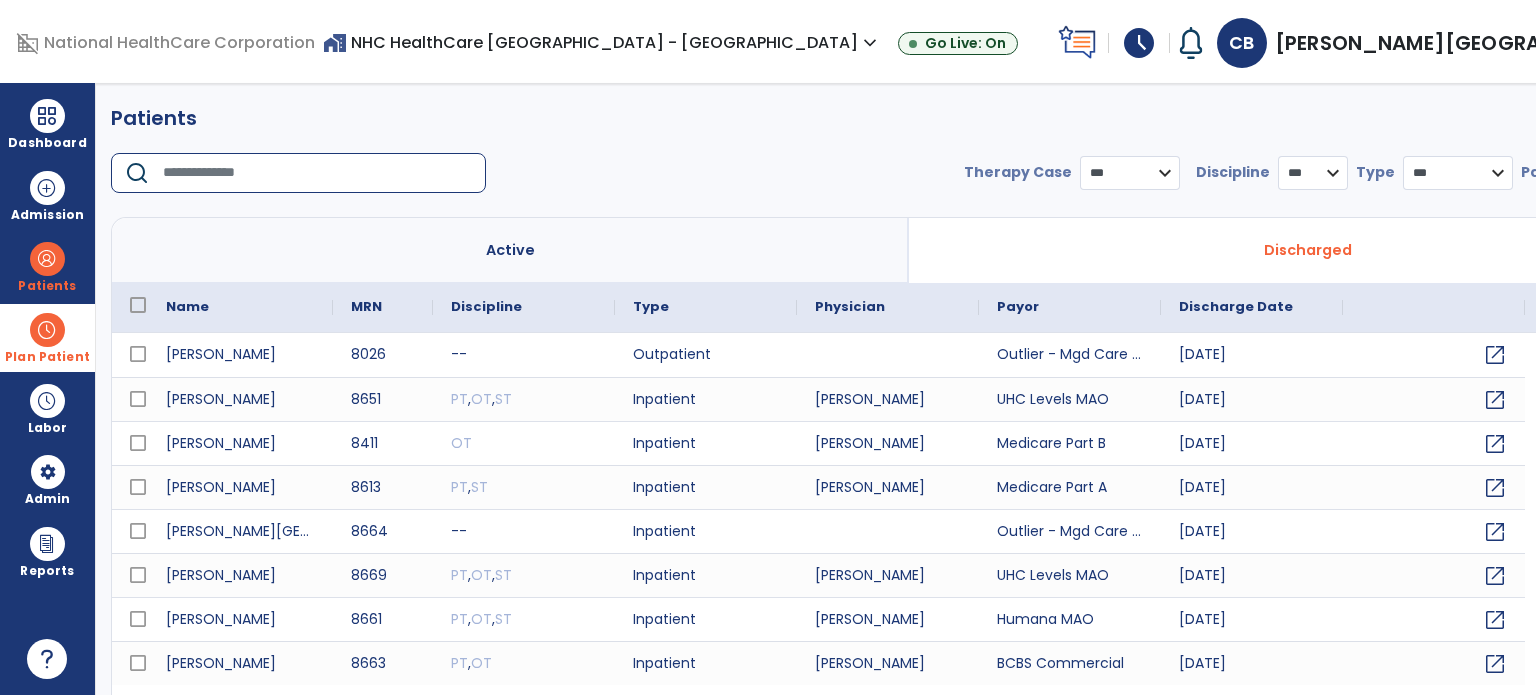 click at bounding box center [317, 173] 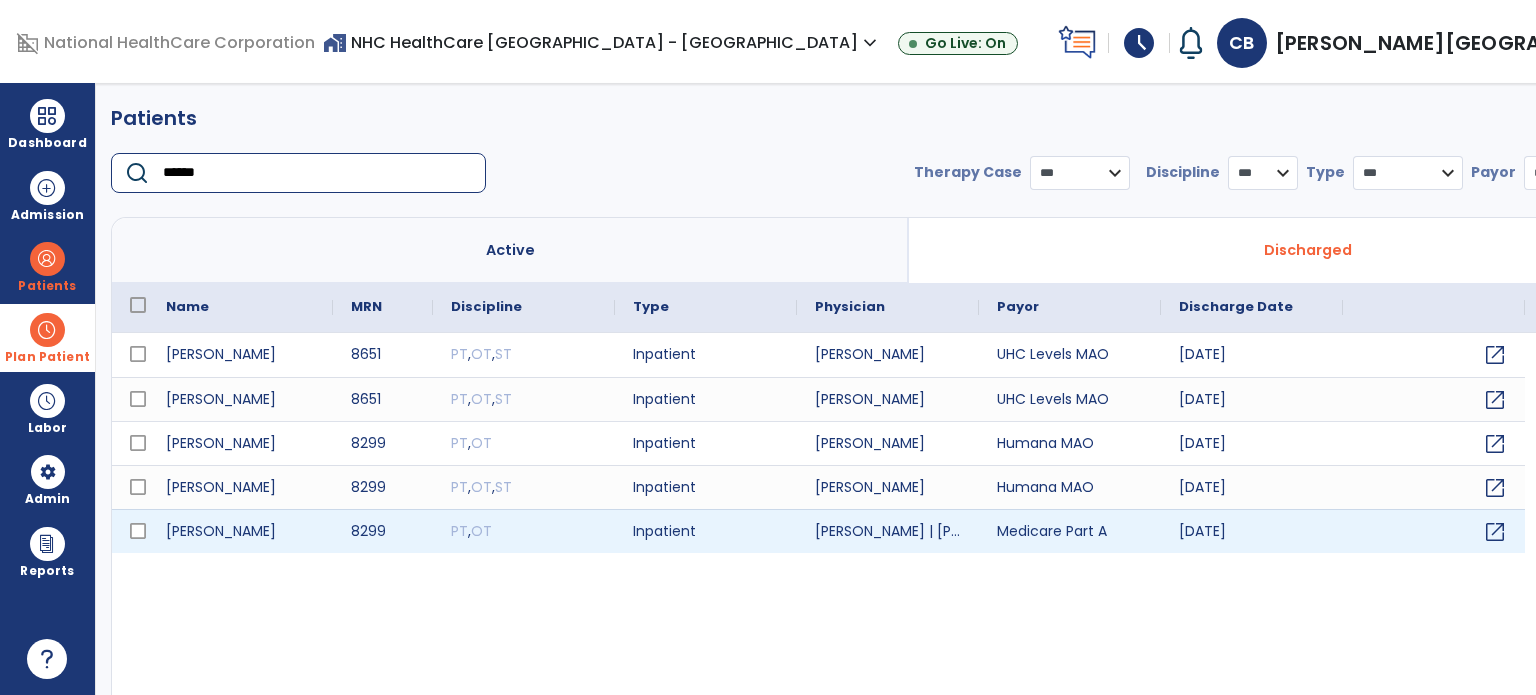 type on "******" 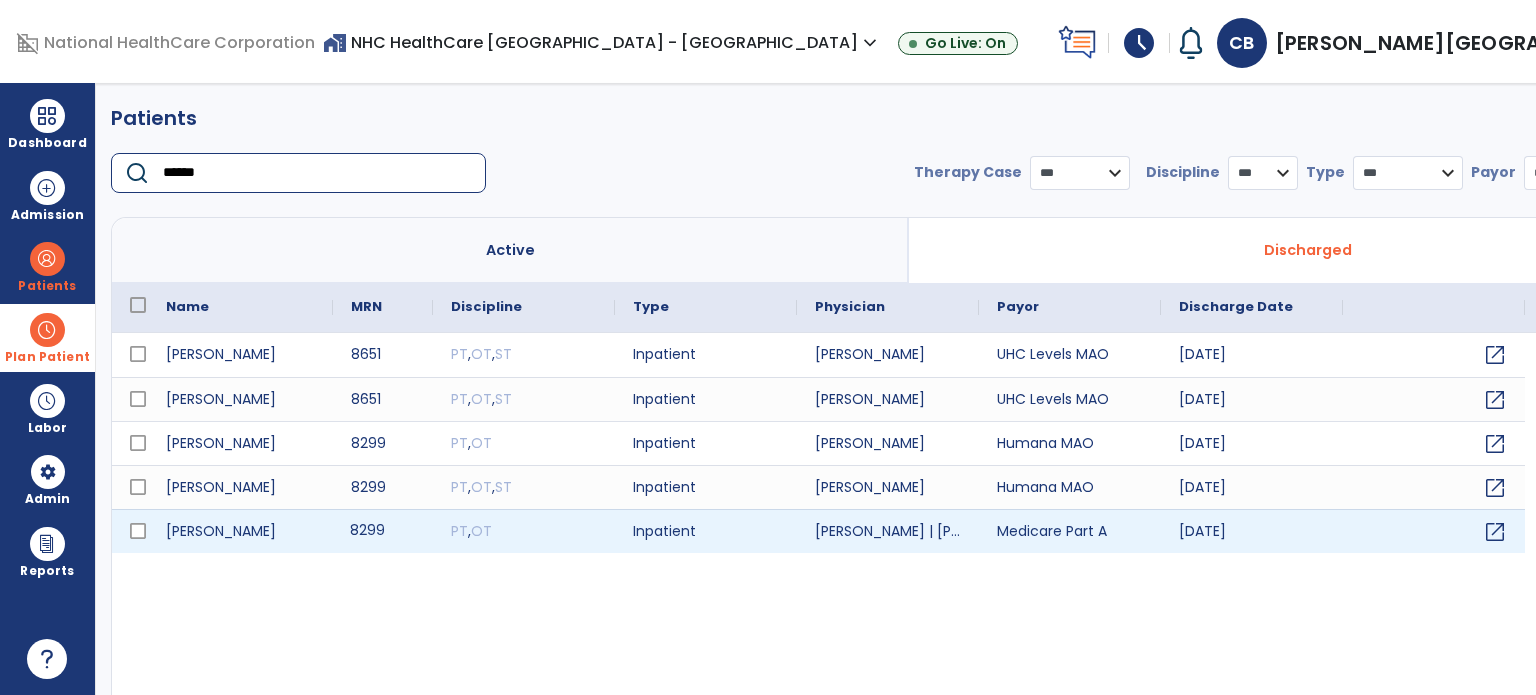 click on "8299" at bounding box center (383, 531) 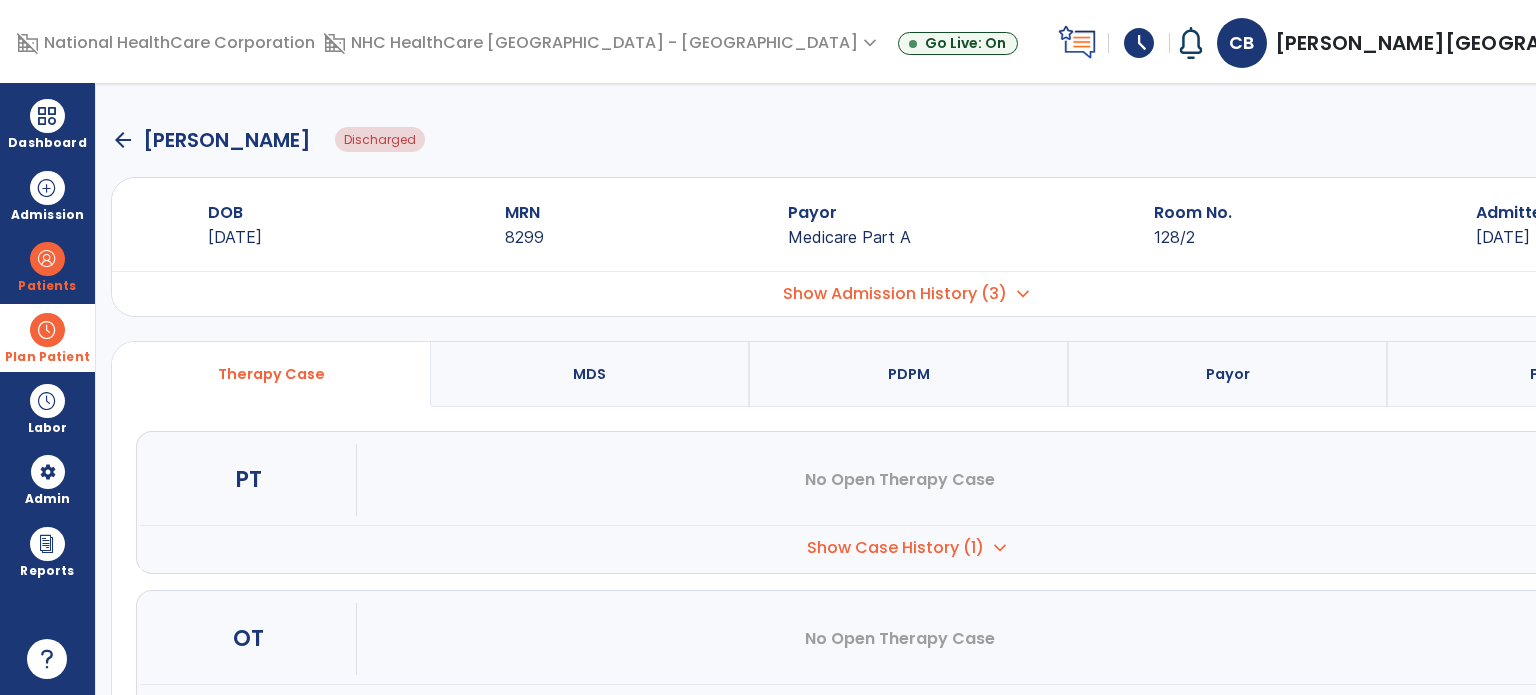 click on "Show Case History (1)" at bounding box center (895, 548) 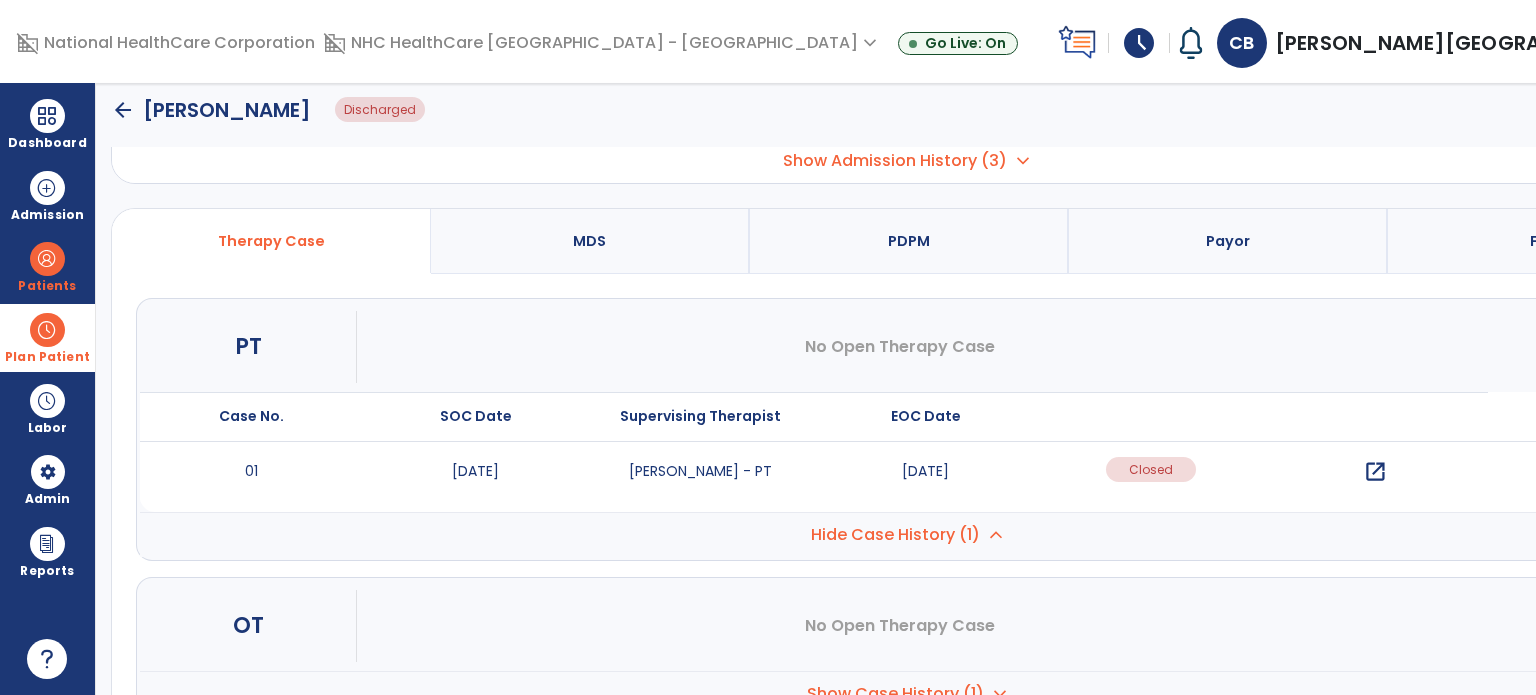 scroll, scrollTop: 316, scrollLeft: 0, axis: vertical 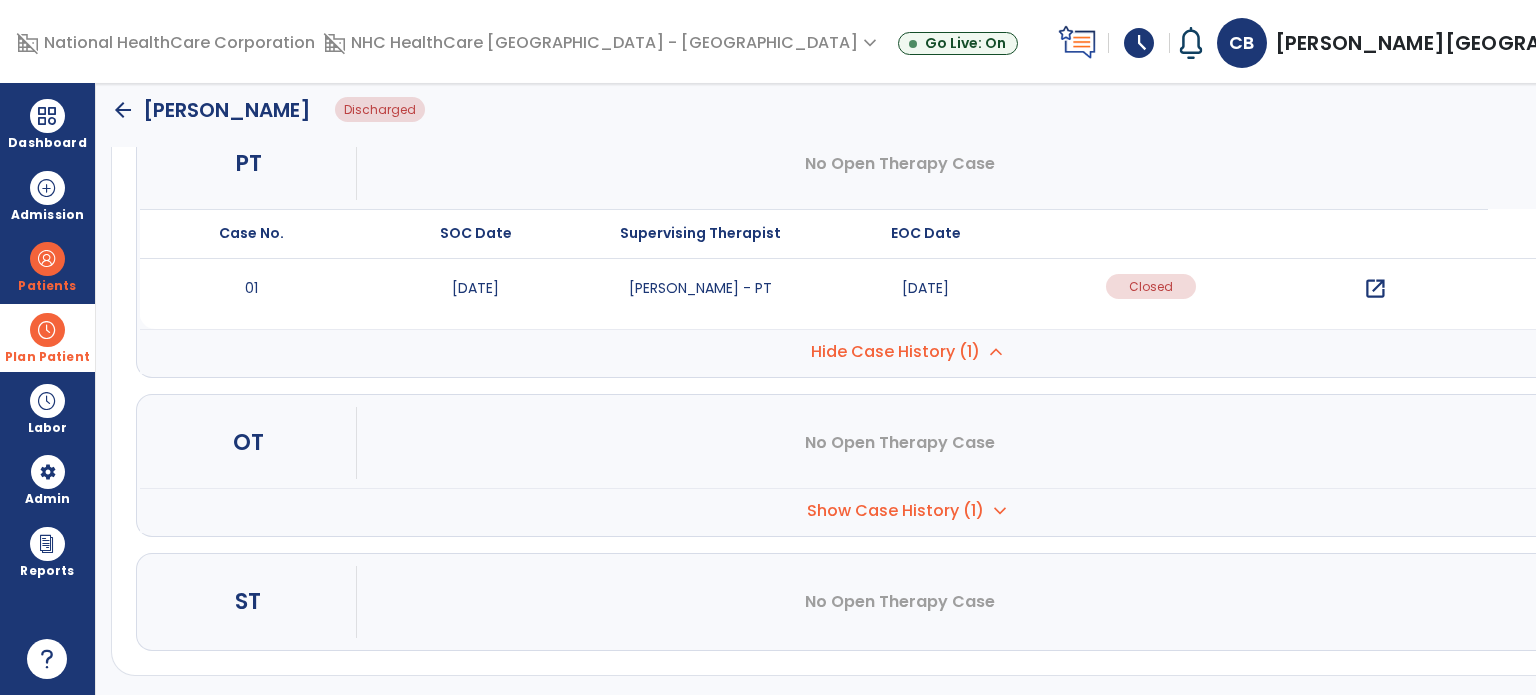 click on "Show Case History (1)" at bounding box center [895, 352] 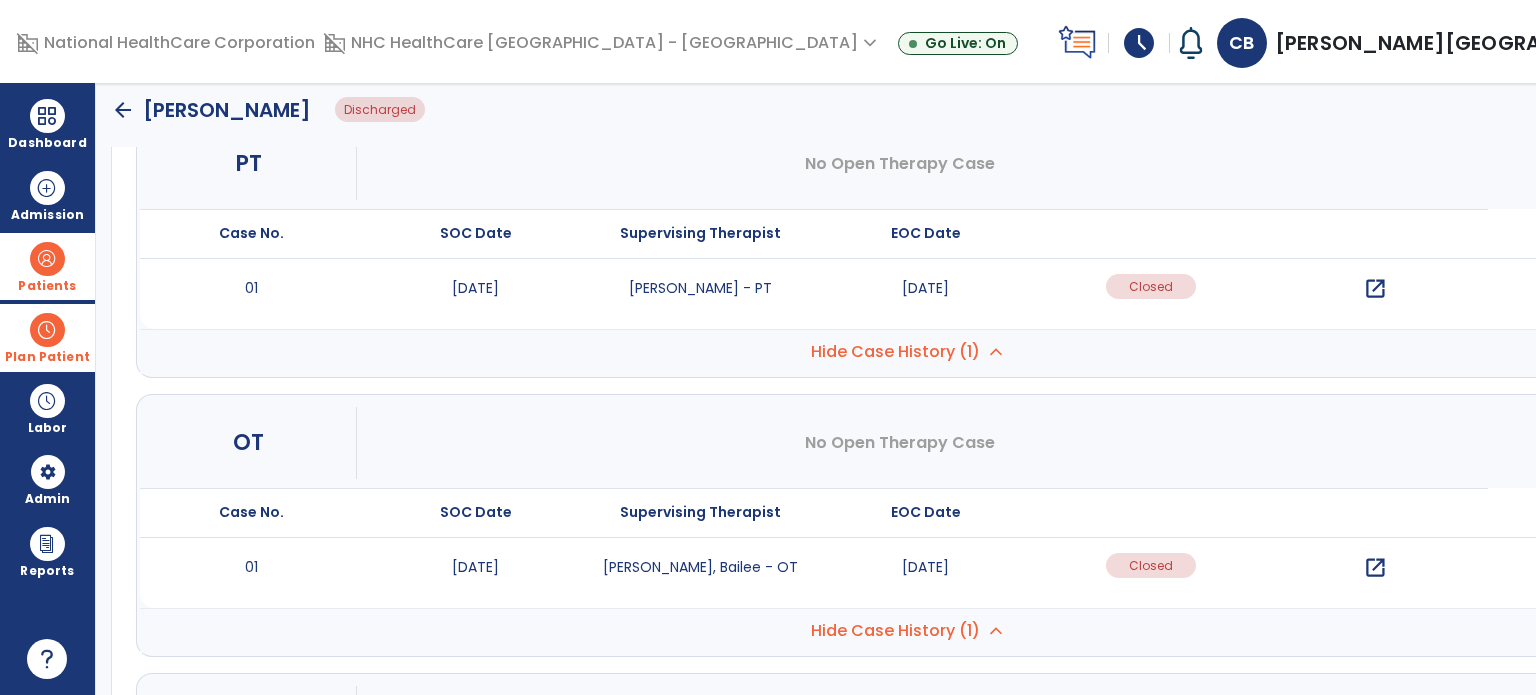 click at bounding box center (47, 259) 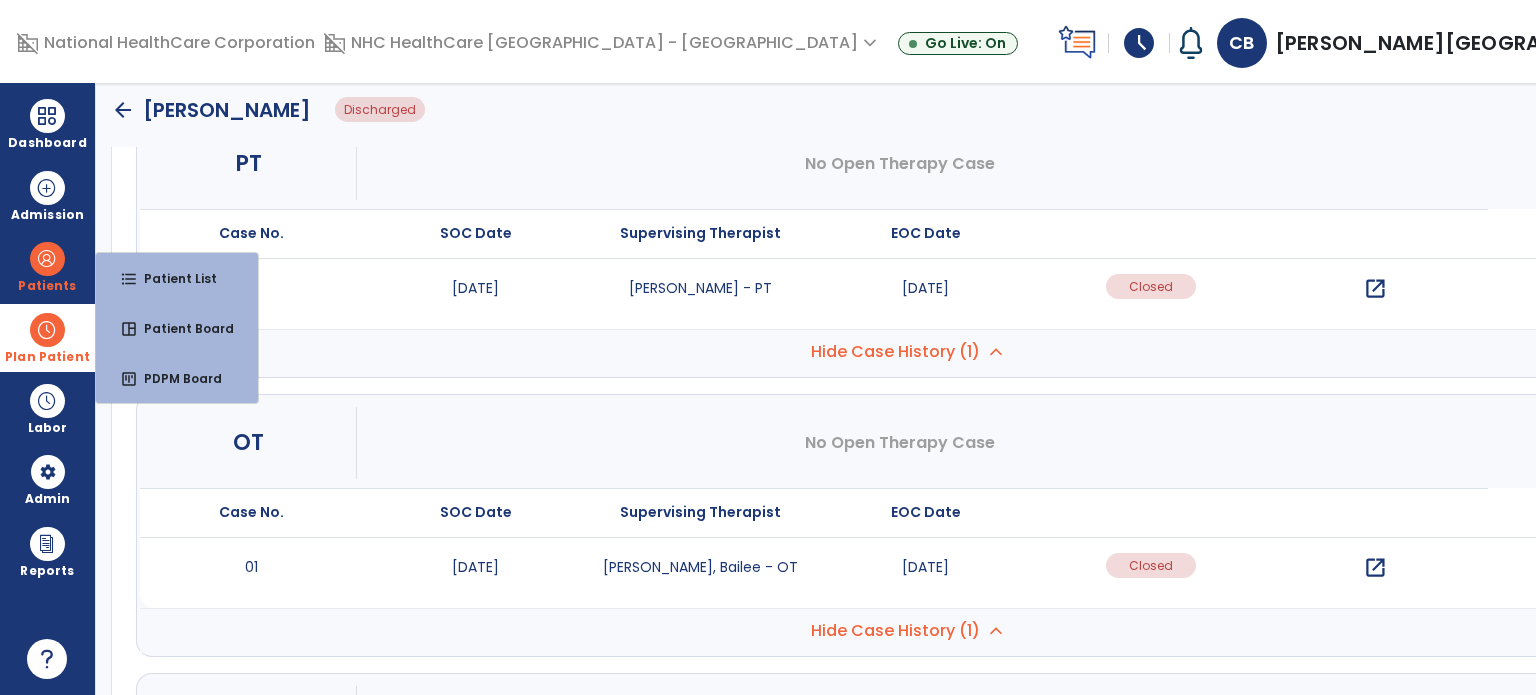 drag, startPoint x: 32, startPoint y: 333, endPoint x: 88, endPoint y: 331, distance: 56.0357 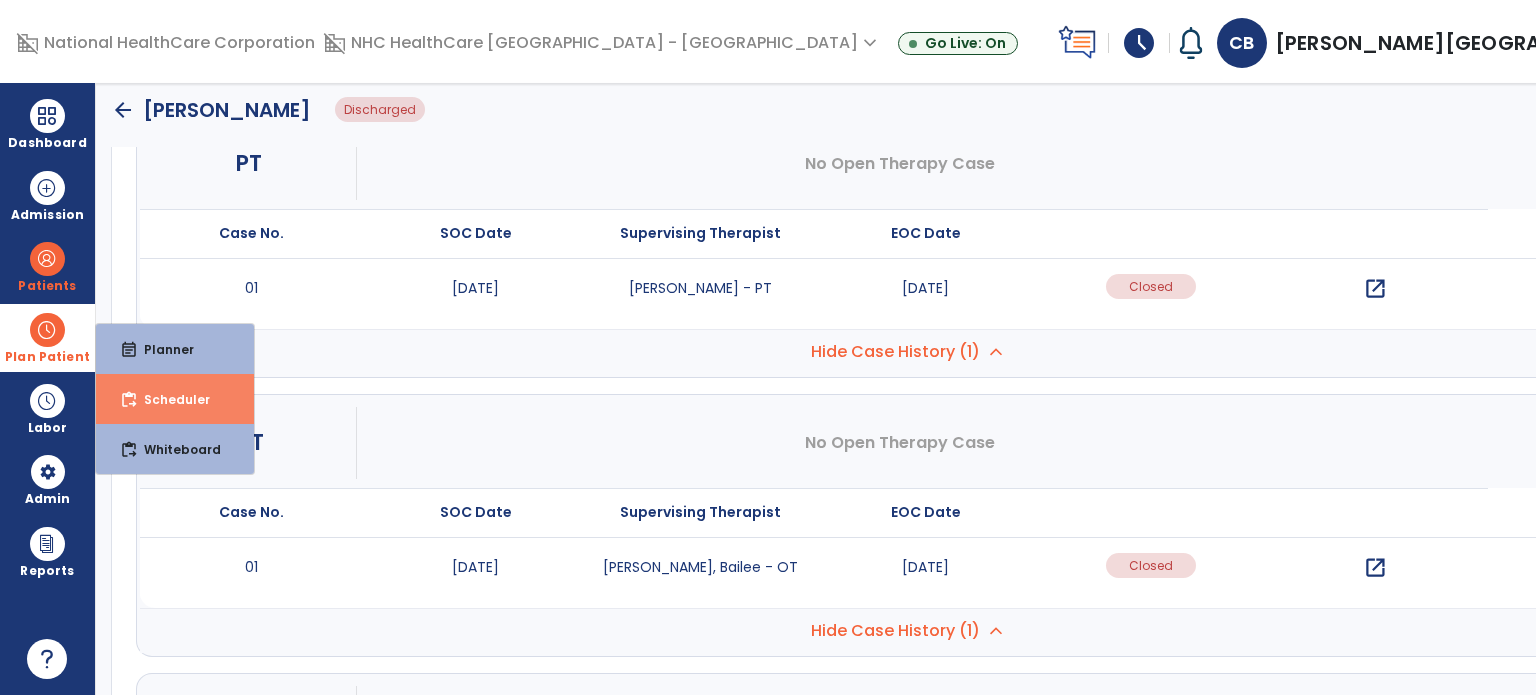 click on "Scheduler" at bounding box center (169, 399) 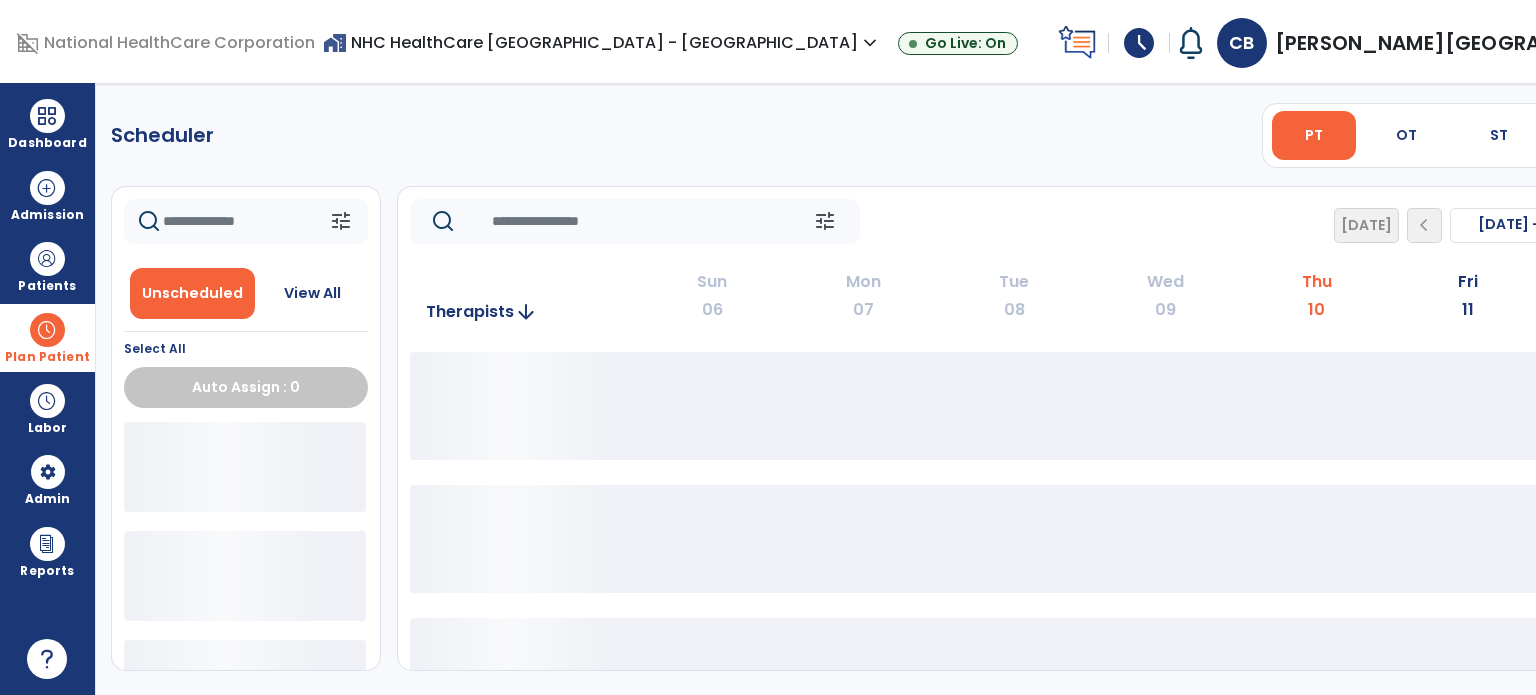 scroll, scrollTop: 0, scrollLeft: 0, axis: both 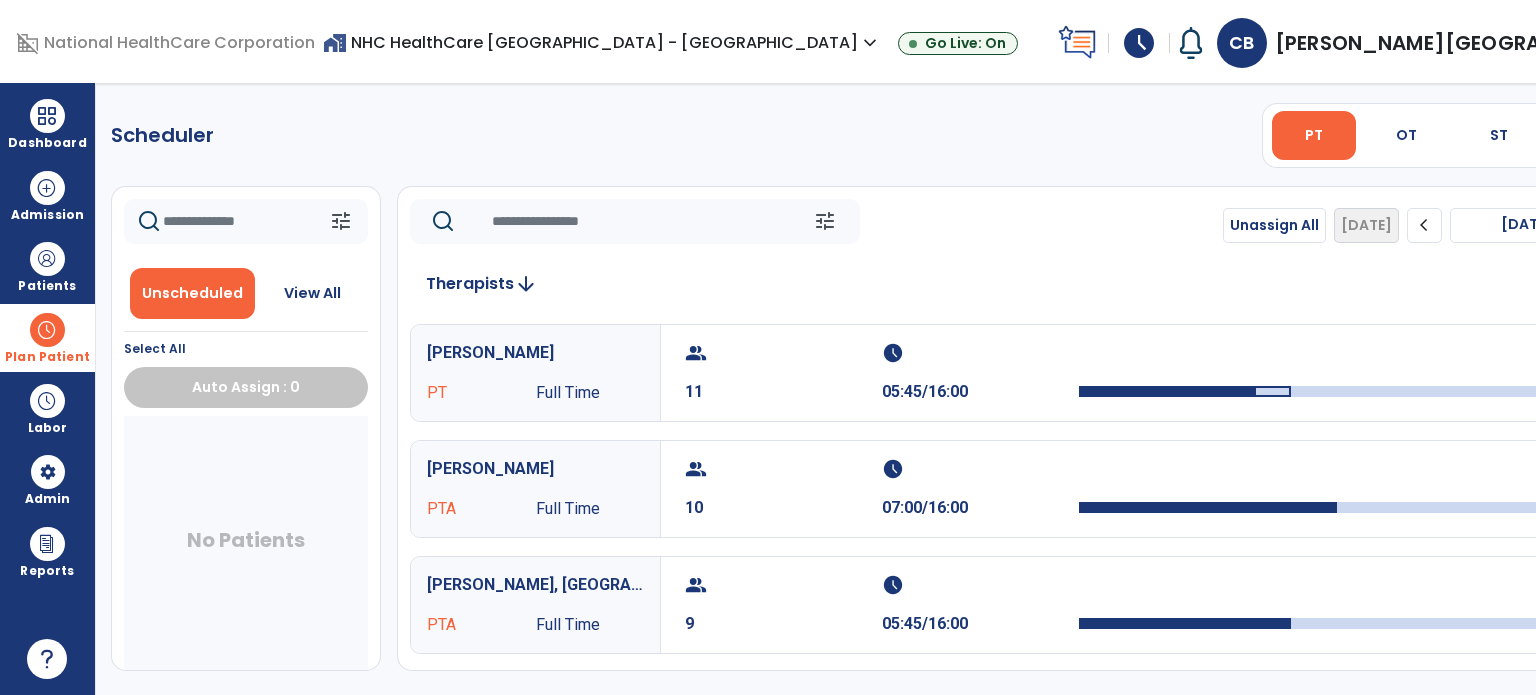 click on "chevron_right" 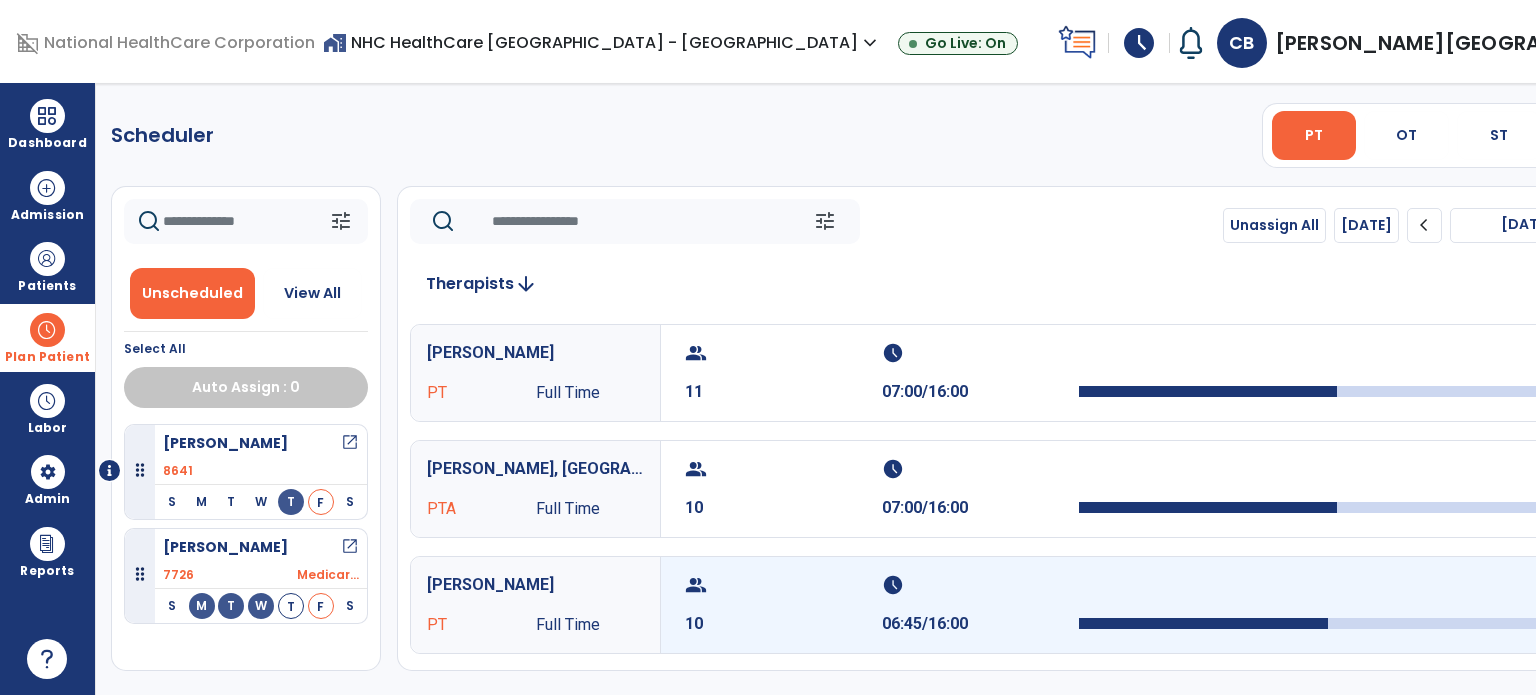 click on "group  10" at bounding box center (783, 605) 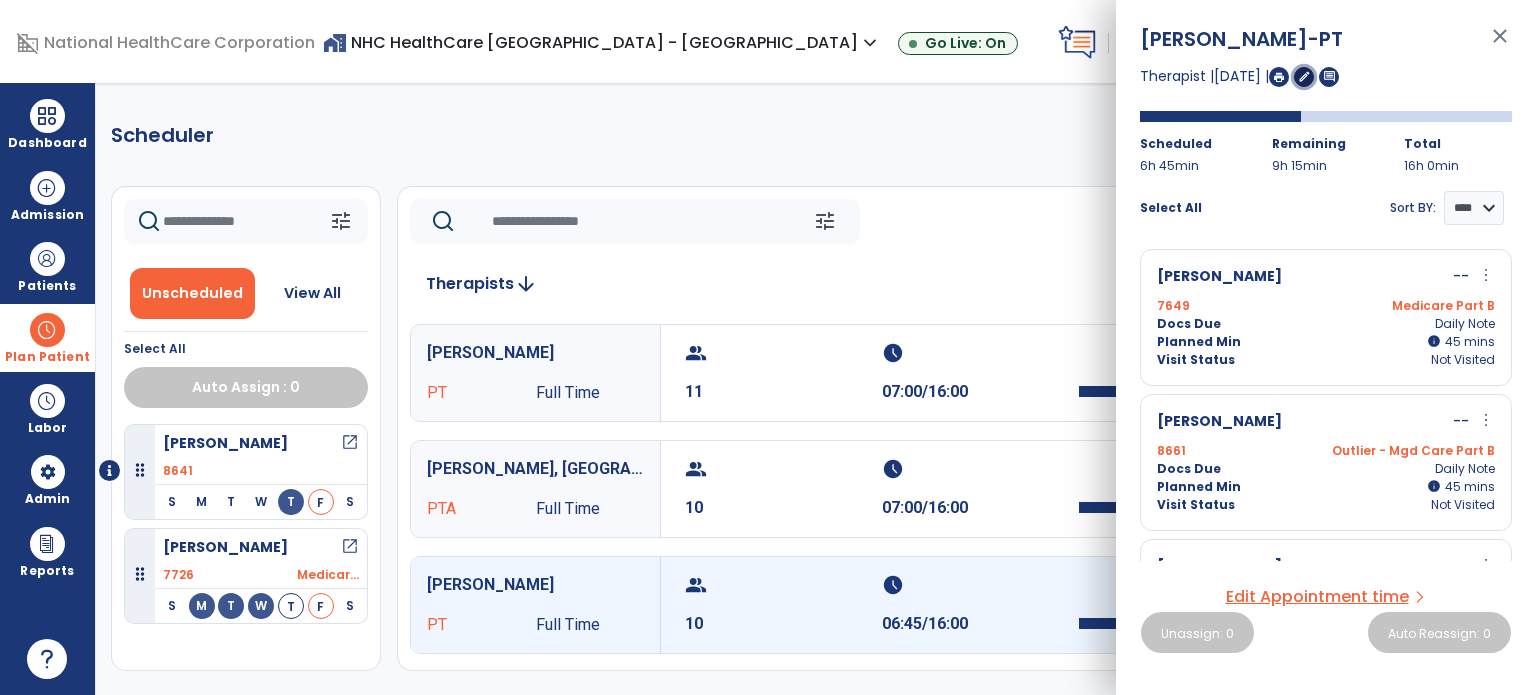 click on "edit" at bounding box center [1304, 76] 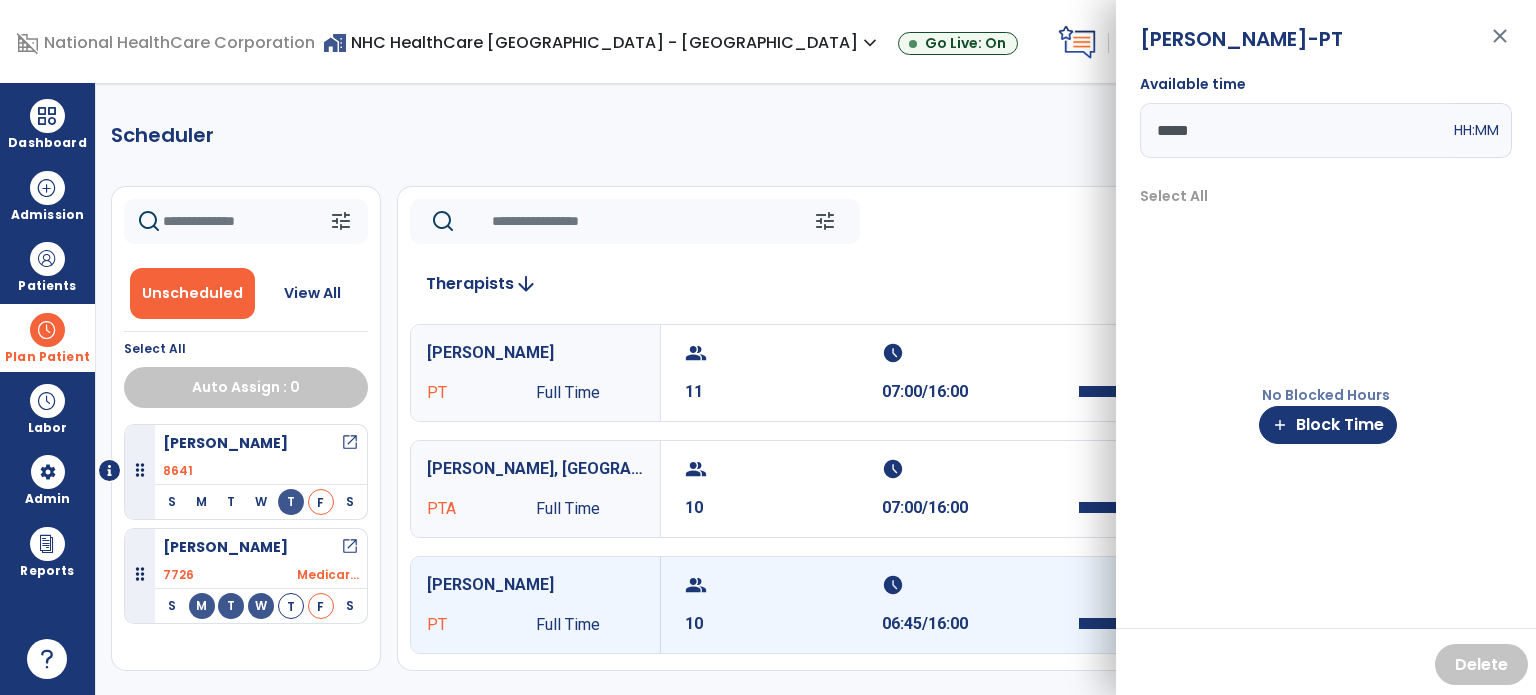 click on "No Blocked Hours  add   Block Time" at bounding box center (1326, 414) 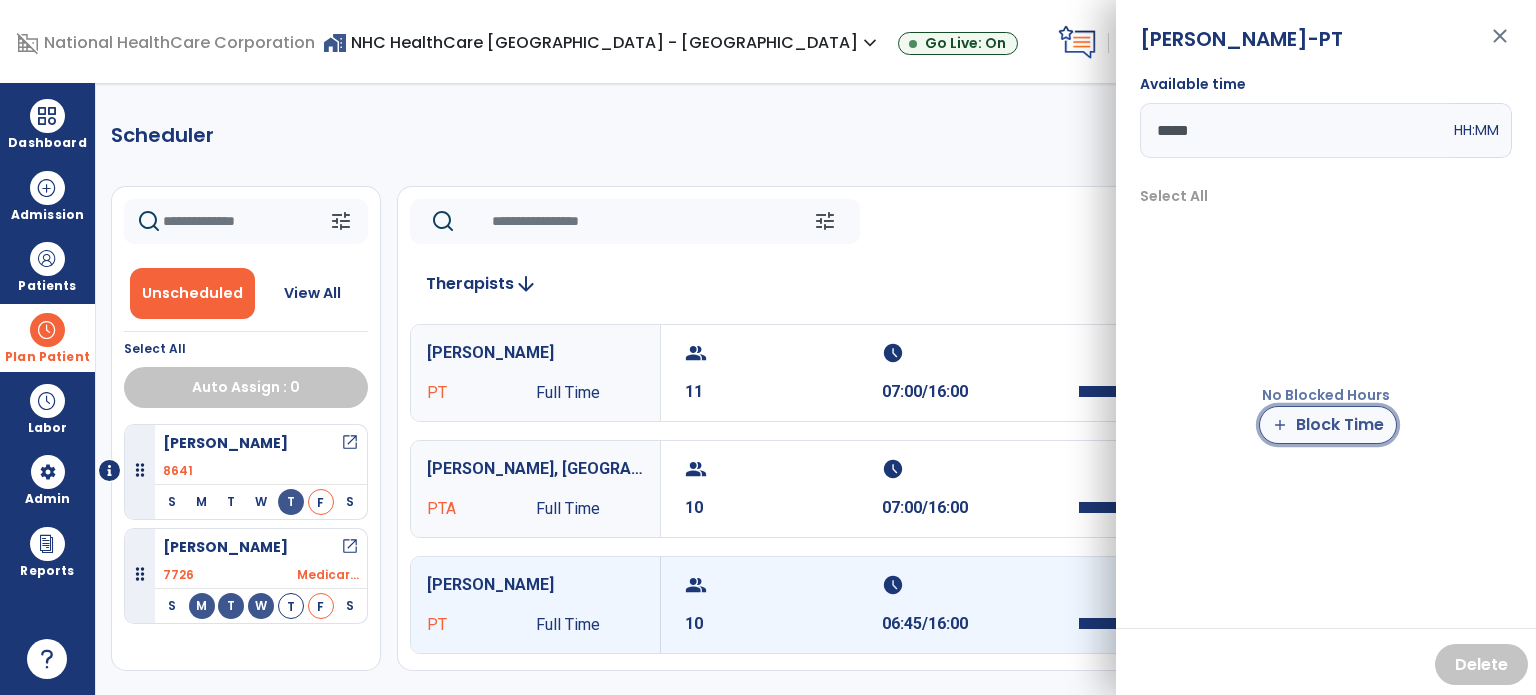 click on "add   Block Time" at bounding box center (1328, 425) 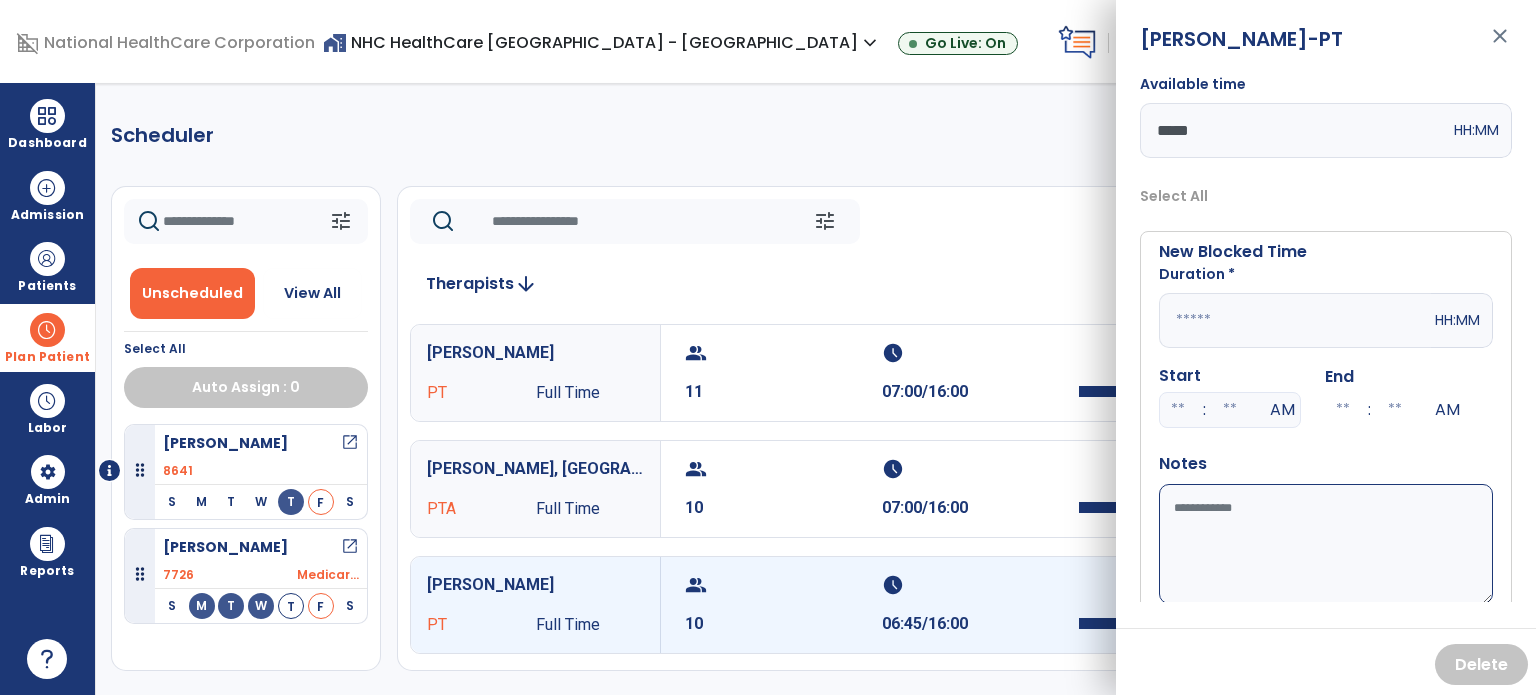 click at bounding box center (1295, 320) 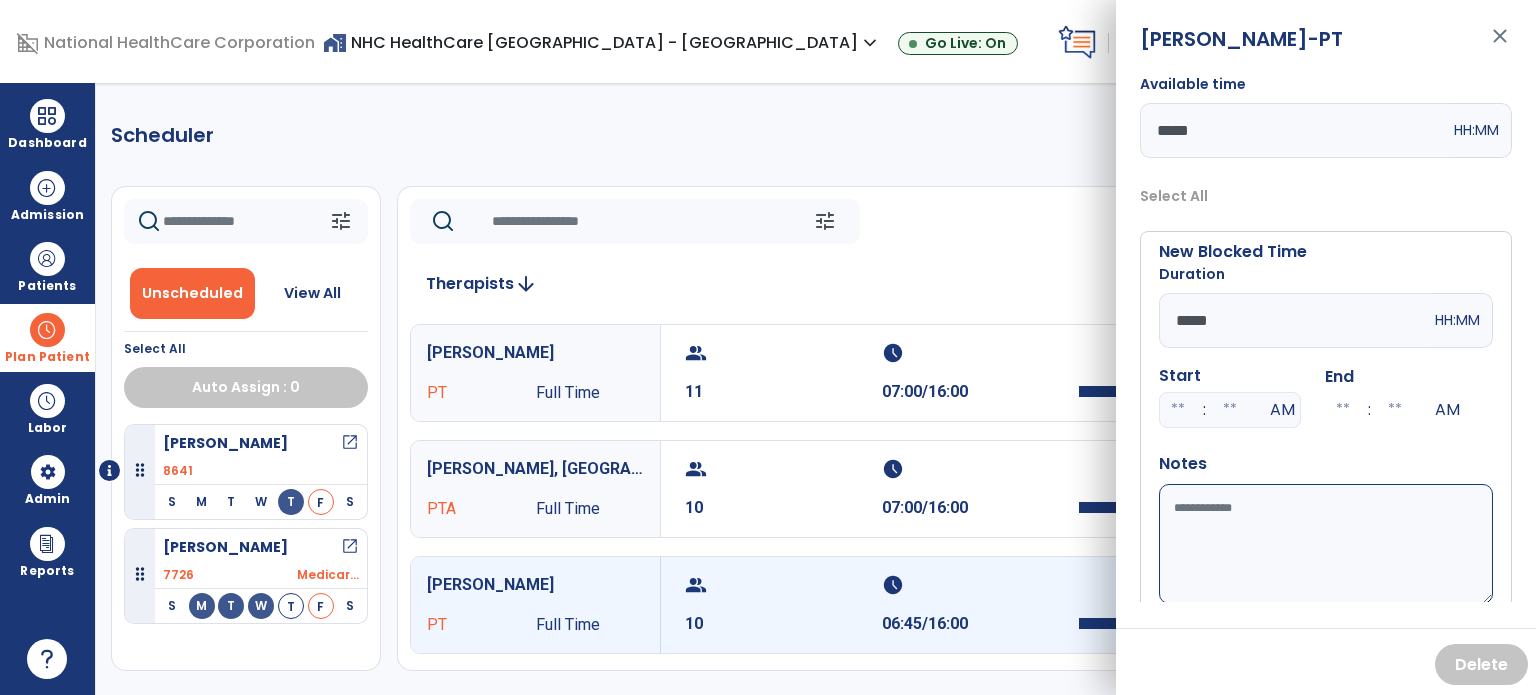 type on "*****" 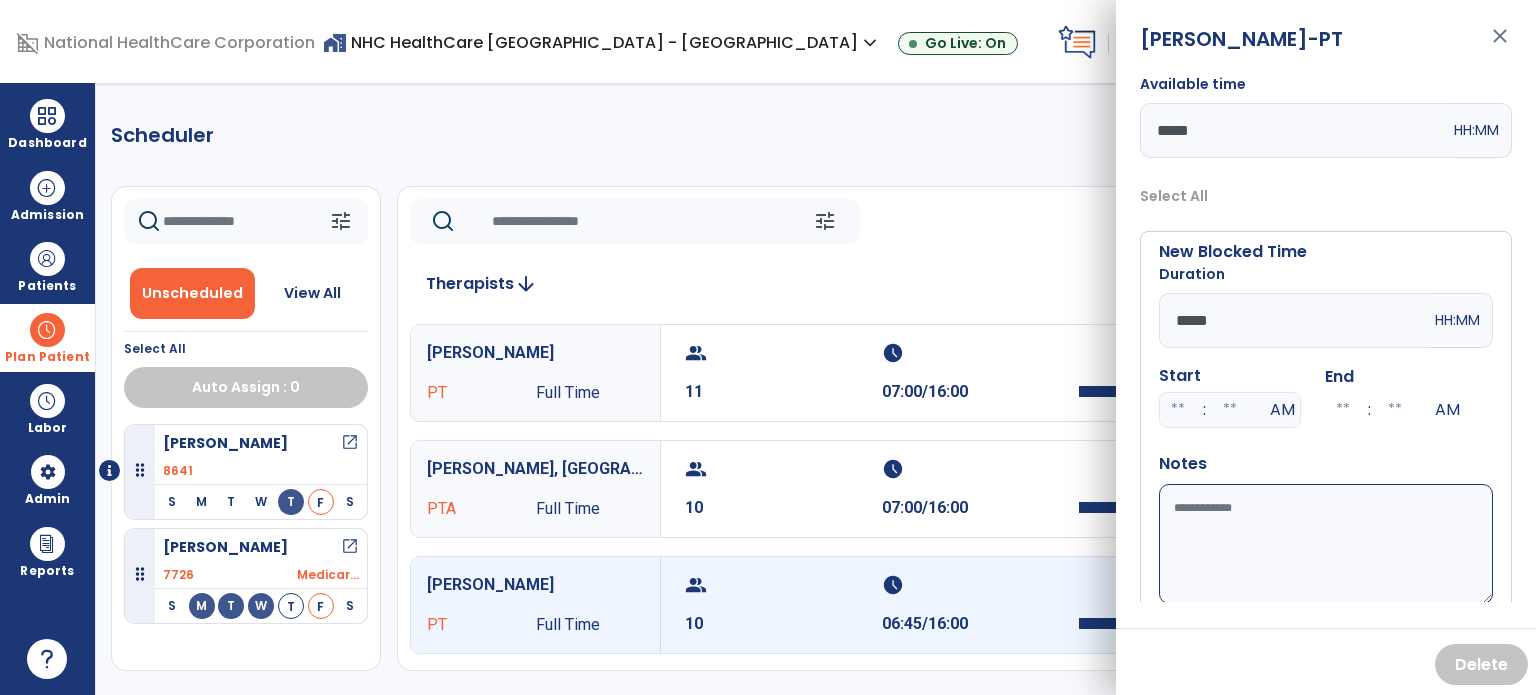 click at bounding box center [1178, 410] 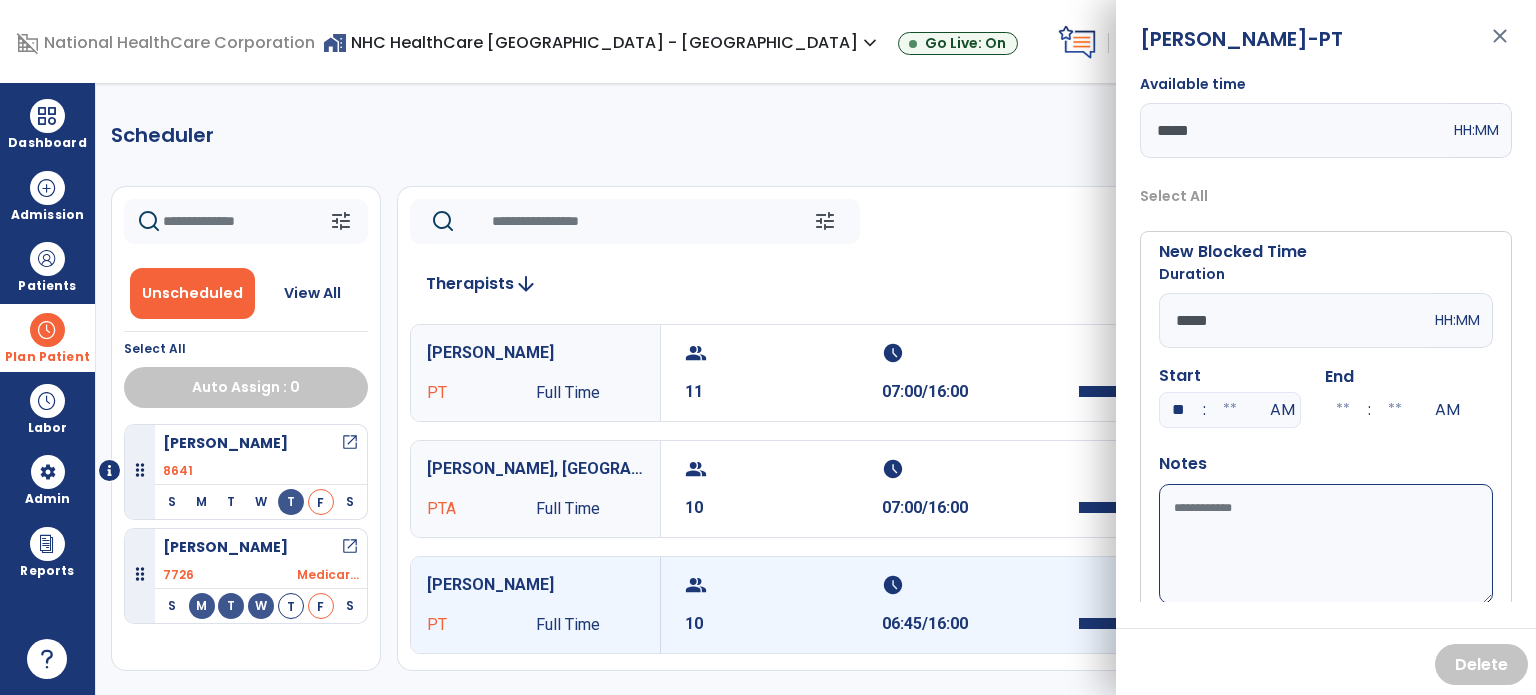 type on "**" 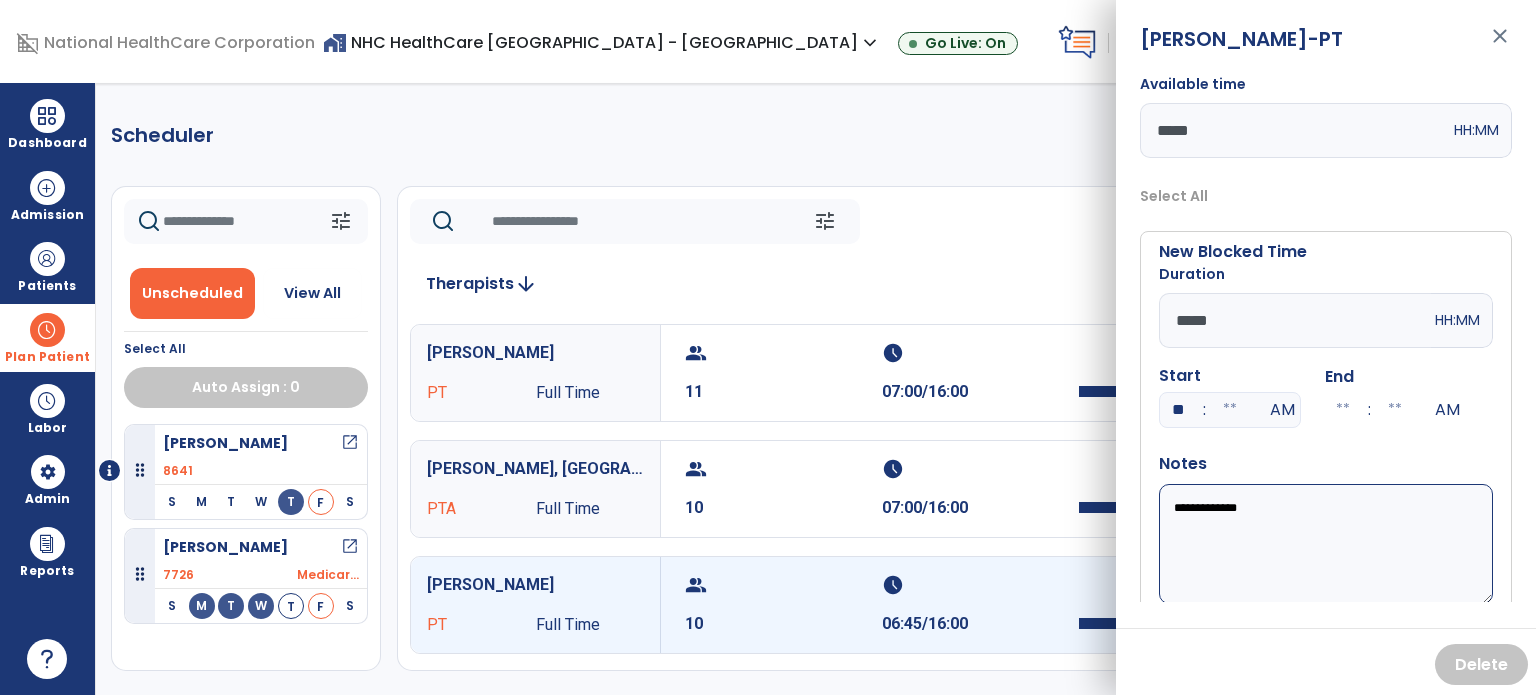 scroll, scrollTop: 56, scrollLeft: 0, axis: vertical 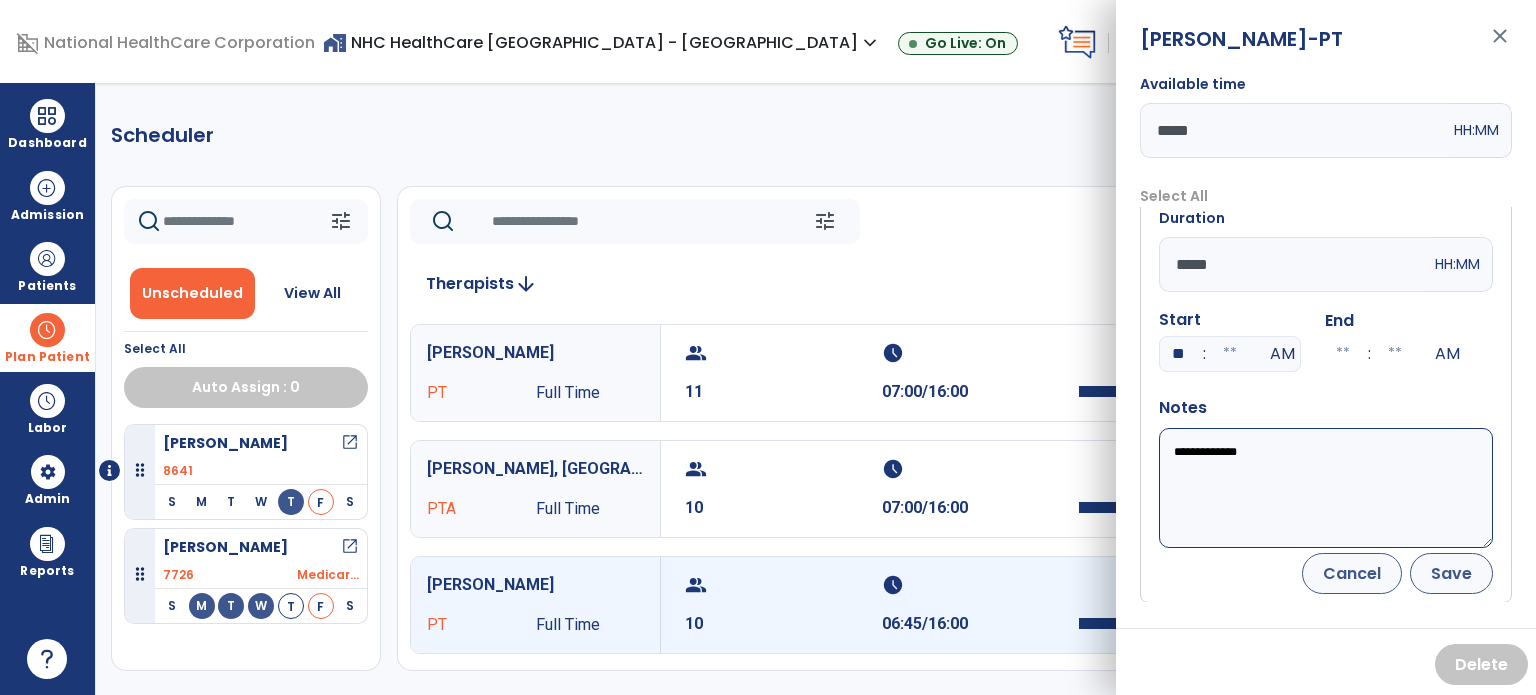 type on "**********" 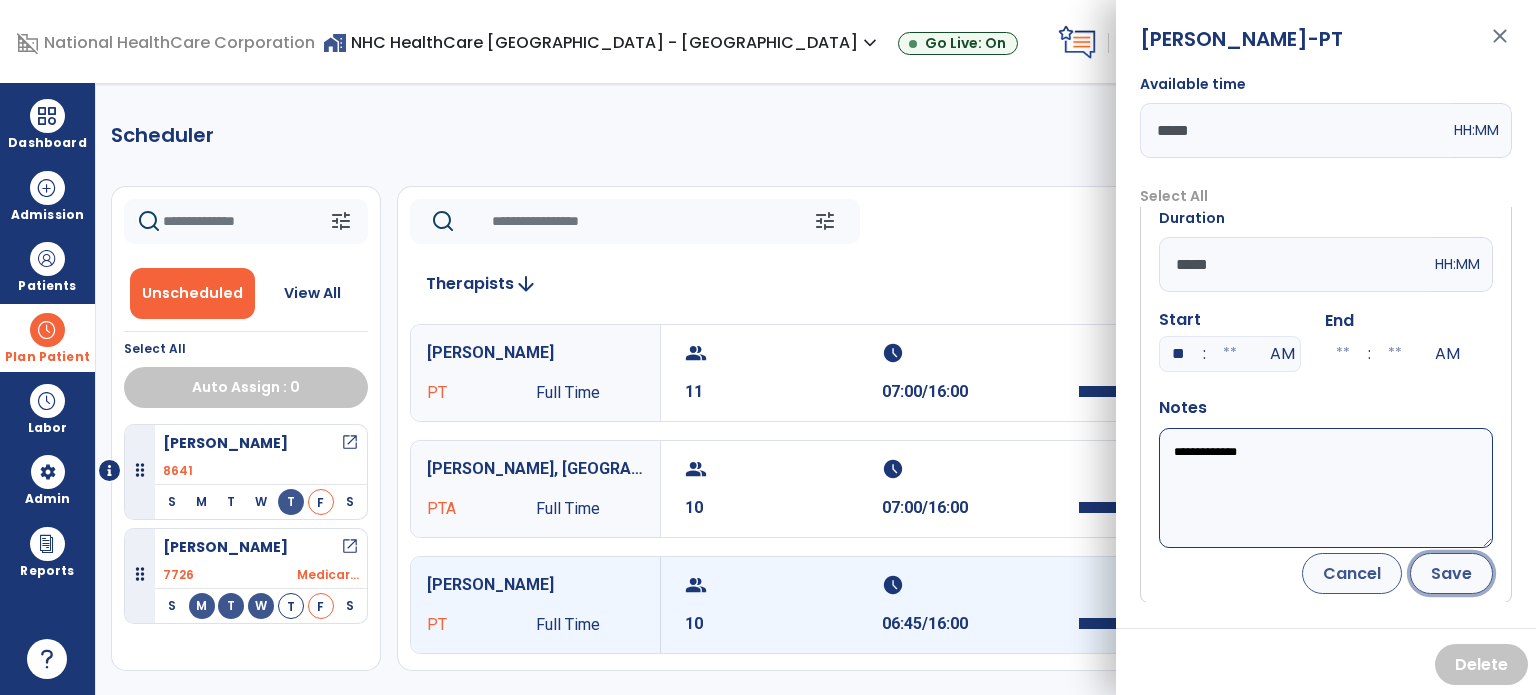click on "Save" at bounding box center (1451, 573) 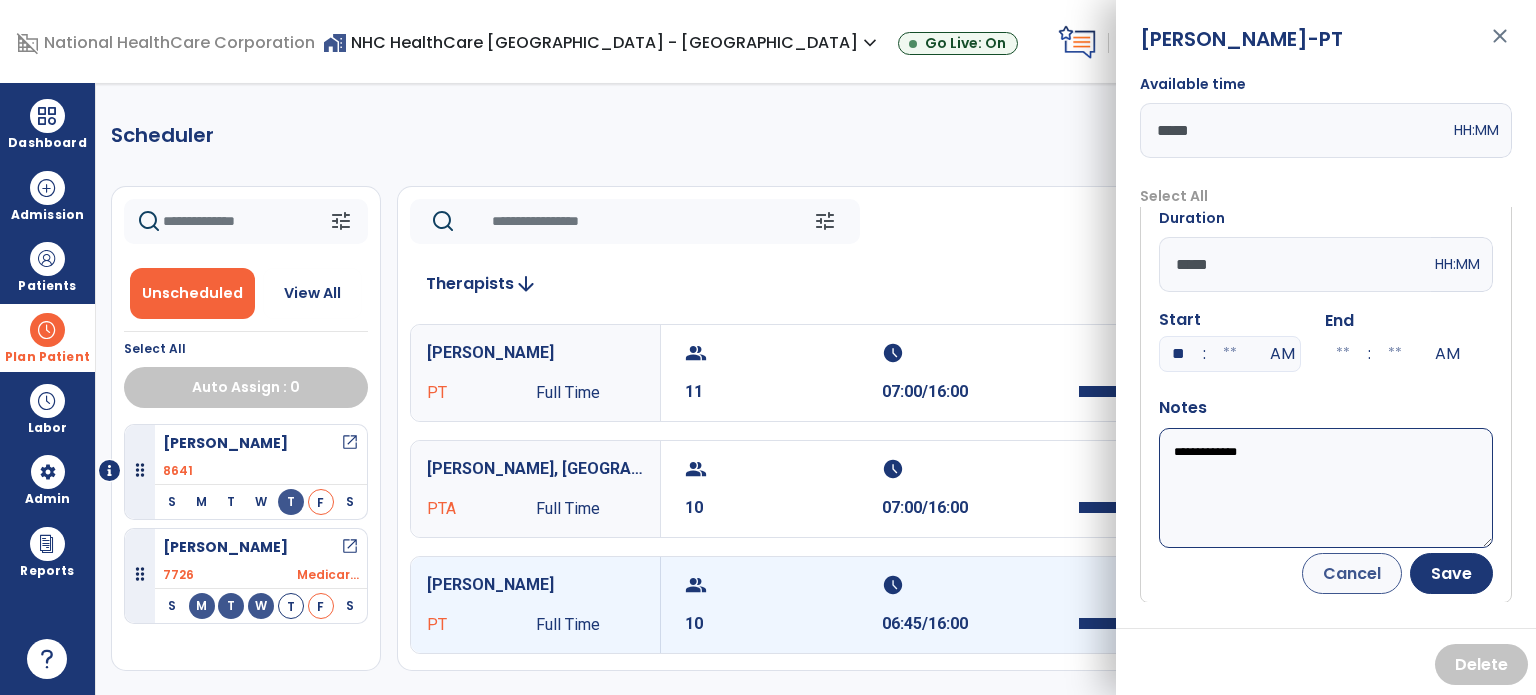 scroll, scrollTop: 0, scrollLeft: 0, axis: both 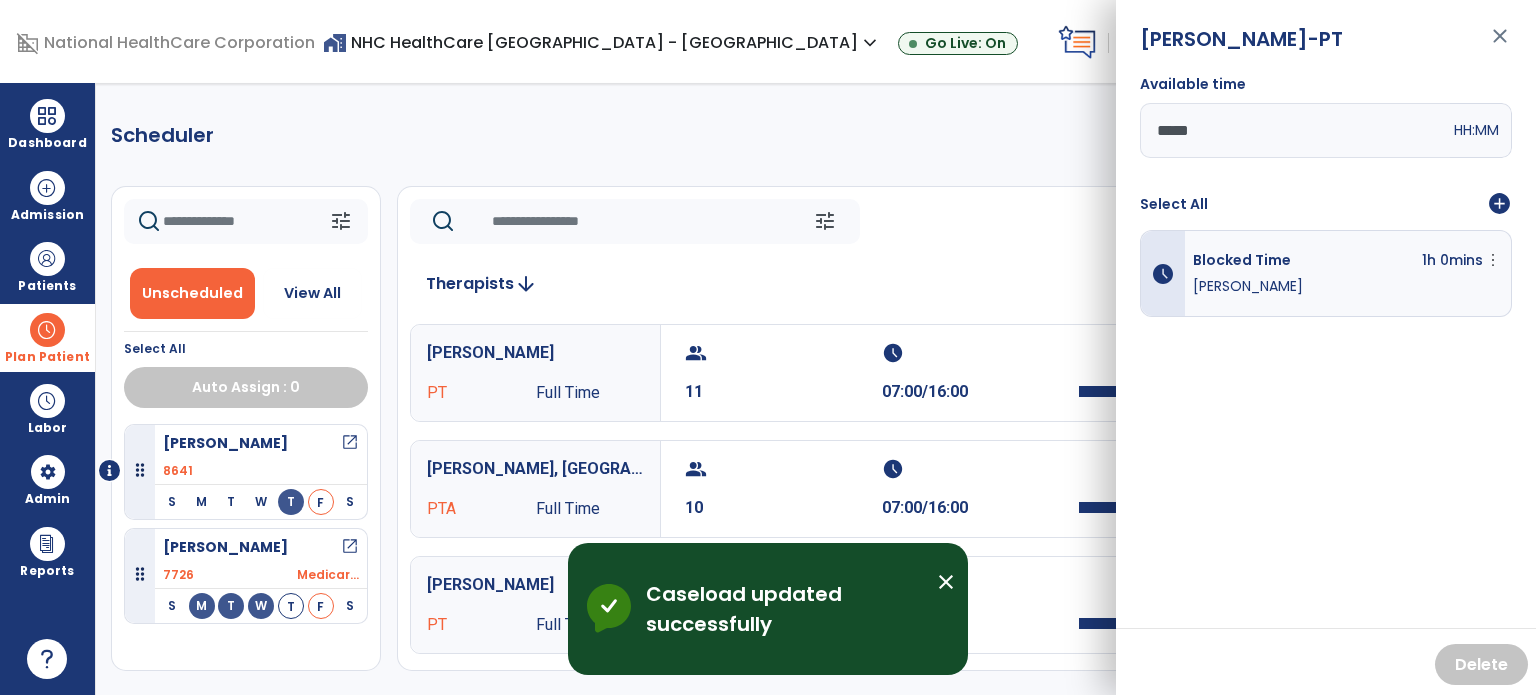 click on "close" at bounding box center (1500, 45) 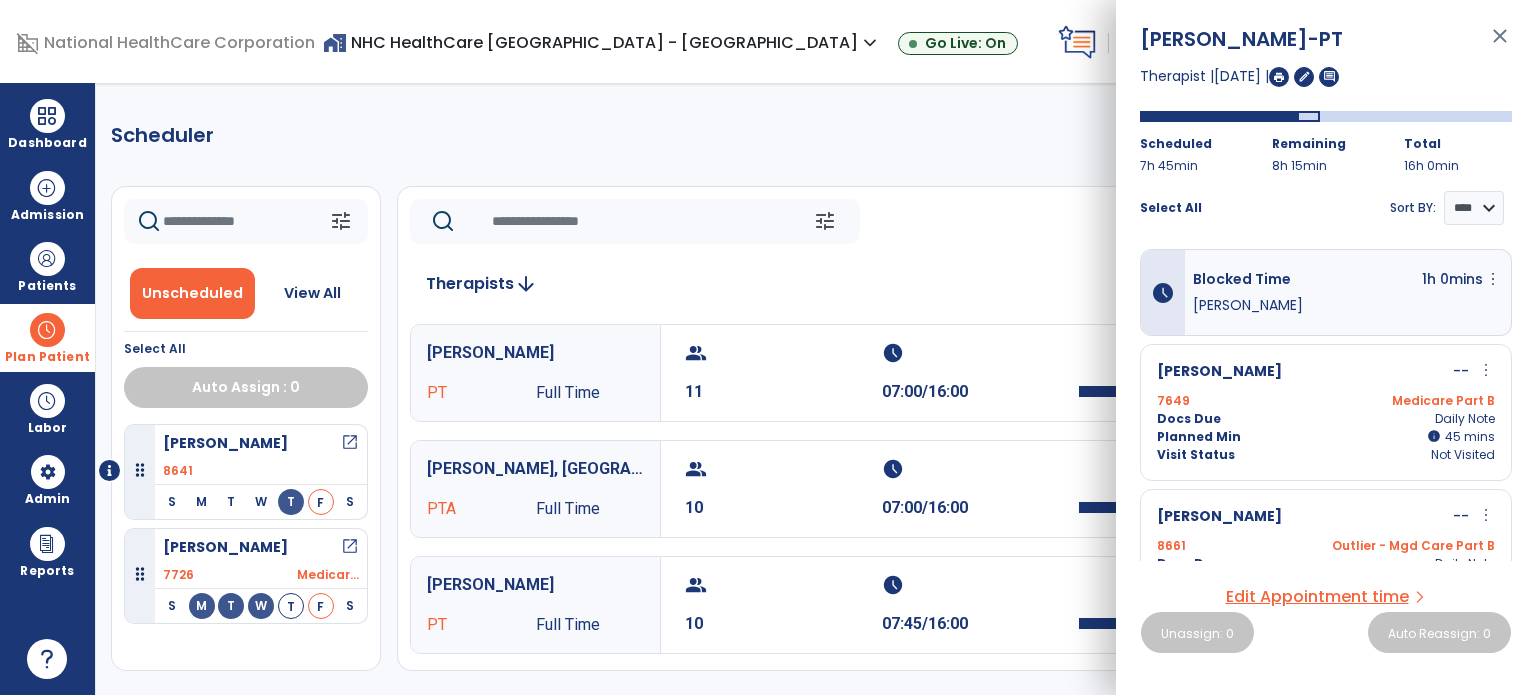 click on "close" at bounding box center [1500, 45] 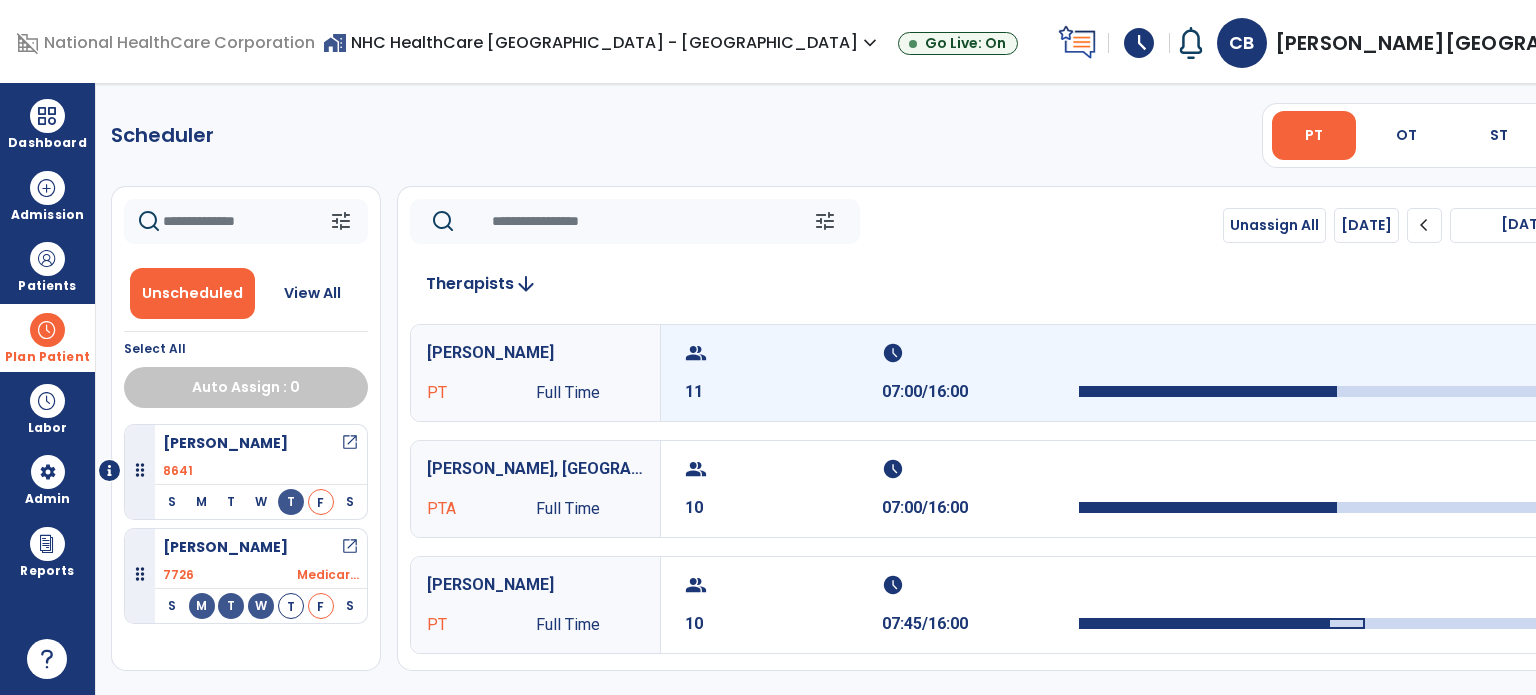 click on "group  11" at bounding box center [783, 373] 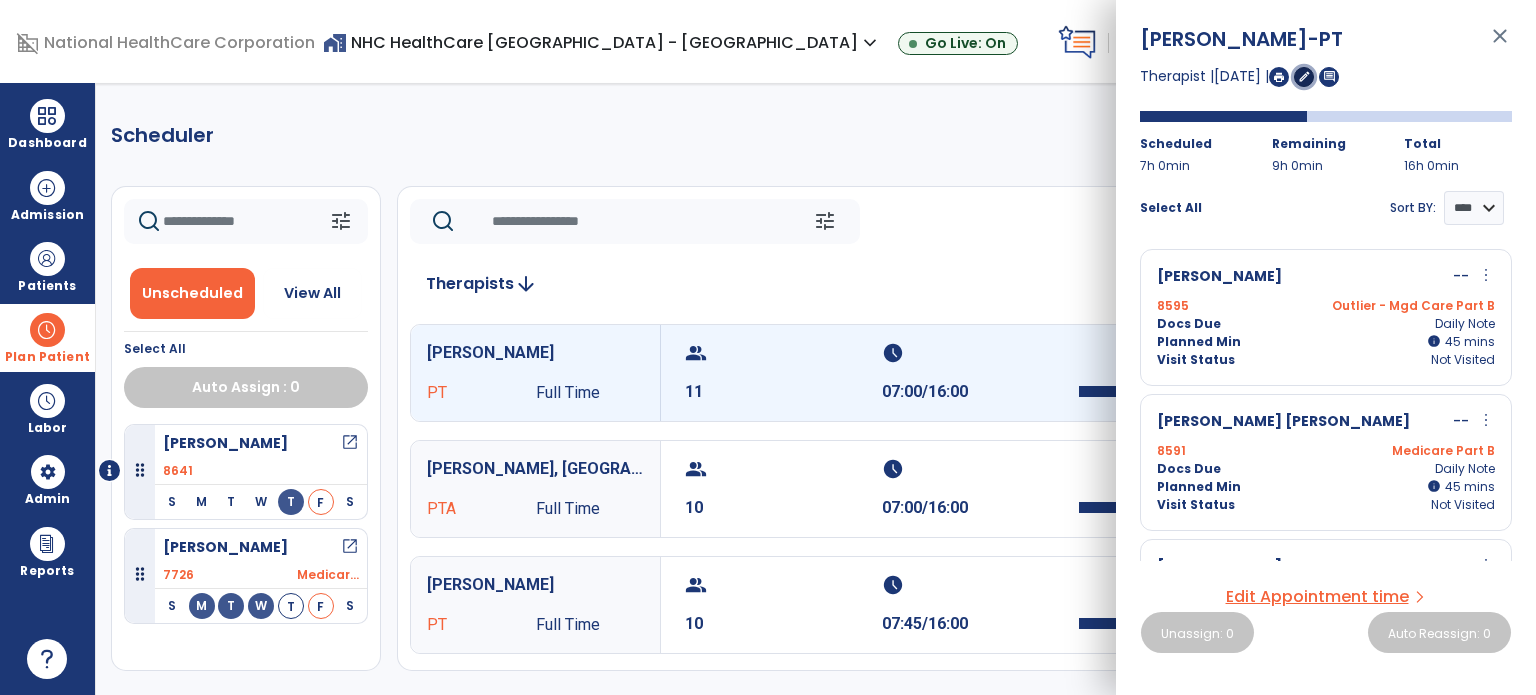 click on "edit" at bounding box center (1304, 76) 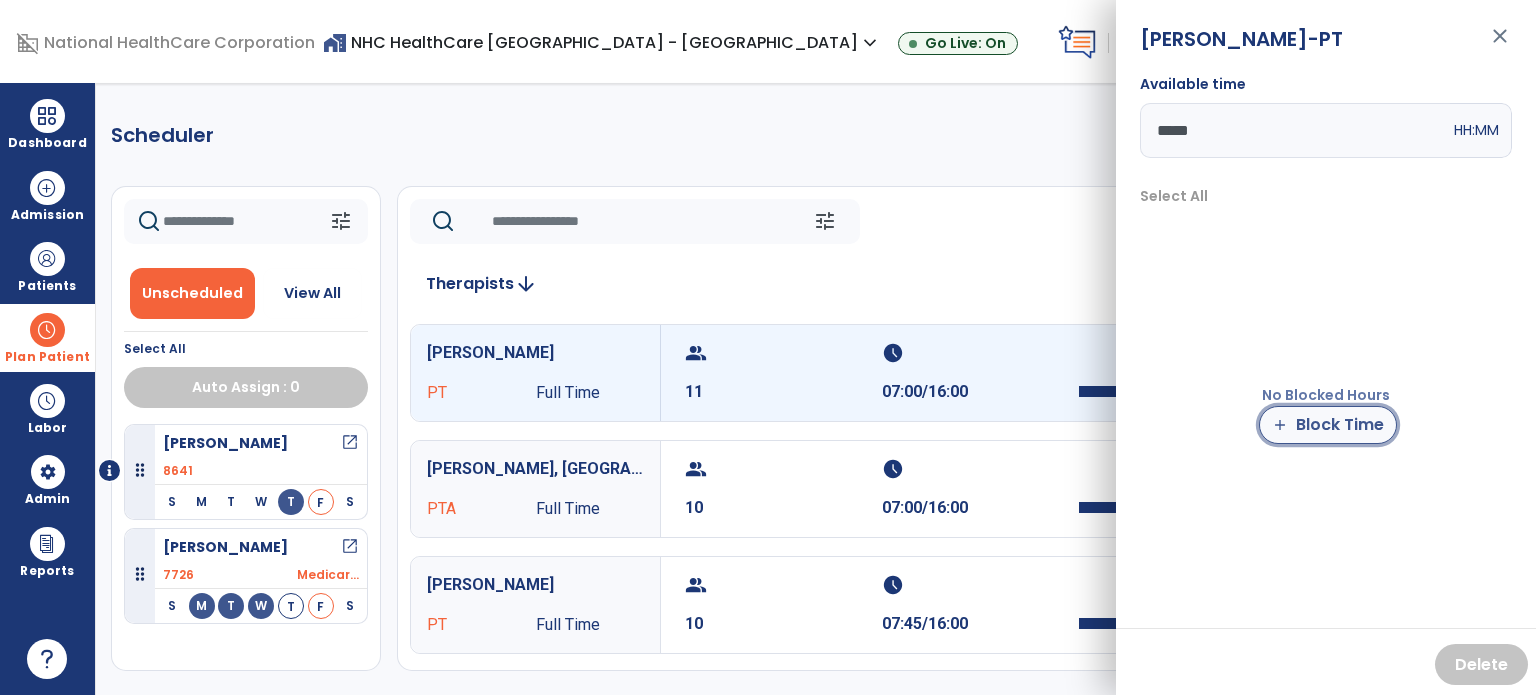 click on "add" at bounding box center [1280, 425] 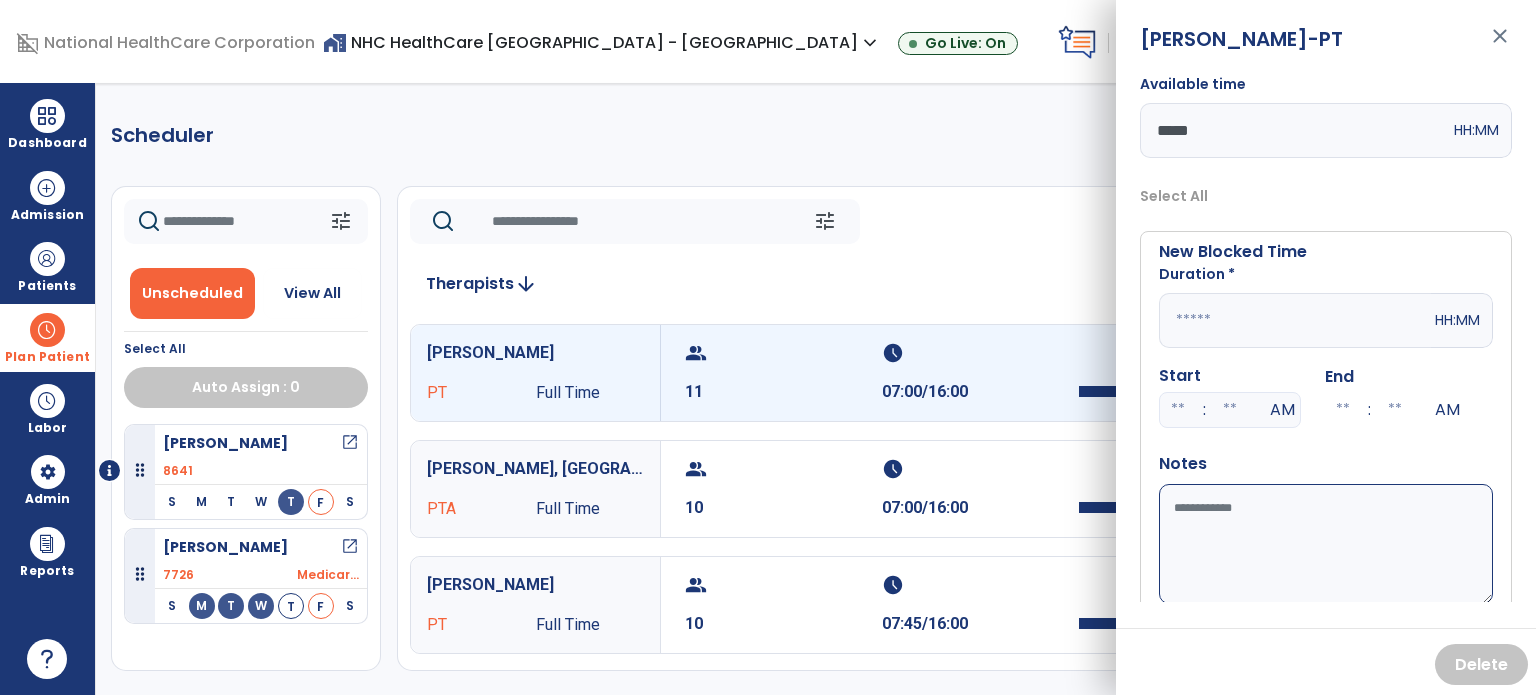 click at bounding box center [1295, 320] 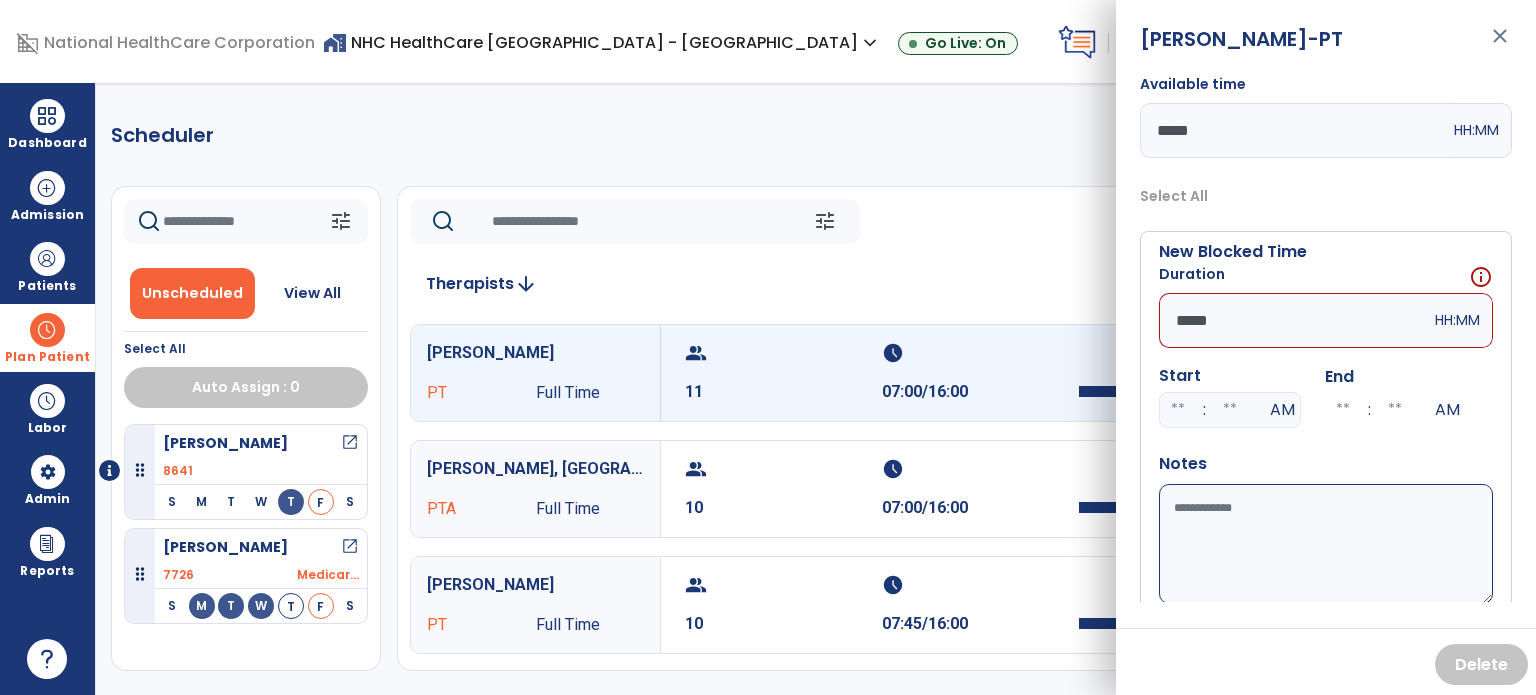 type on "*****" 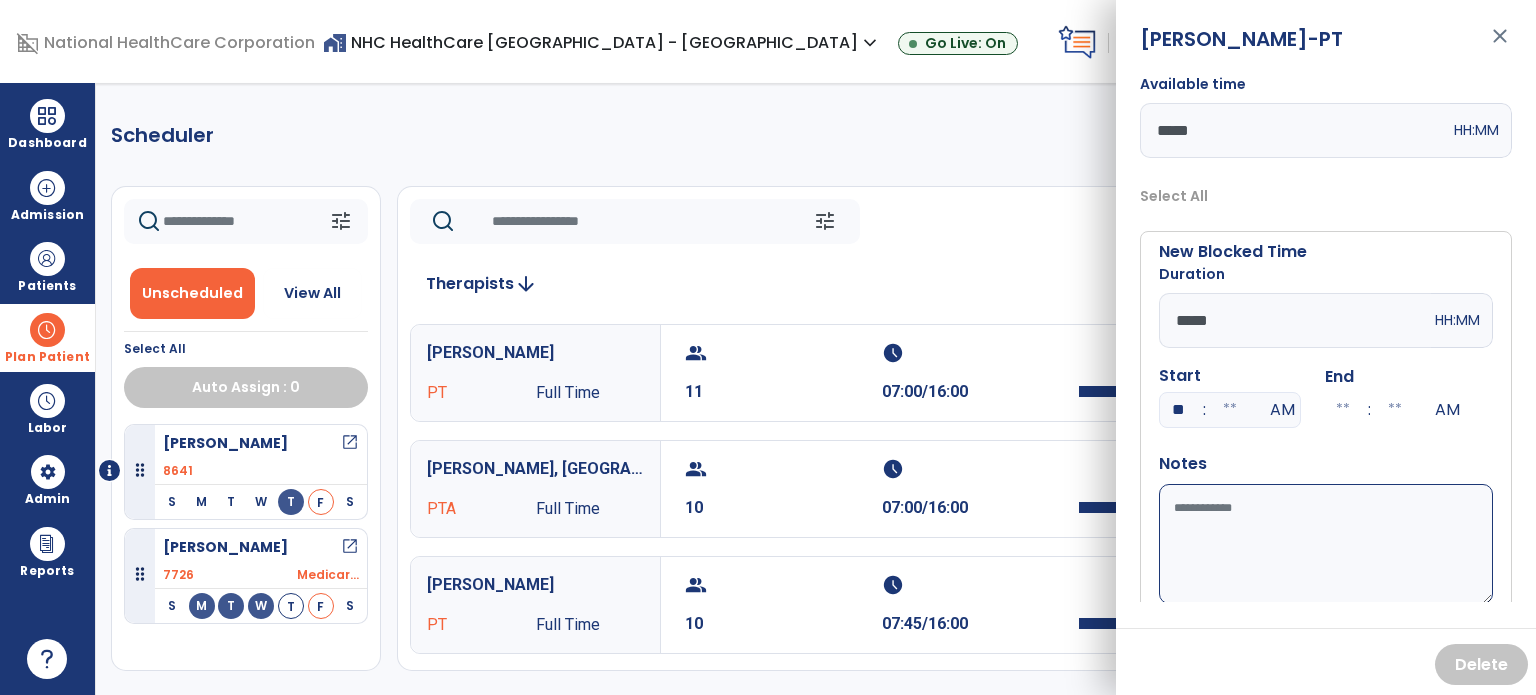 type on "**" 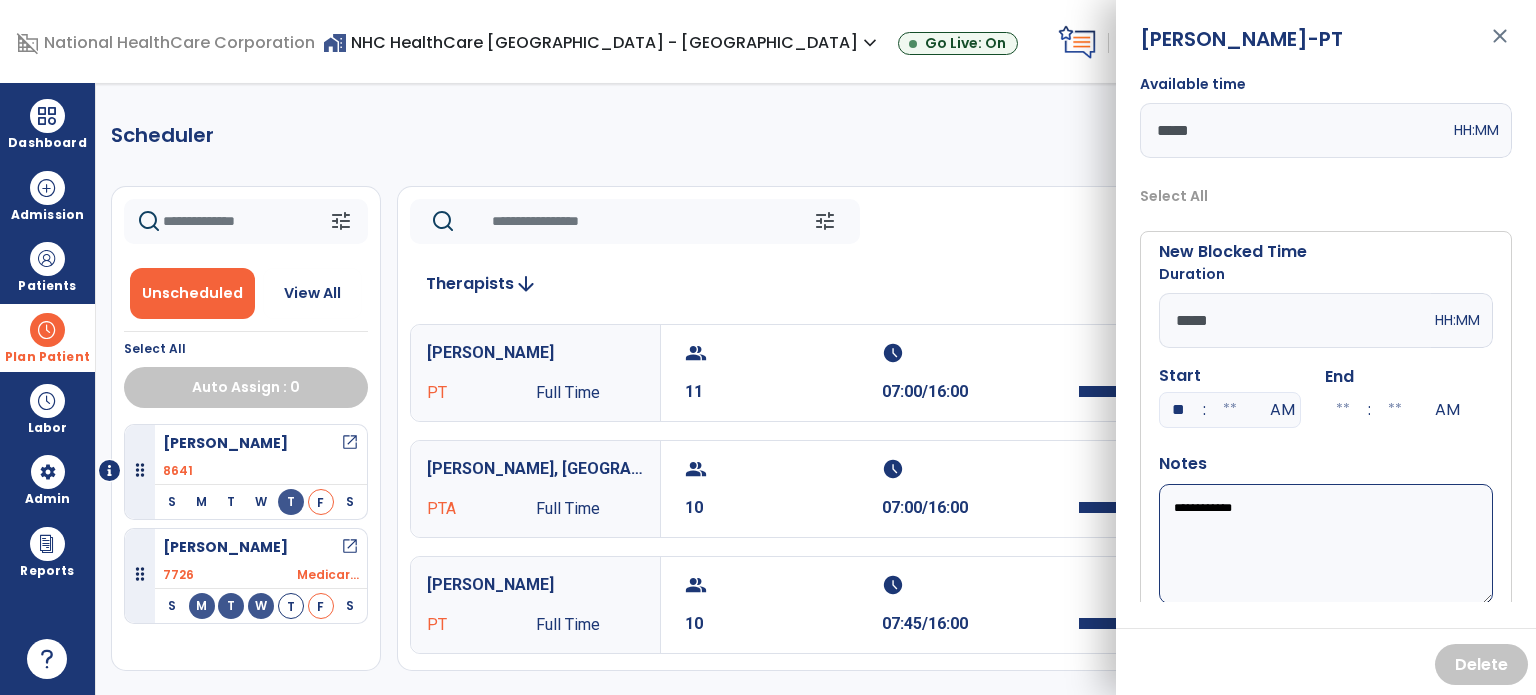 scroll, scrollTop: 56, scrollLeft: 0, axis: vertical 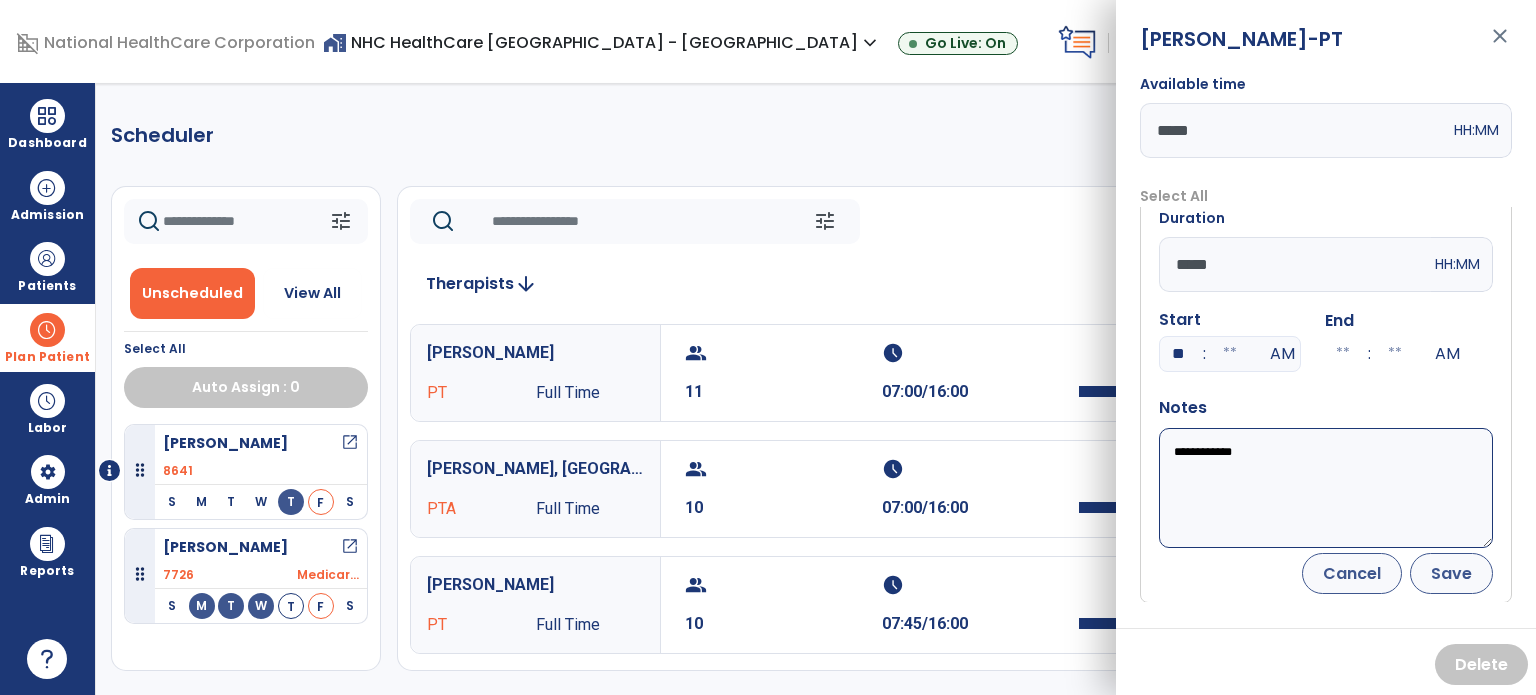 type on "**********" 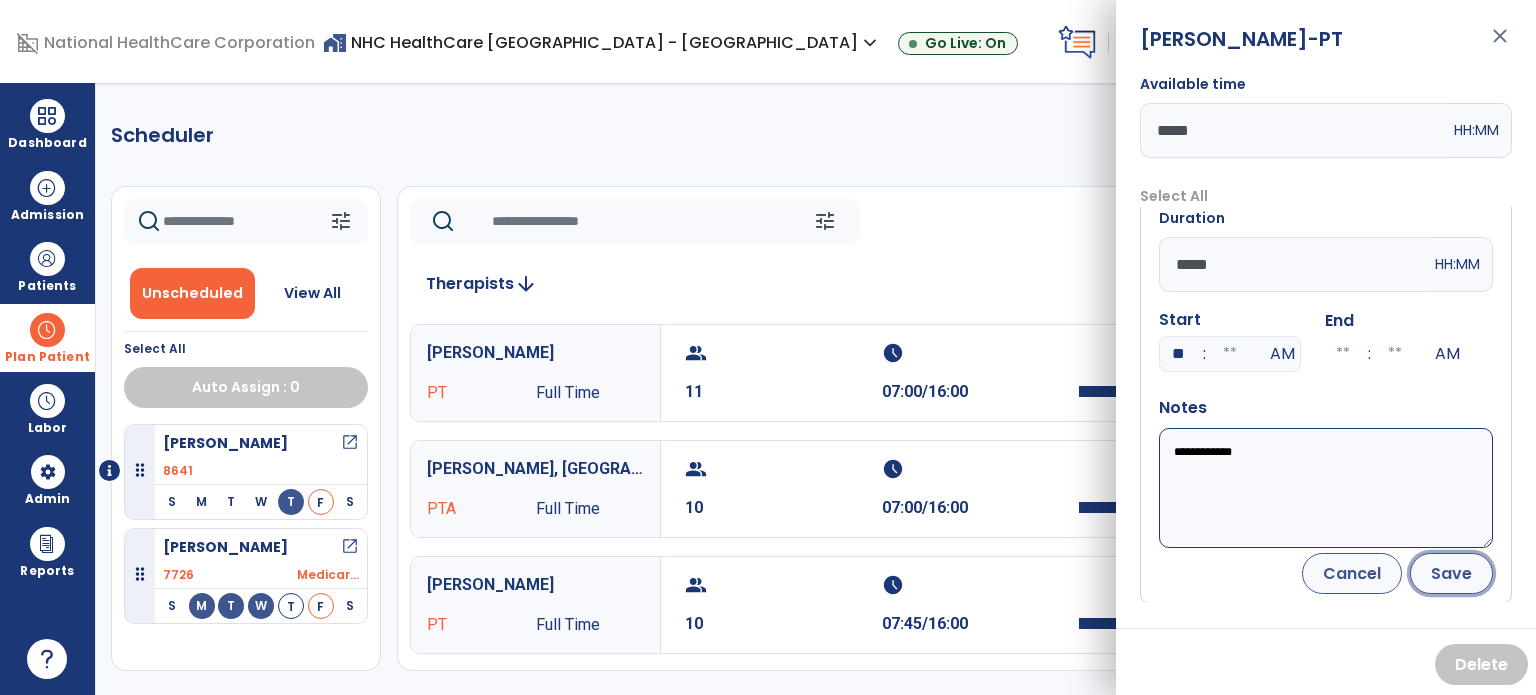 click on "Save" at bounding box center [1451, 573] 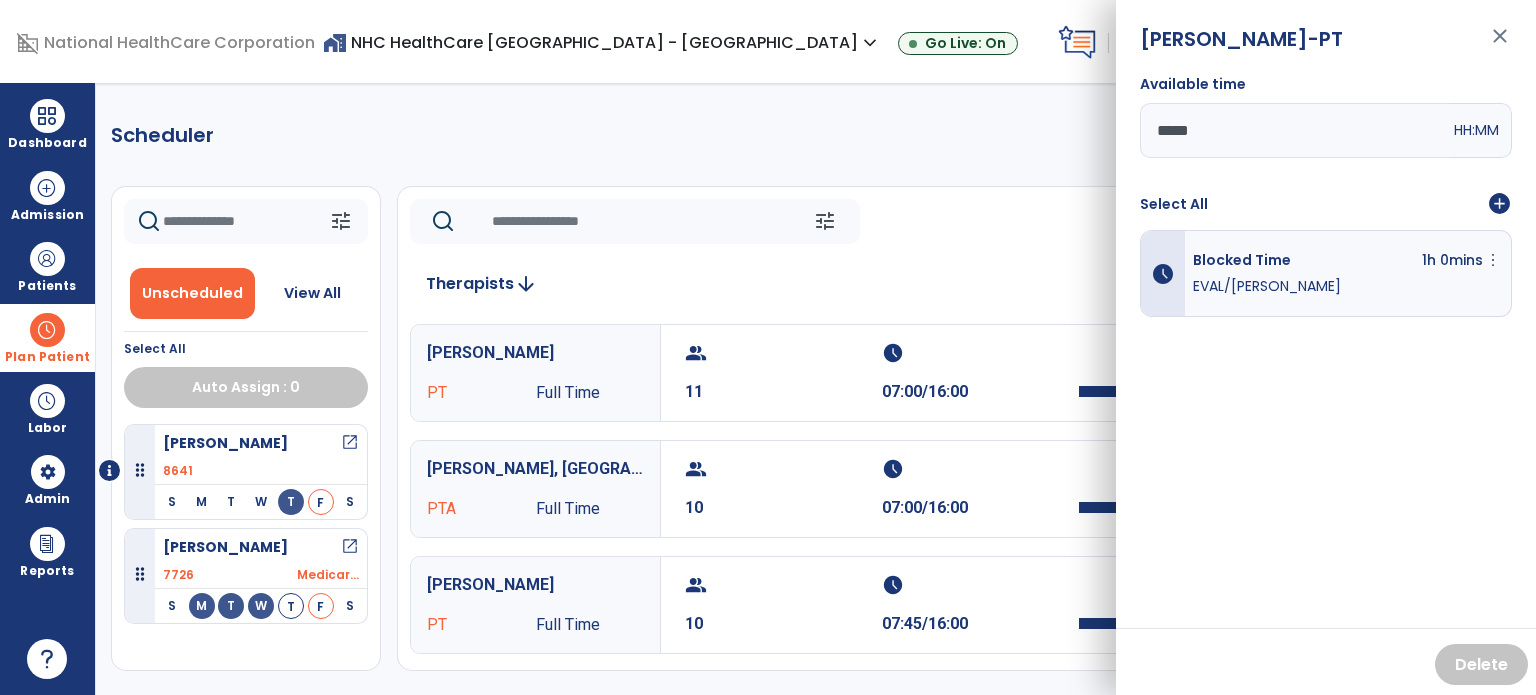 scroll, scrollTop: 0, scrollLeft: 0, axis: both 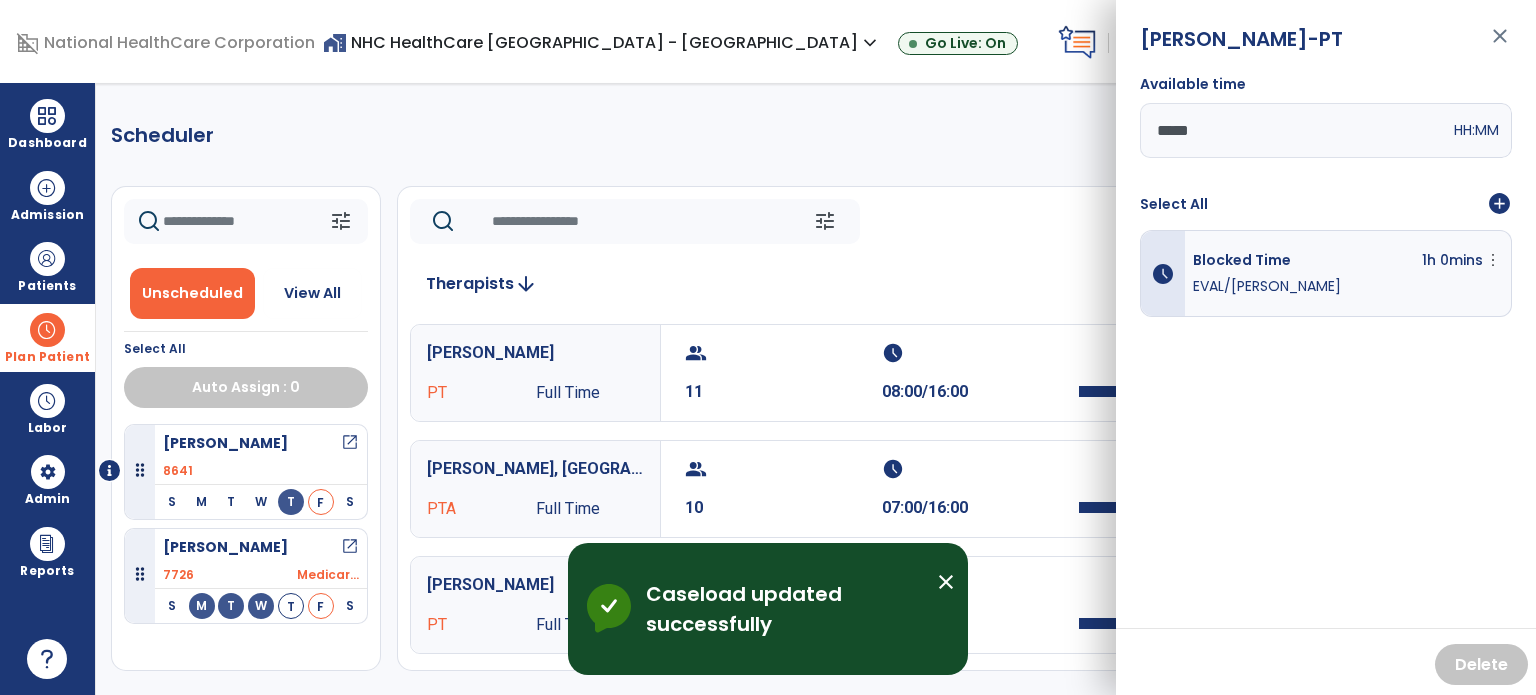 click on "close" at bounding box center [1500, 45] 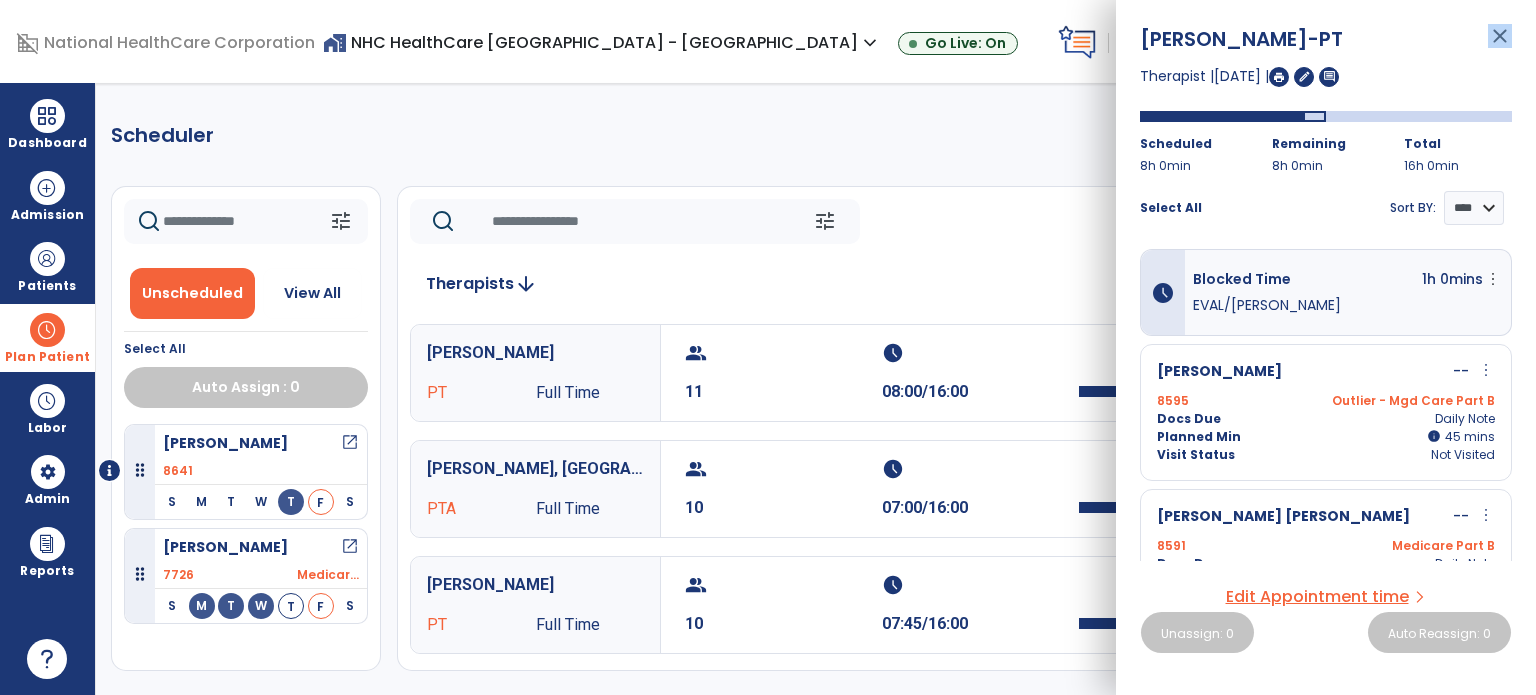 click on "close" at bounding box center (1500, 45) 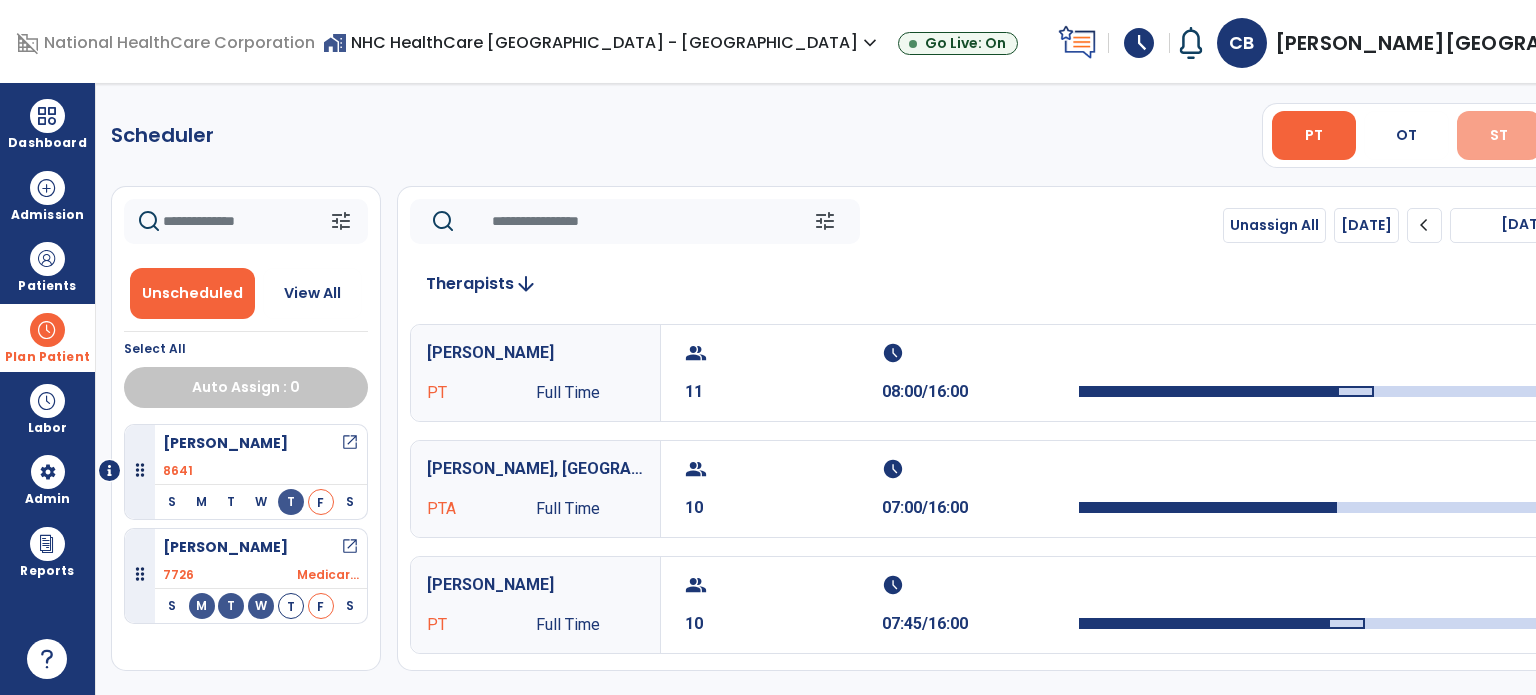 click on "ST" at bounding box center [1499, 135] 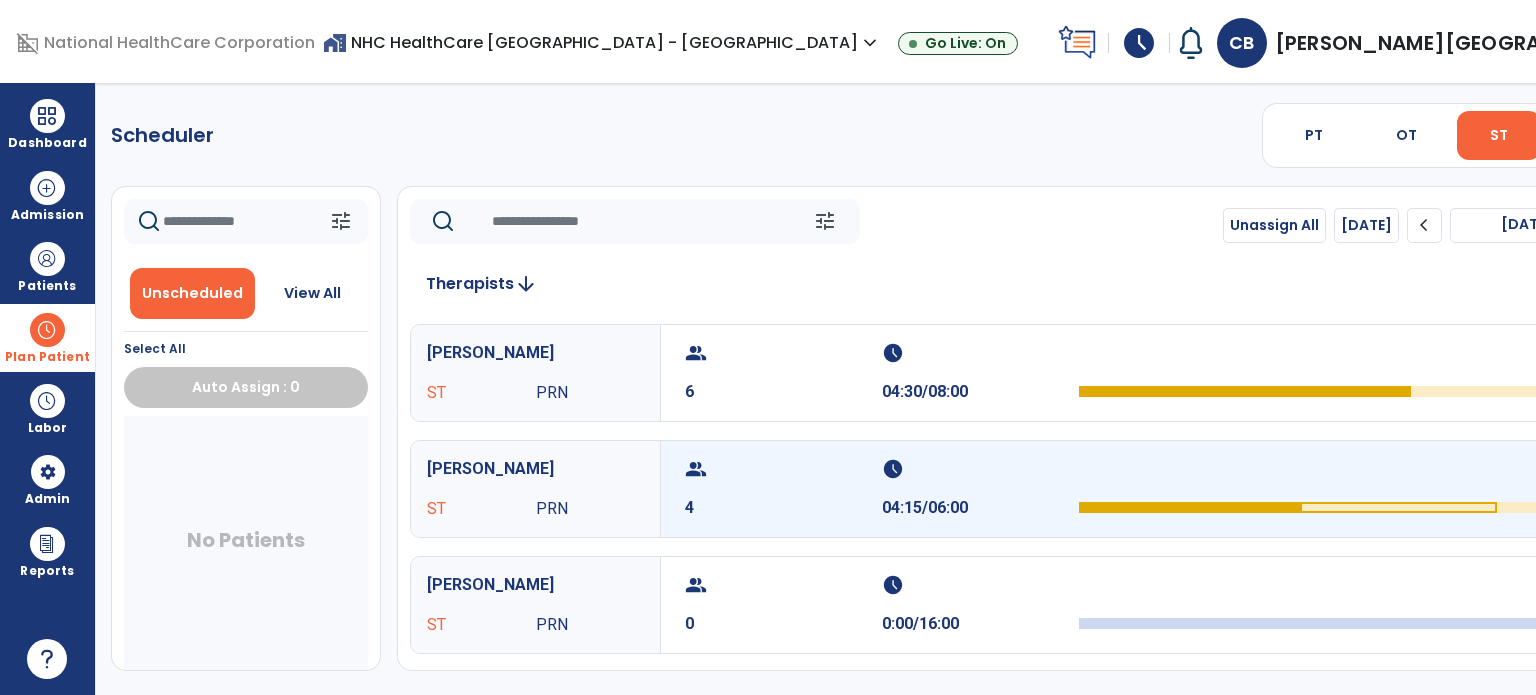 click on "group" at bounding box center (781, 469) 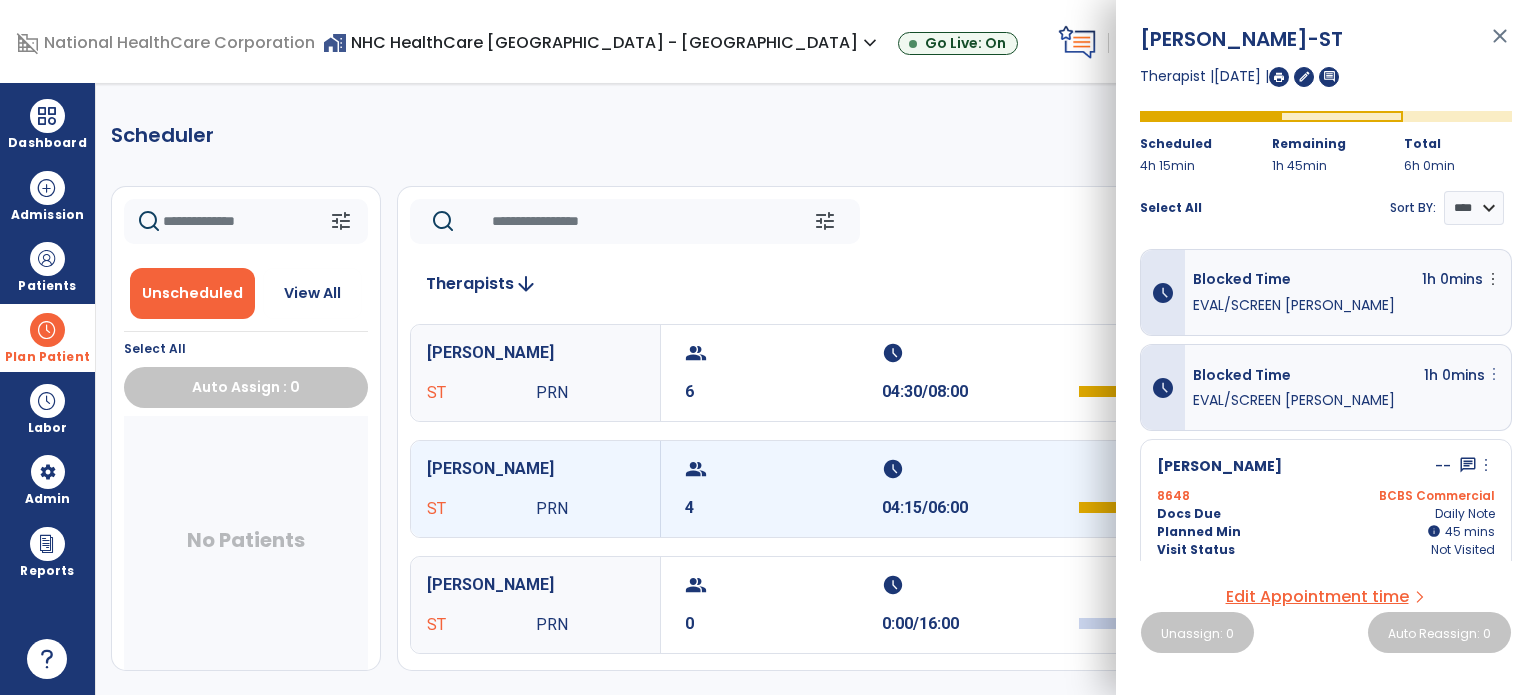 click on "more_vert" at bounding box center (1493, 279) 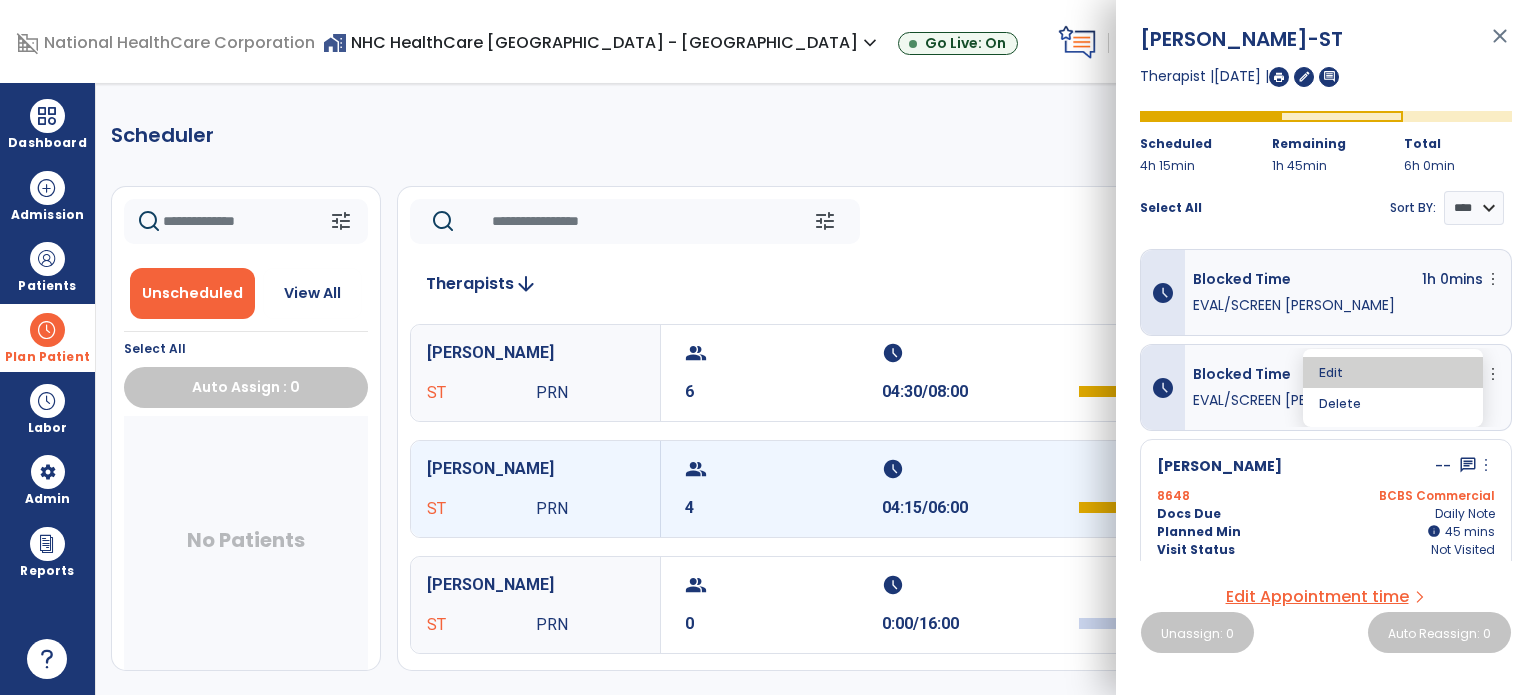click on "Edit" at bounding box center (1393, 372) 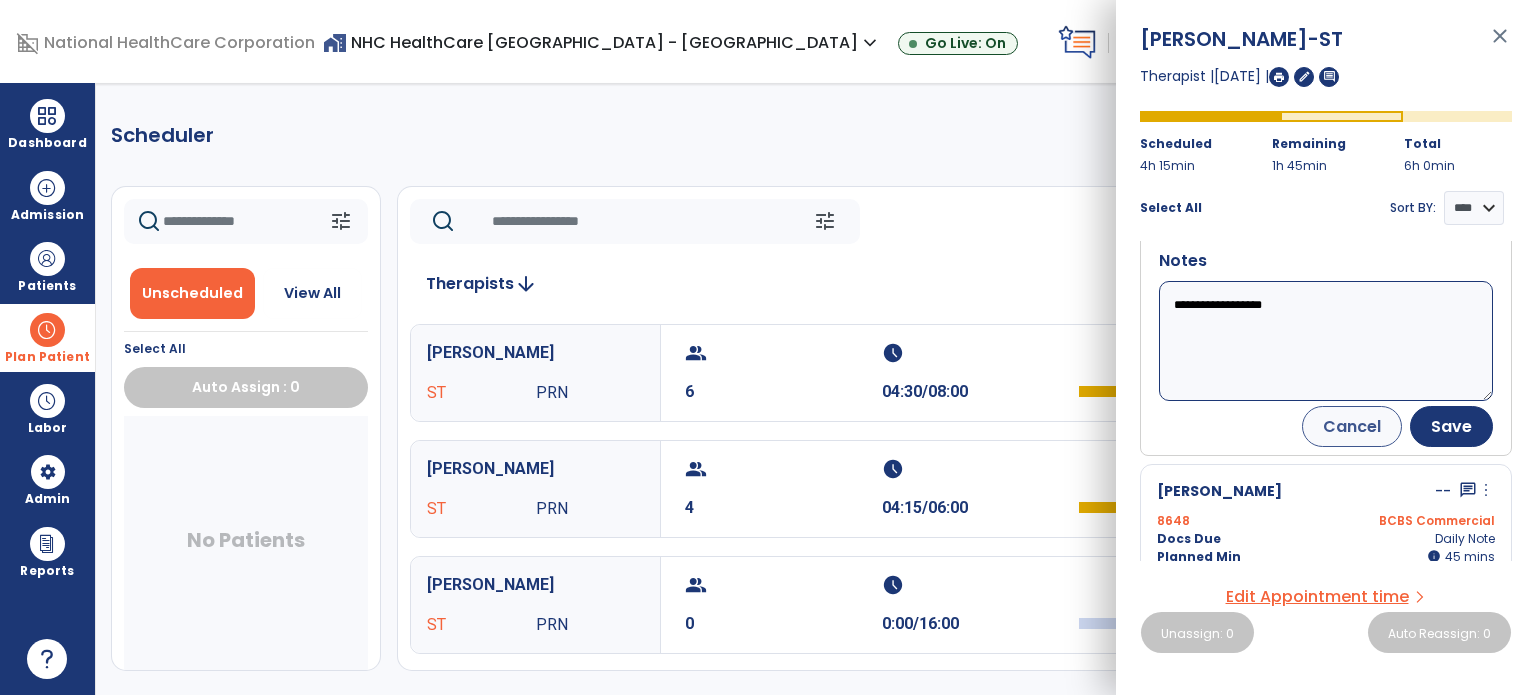 scroll, scrollTop: 300, scrollLeft: 0, axis: vertical 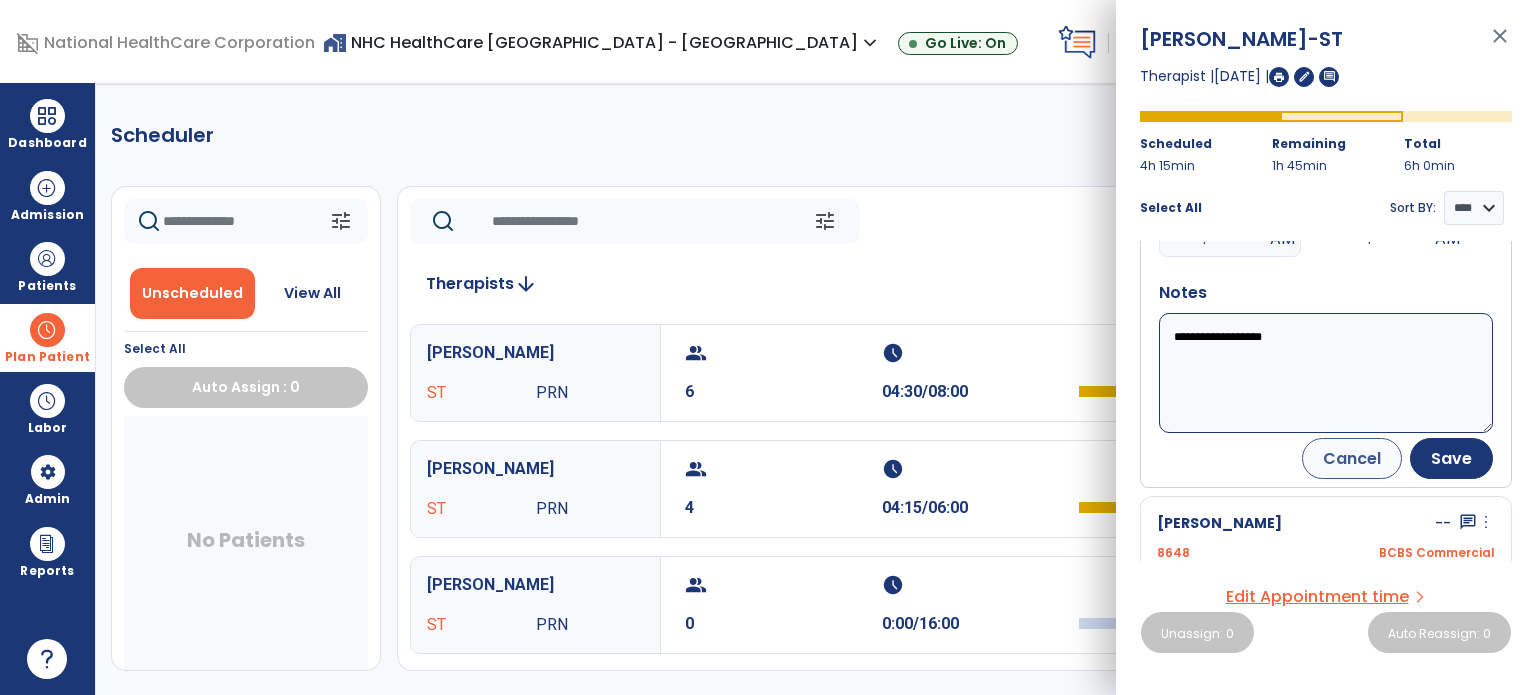 click on "**********" at bounding box center [1326, 373] 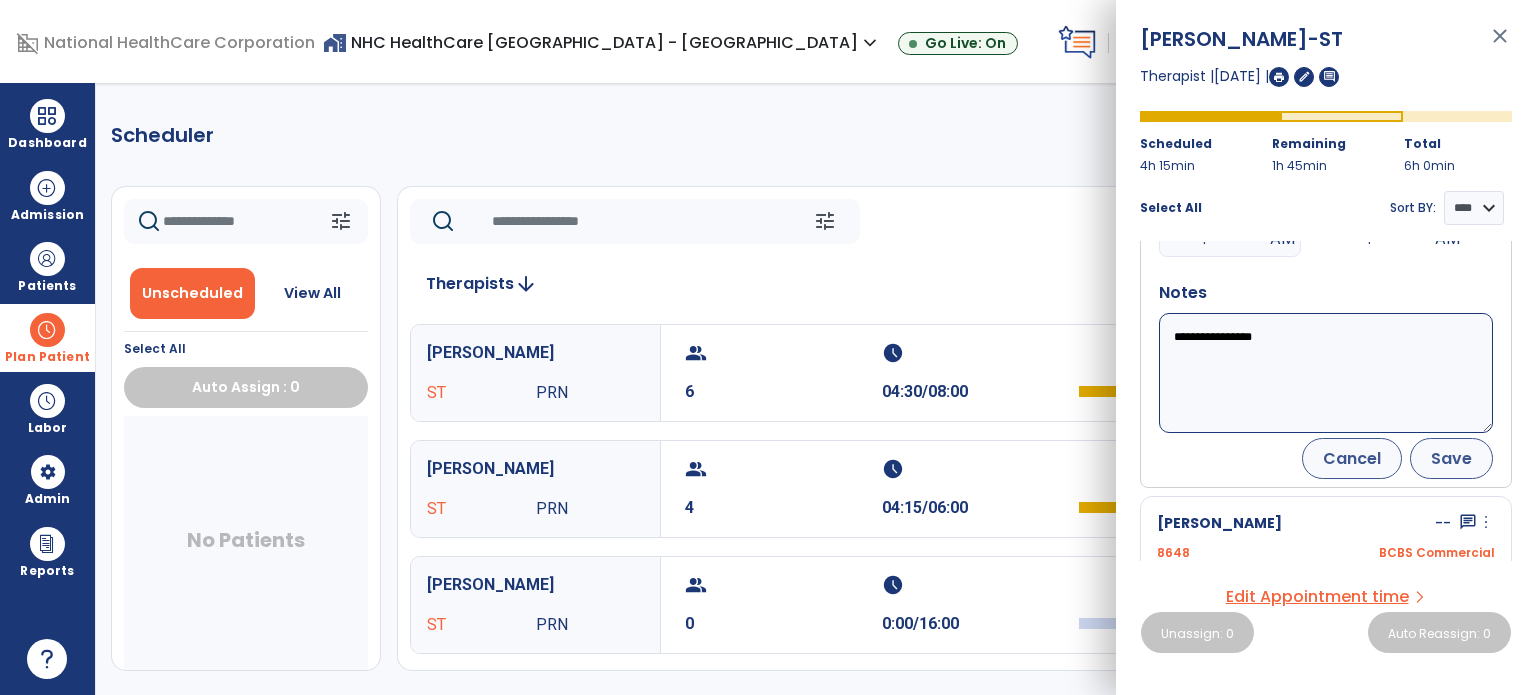 type on "**********" 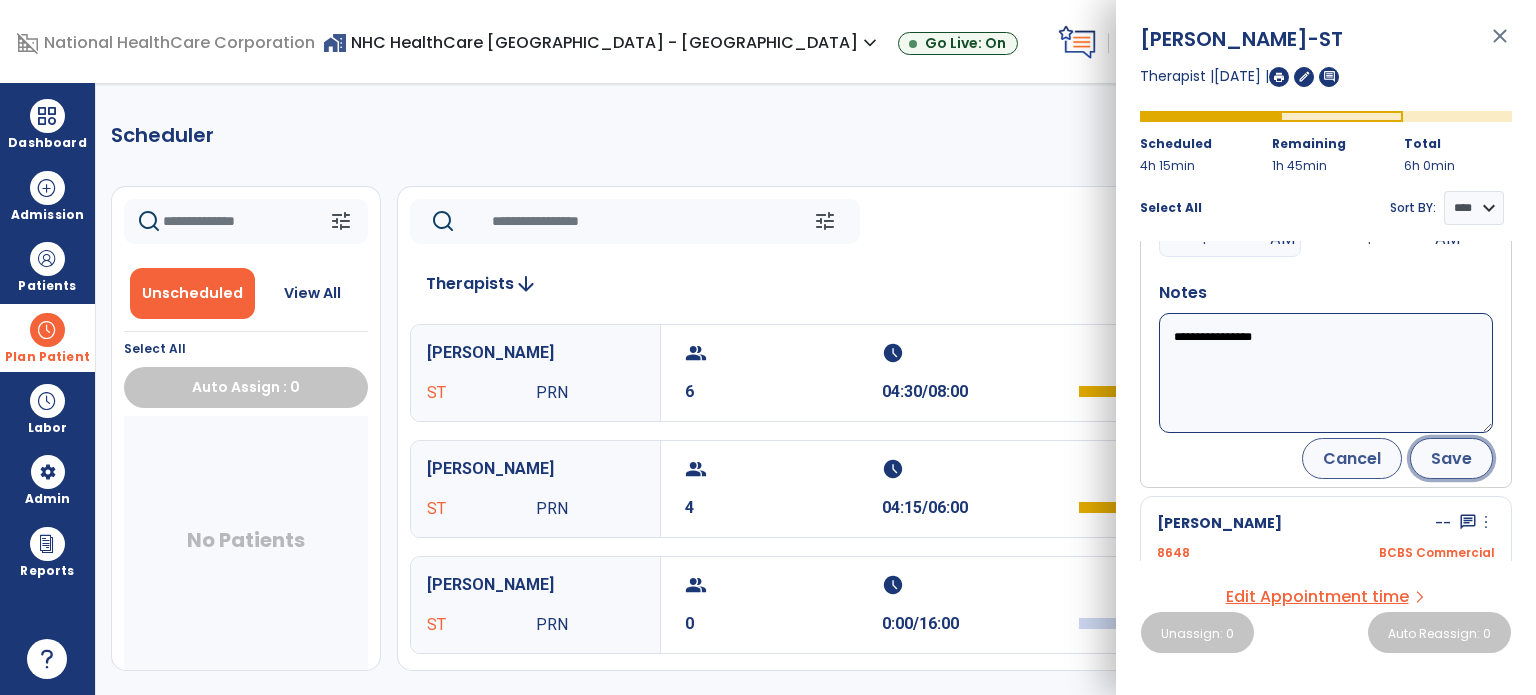 click on "Save" at bounding box center [1451, 458] 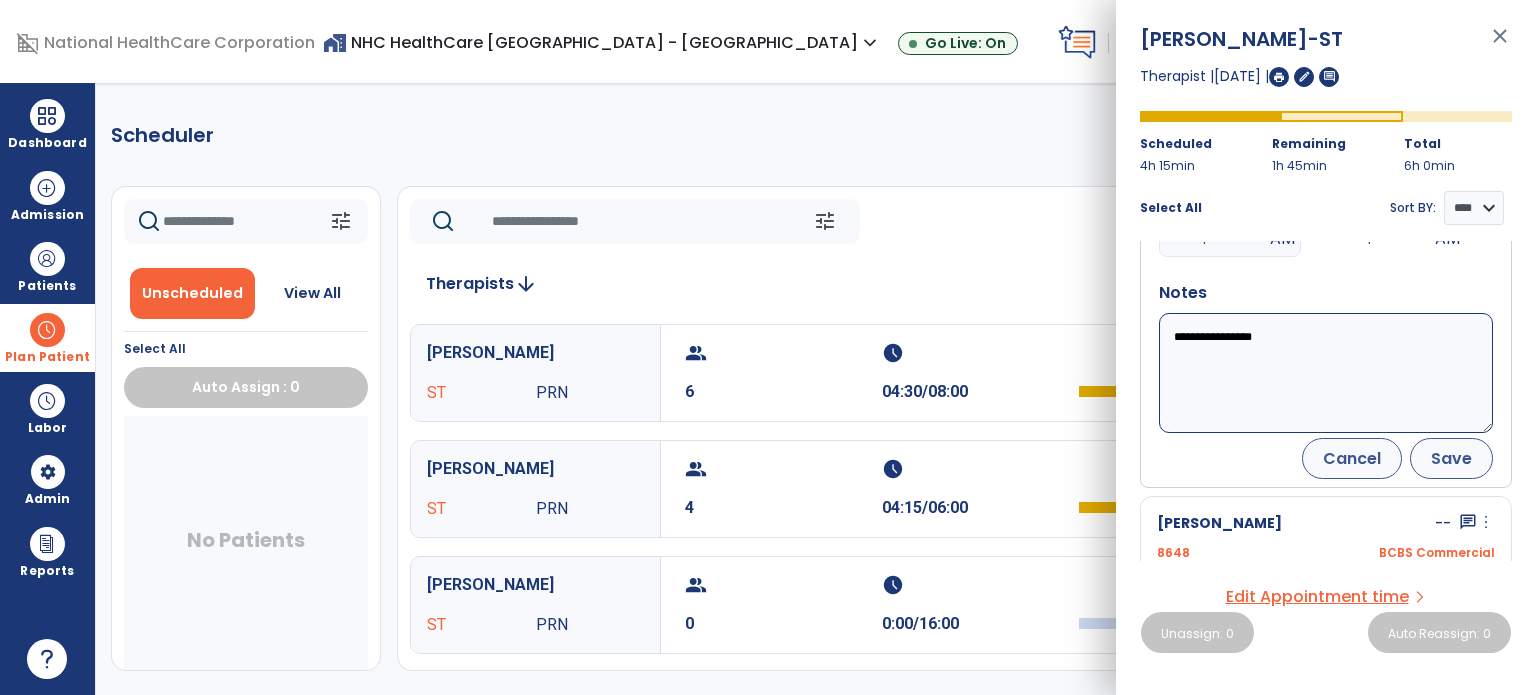 scroll, scrollTop: 284, scrollLeft: 0, axis: vertical 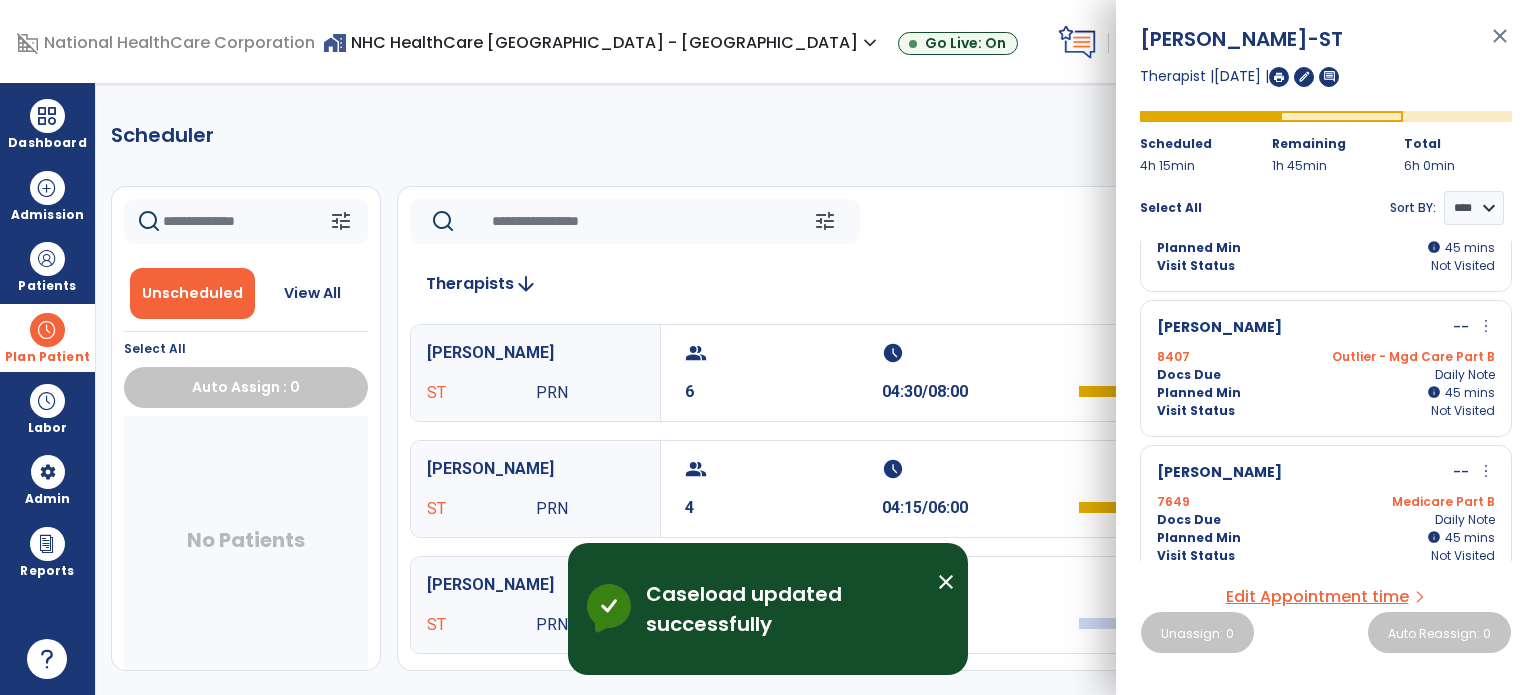 click on "close" at bounding box center (1500, 45) 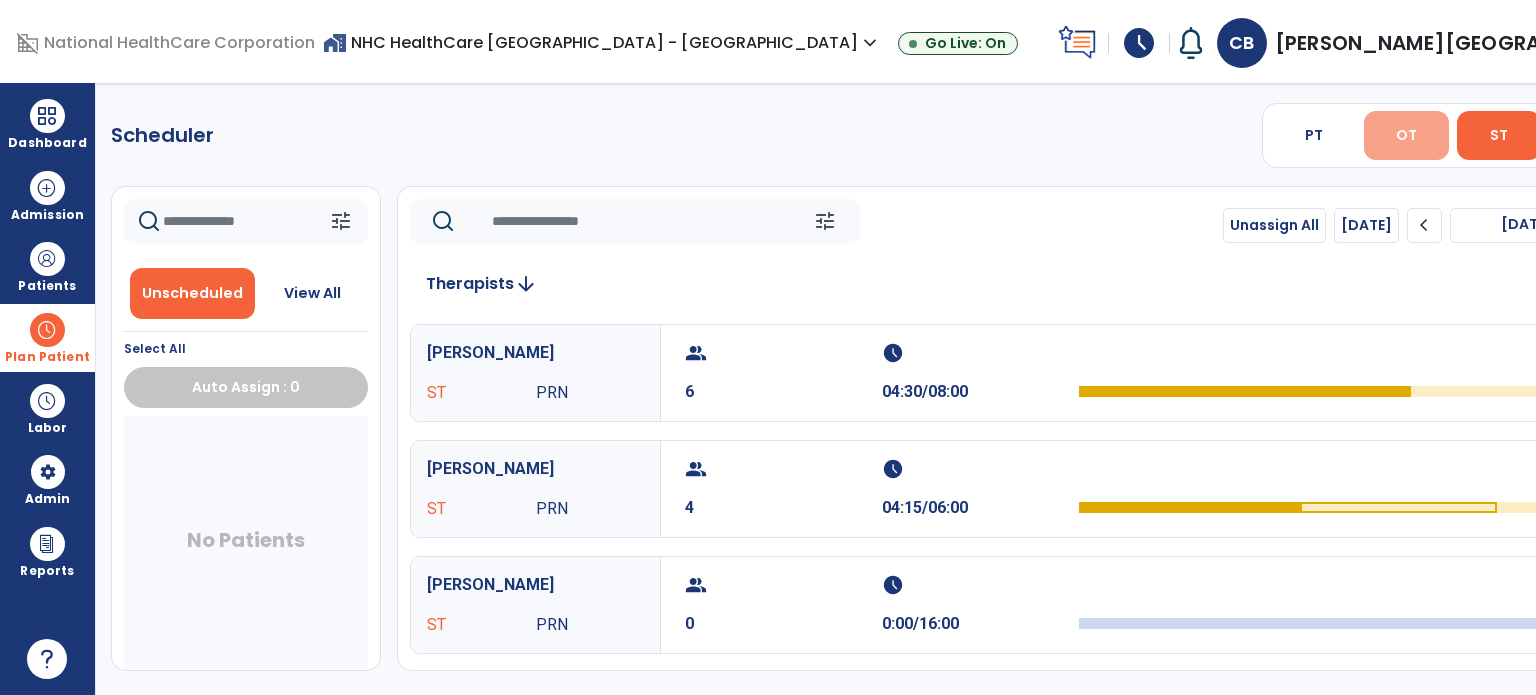 click on "OT" at bounding box center [1406, 135] 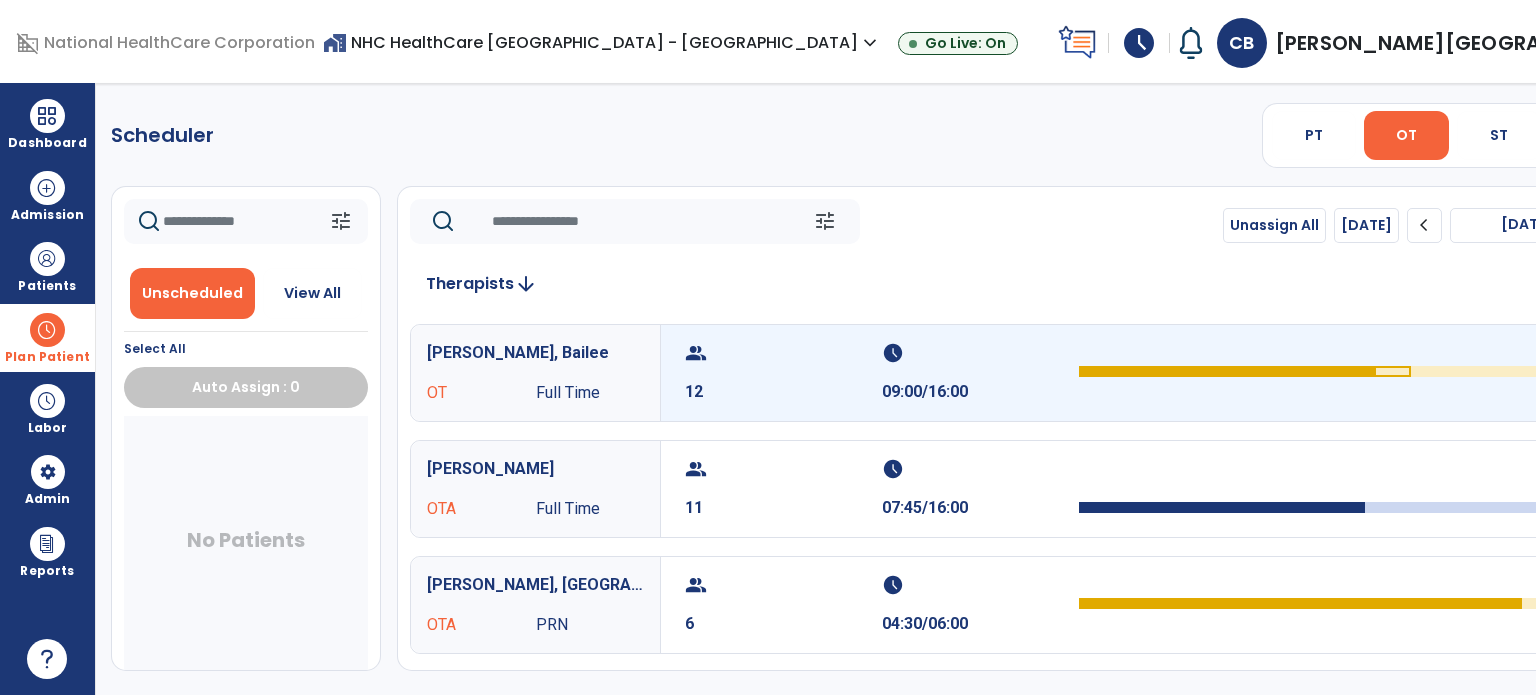 click on "group  12" at bounding box center (783, 373) 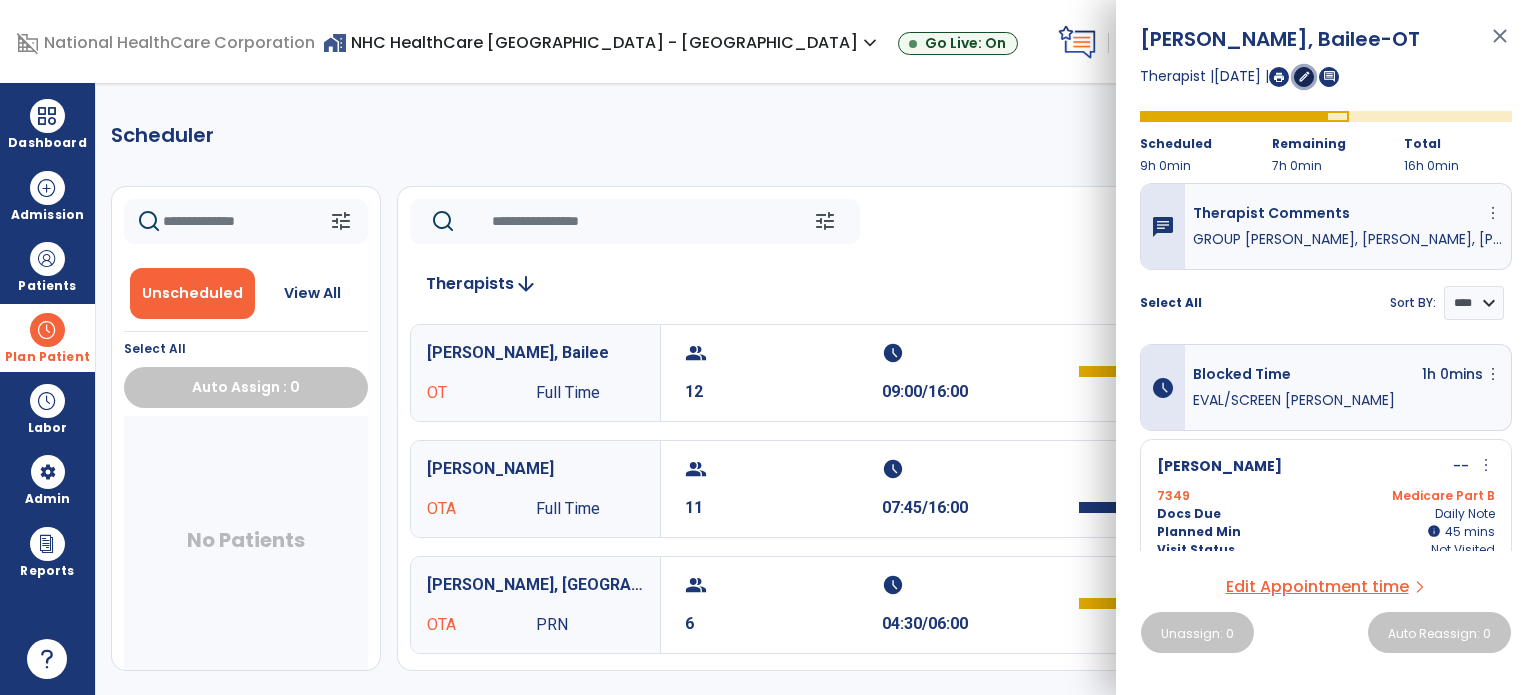 click on "edit" at bounding box center [1304, 76] 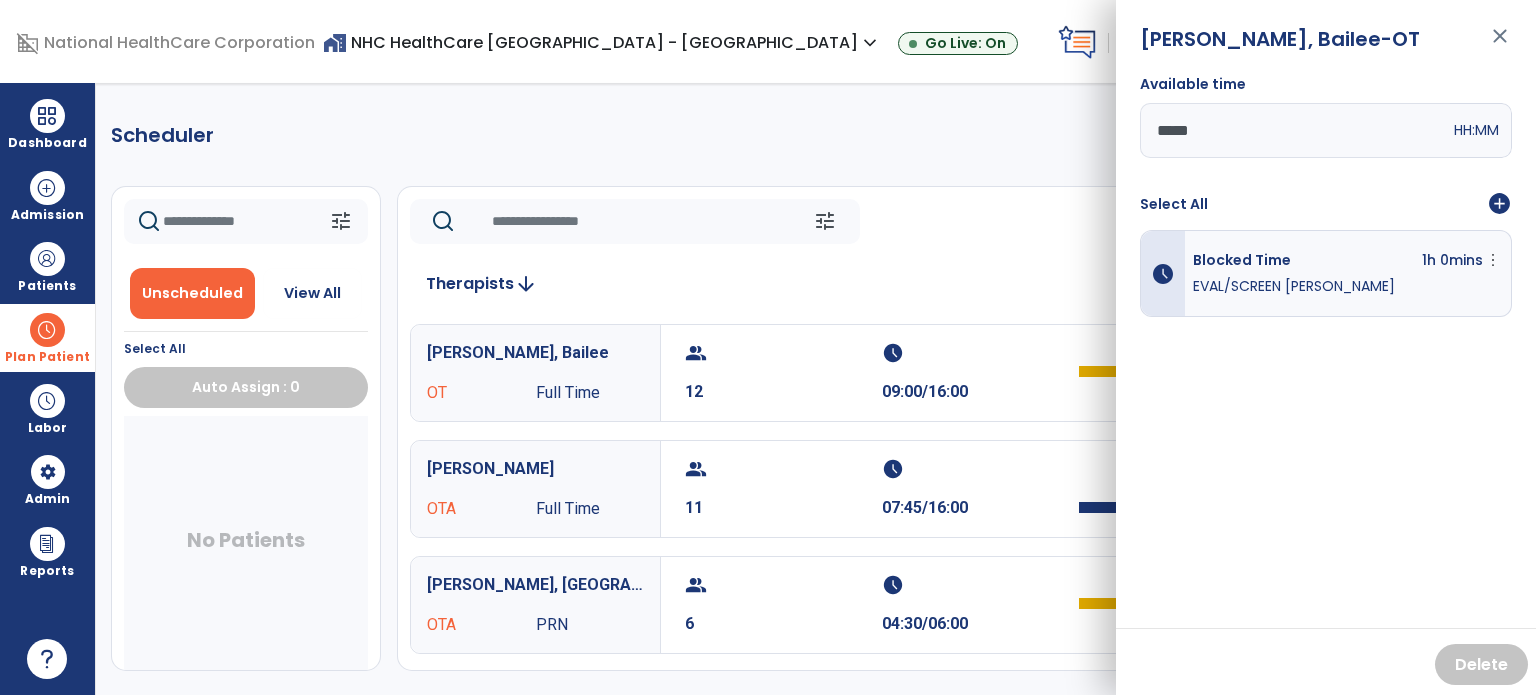 click on "add_circle" at bounding box center (1499, 204) 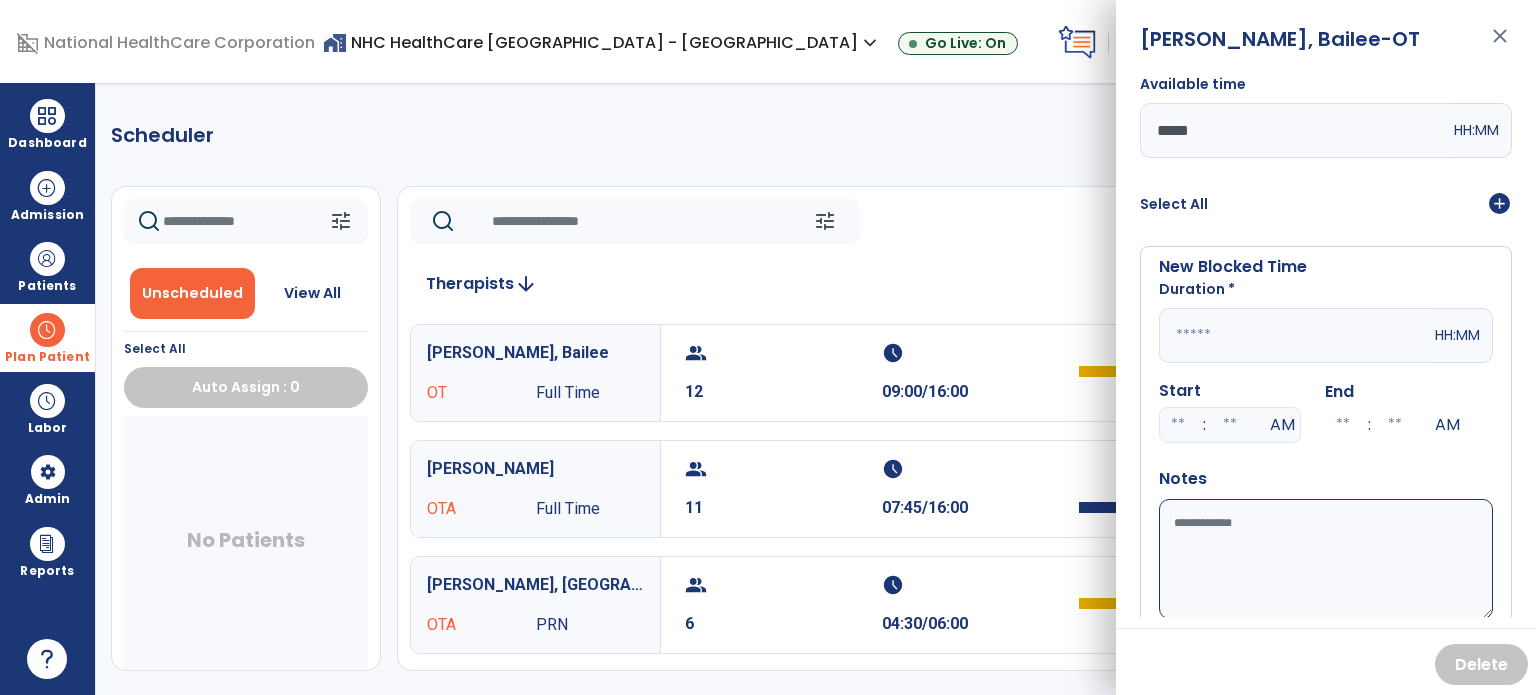 click at bounding box center [1295, 335] 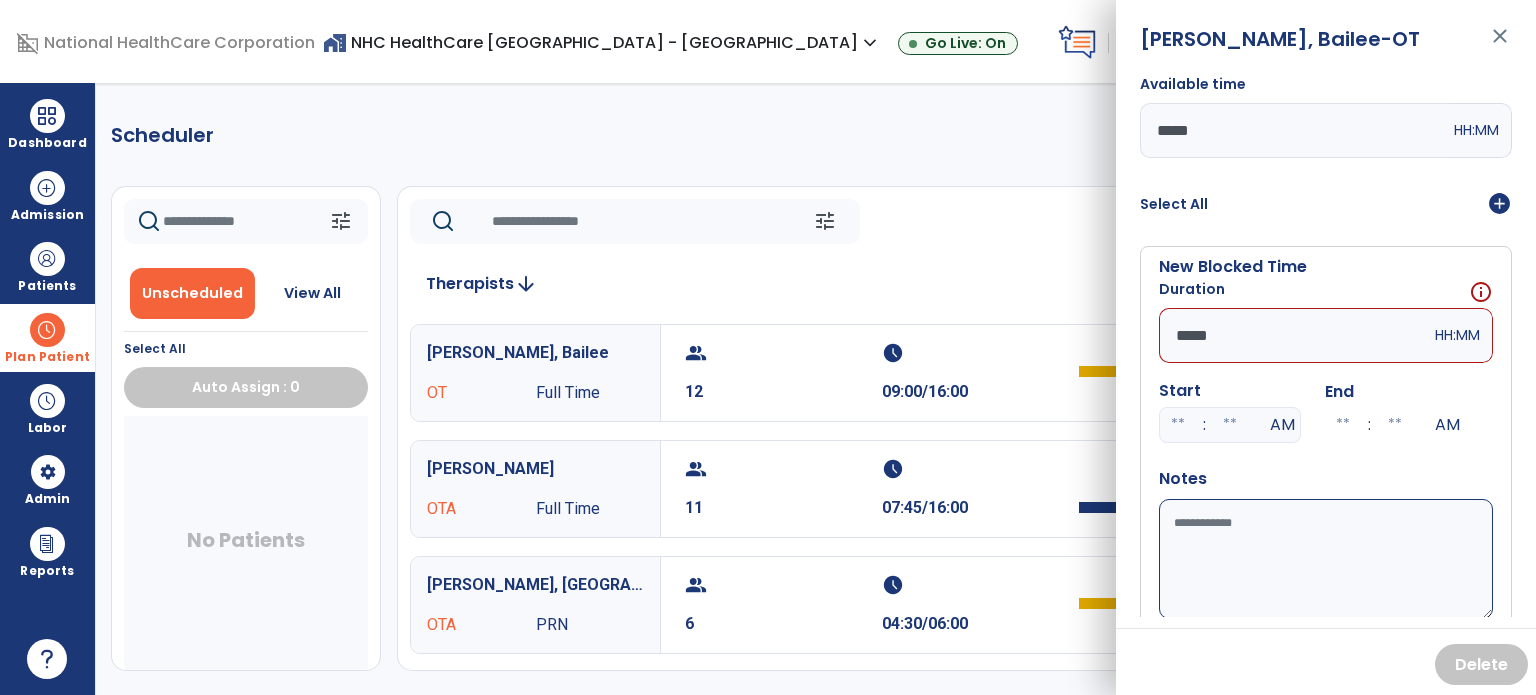 type on "*****" 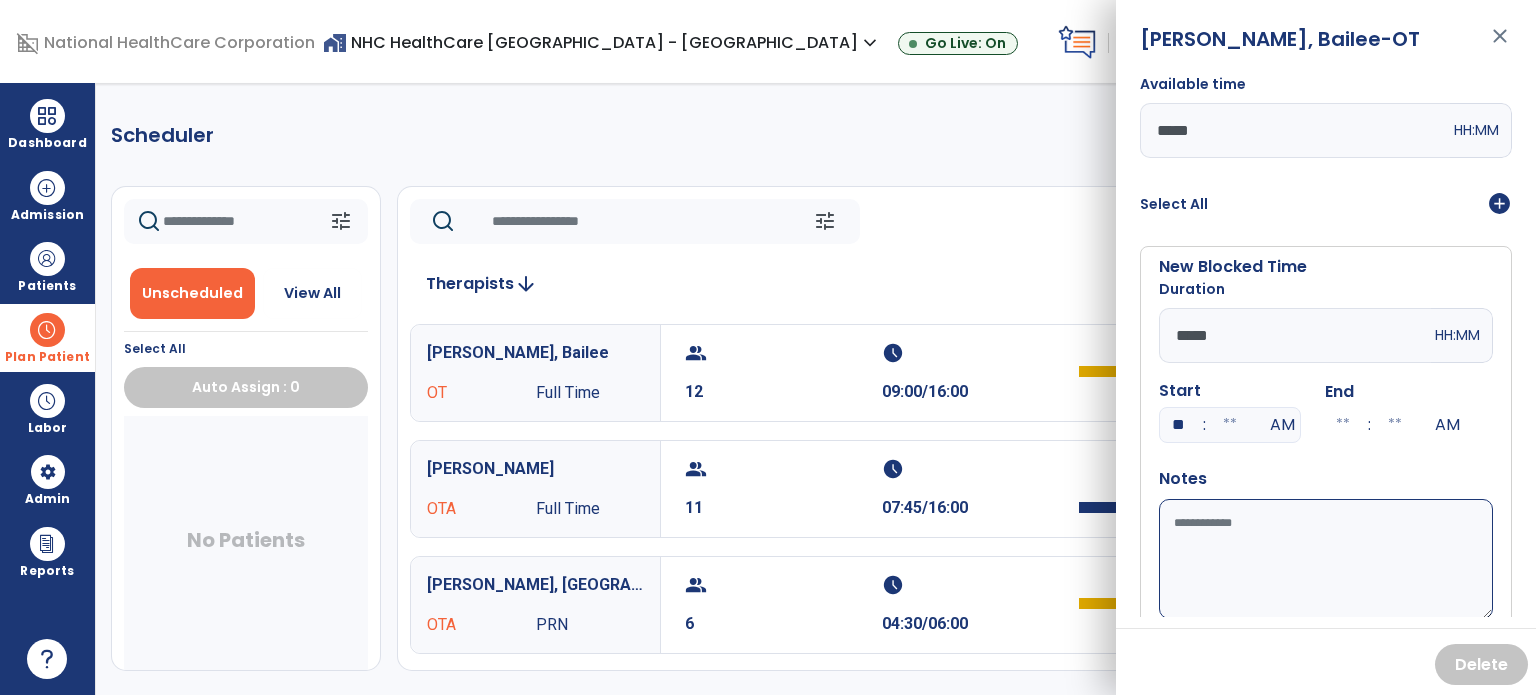 type on "**" 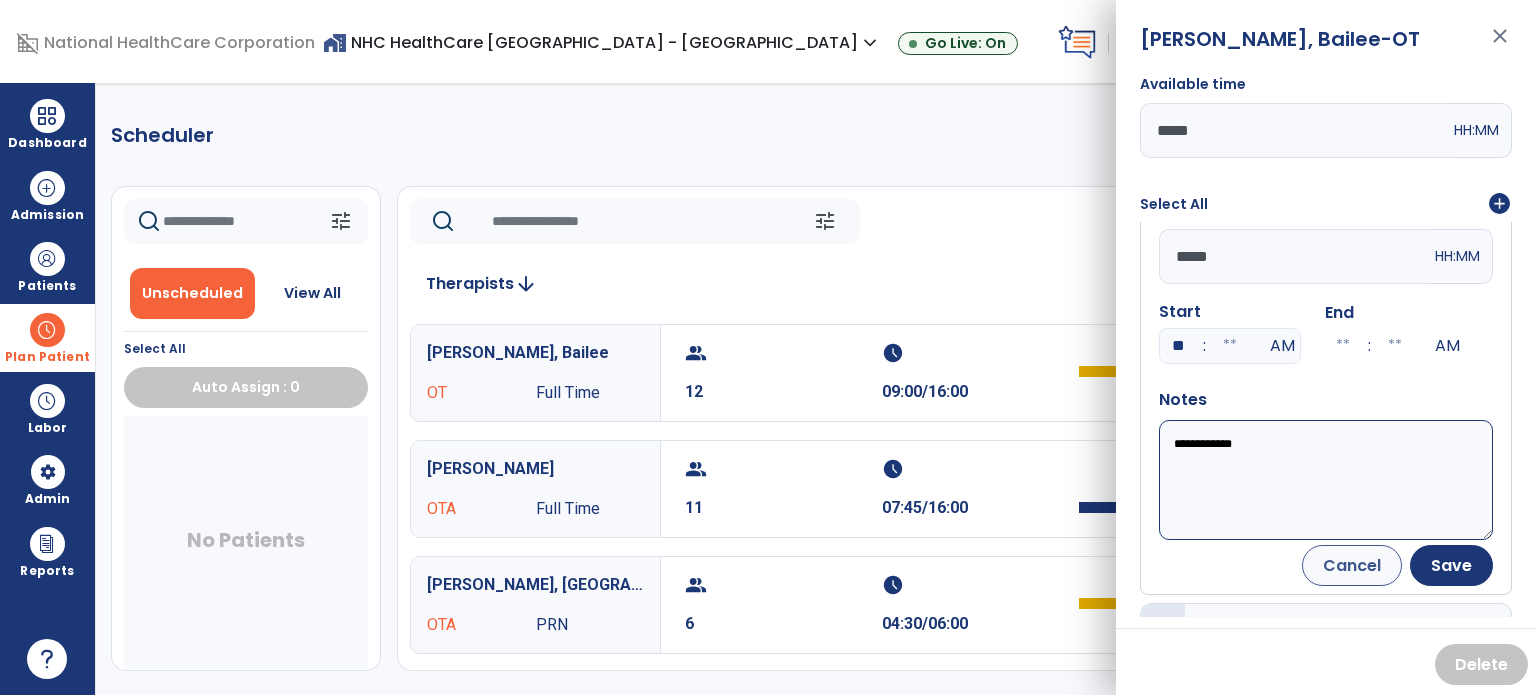 scroll, scrollTop: 150, scrollLeft: 0, axis: vertical 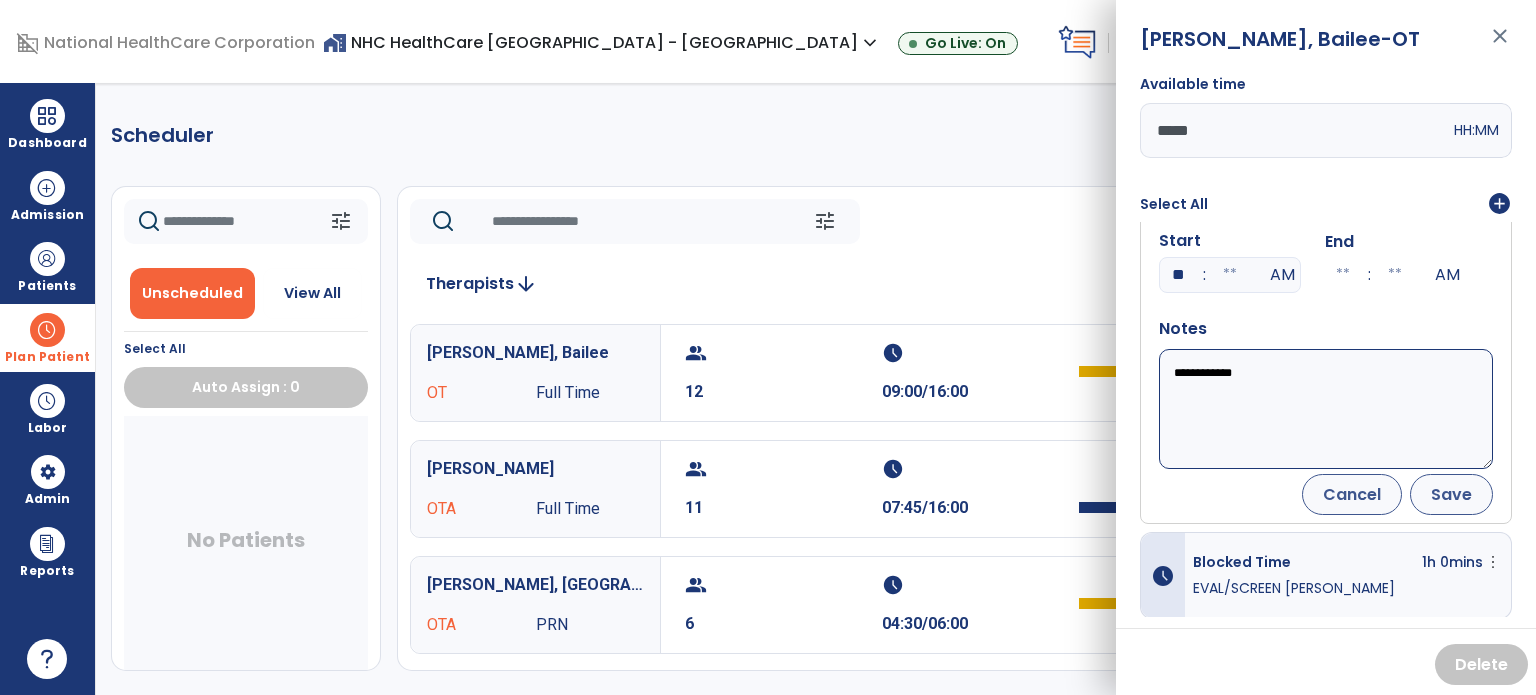 type on "**********" 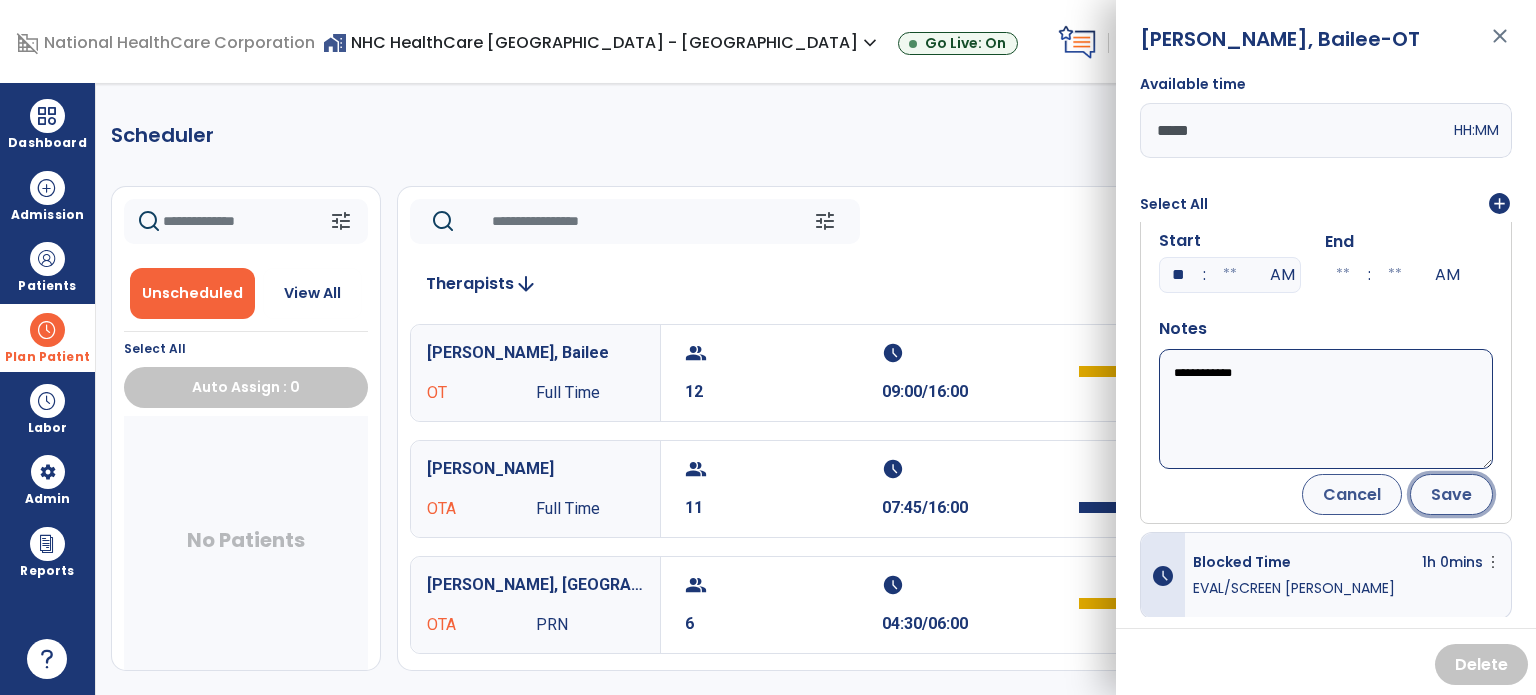 click on "Save" at bounding box center (1451, 494) 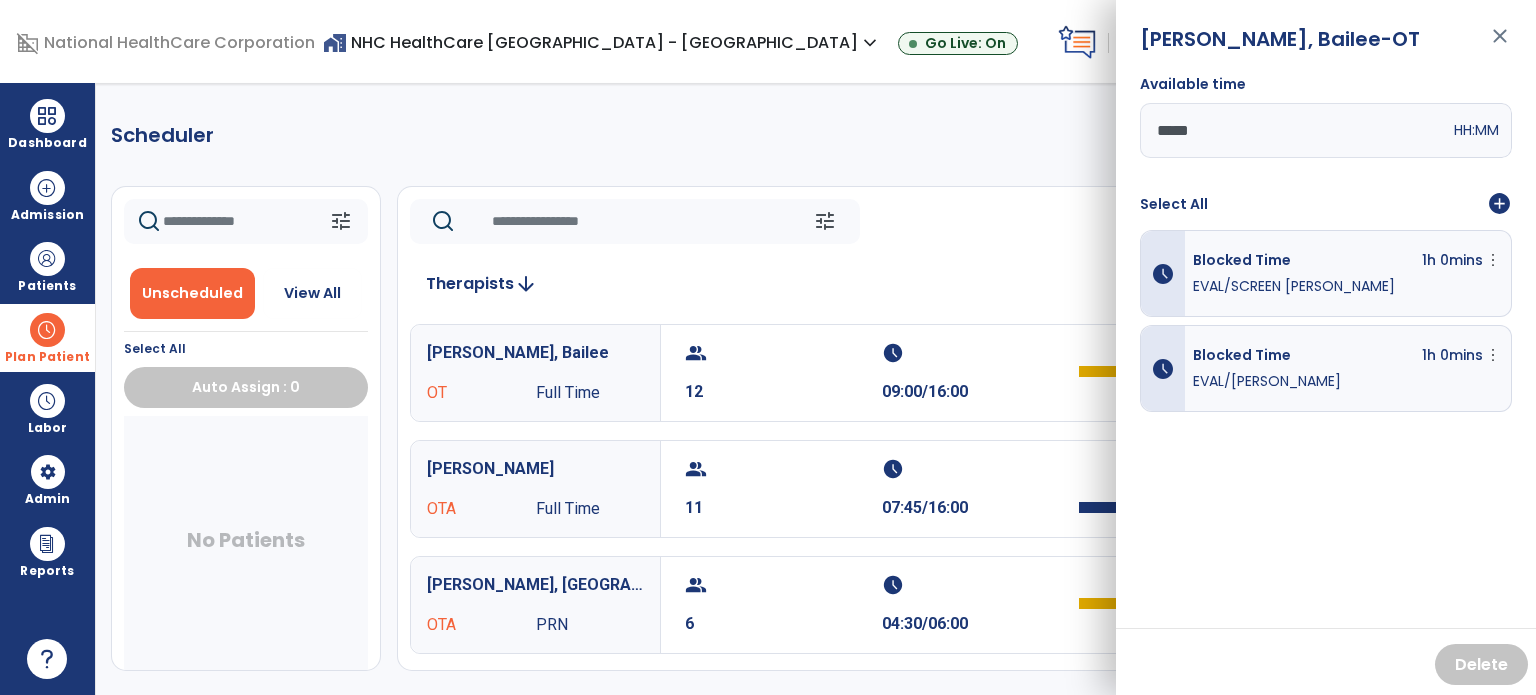 scroll, scrollTop: 0, scrollLeft: 0, axis: both 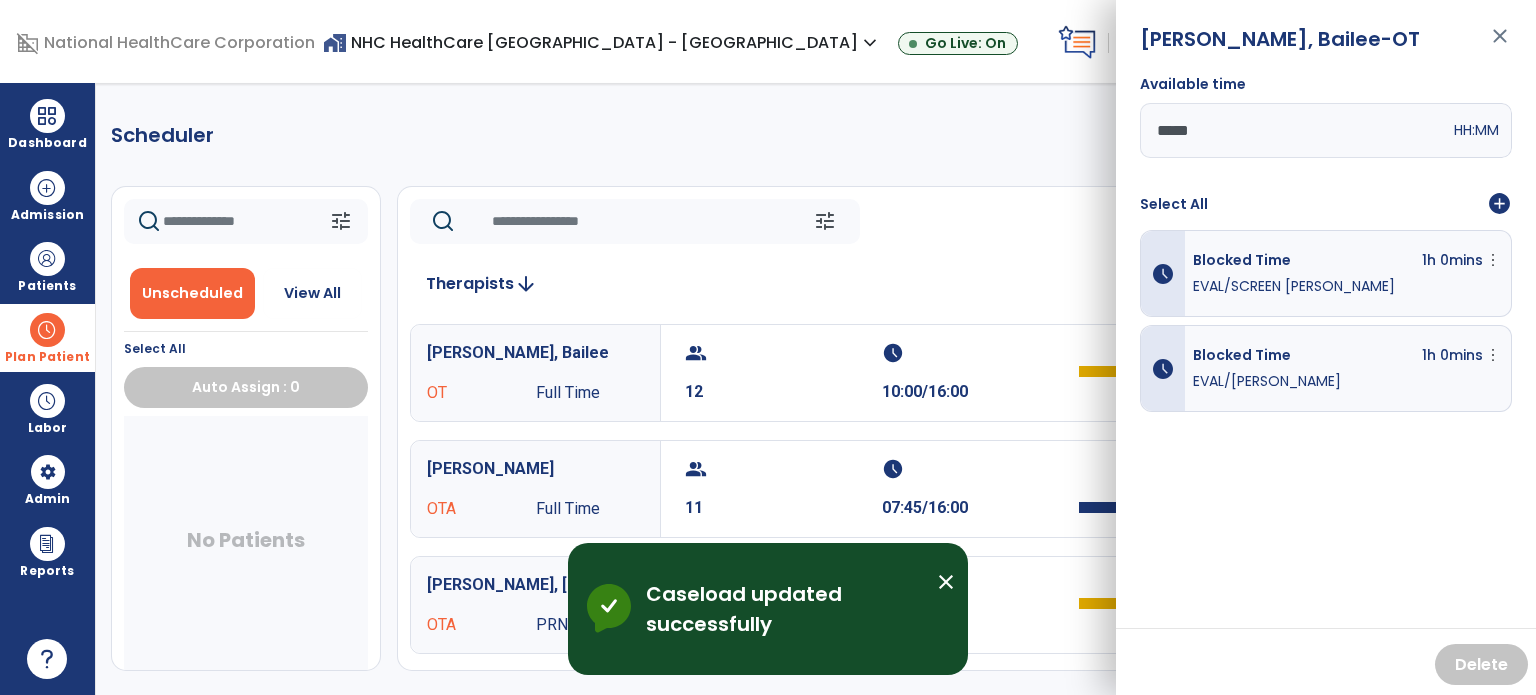 click on "close" at bounding box center (1500, 45) 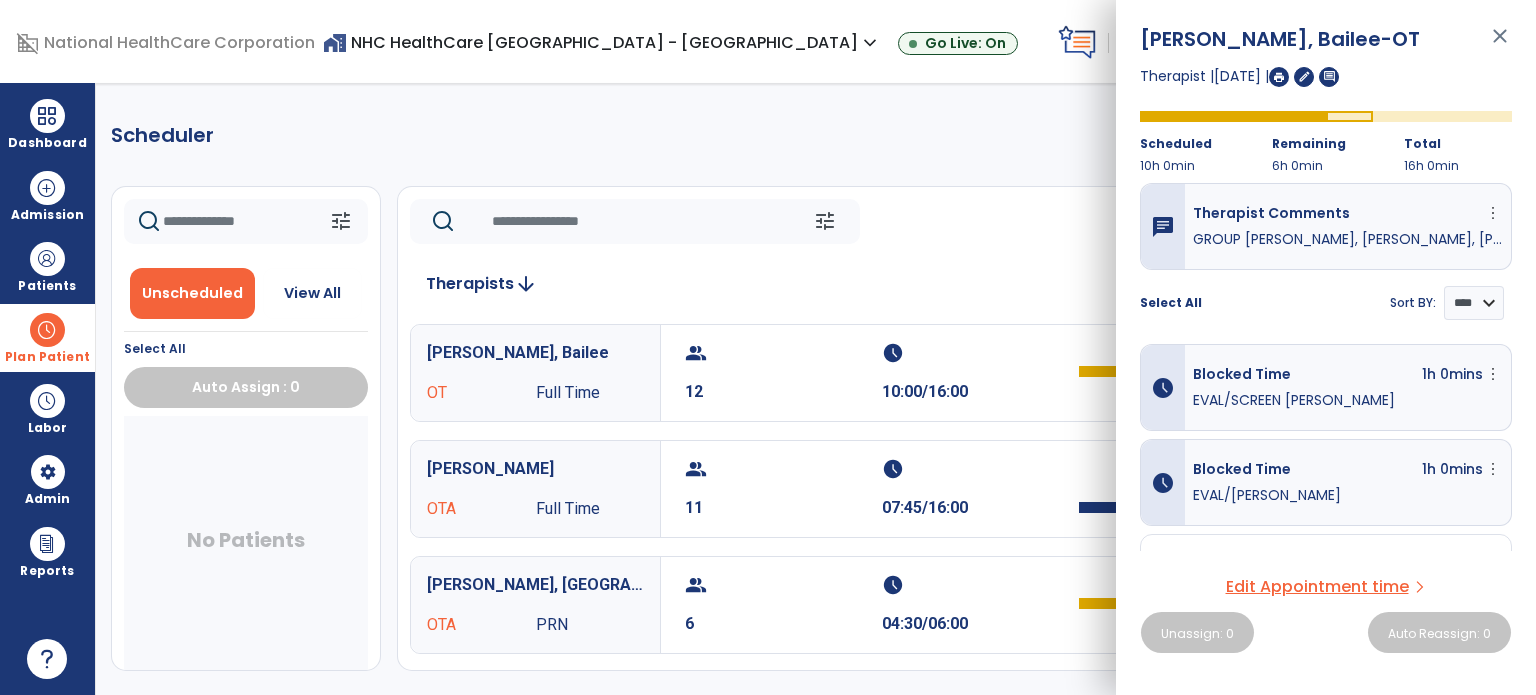 click on "close" at bounding box center (1500, 45) 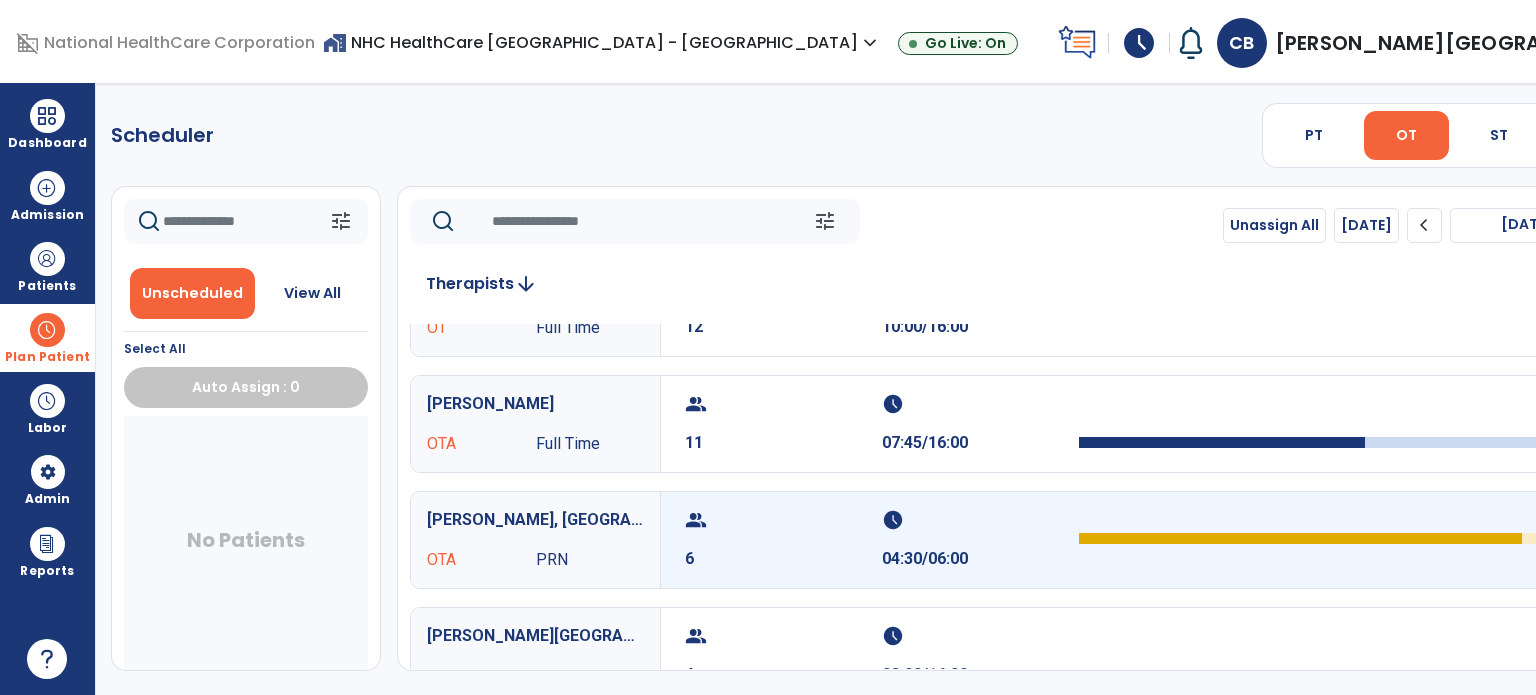 scroll, scrollTop: 100, scrollLeft: 0, axis: vertical 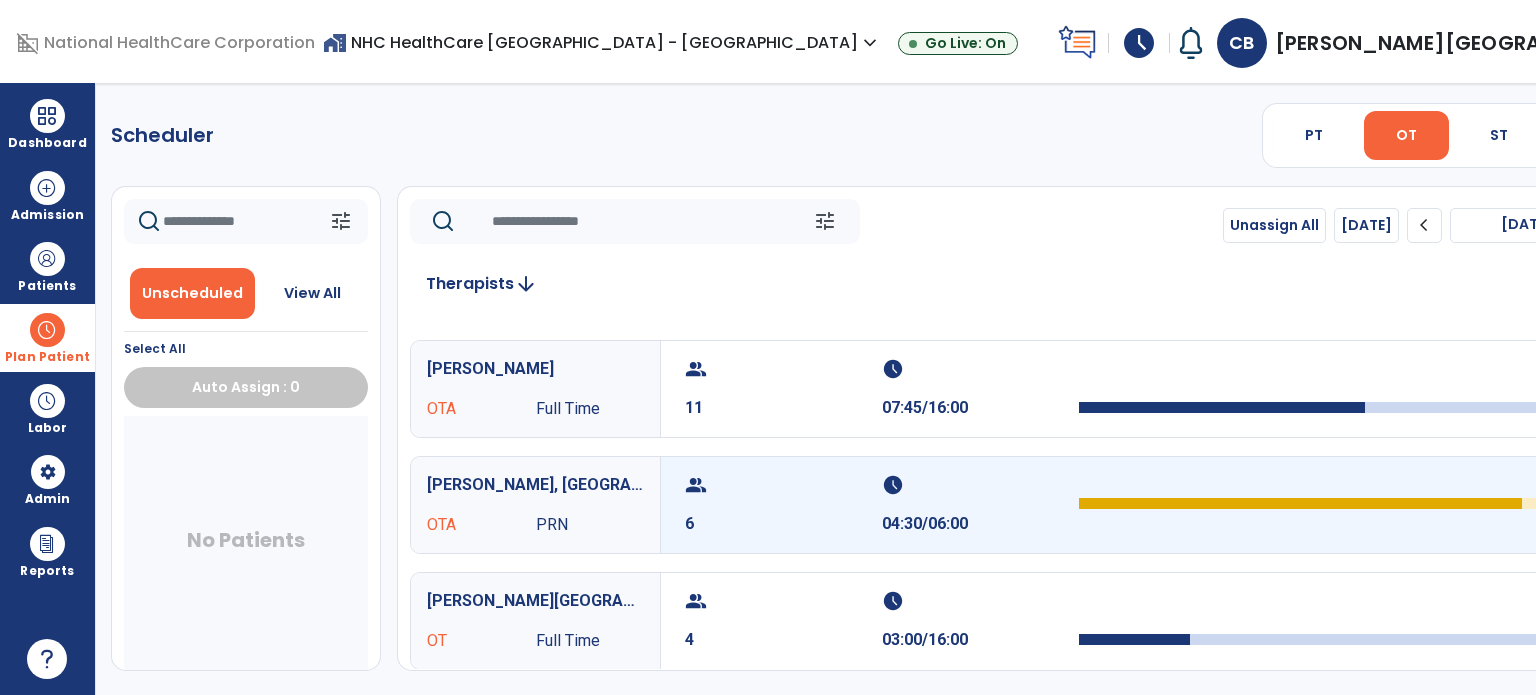 click on "6" at bounding box center (783, 524) 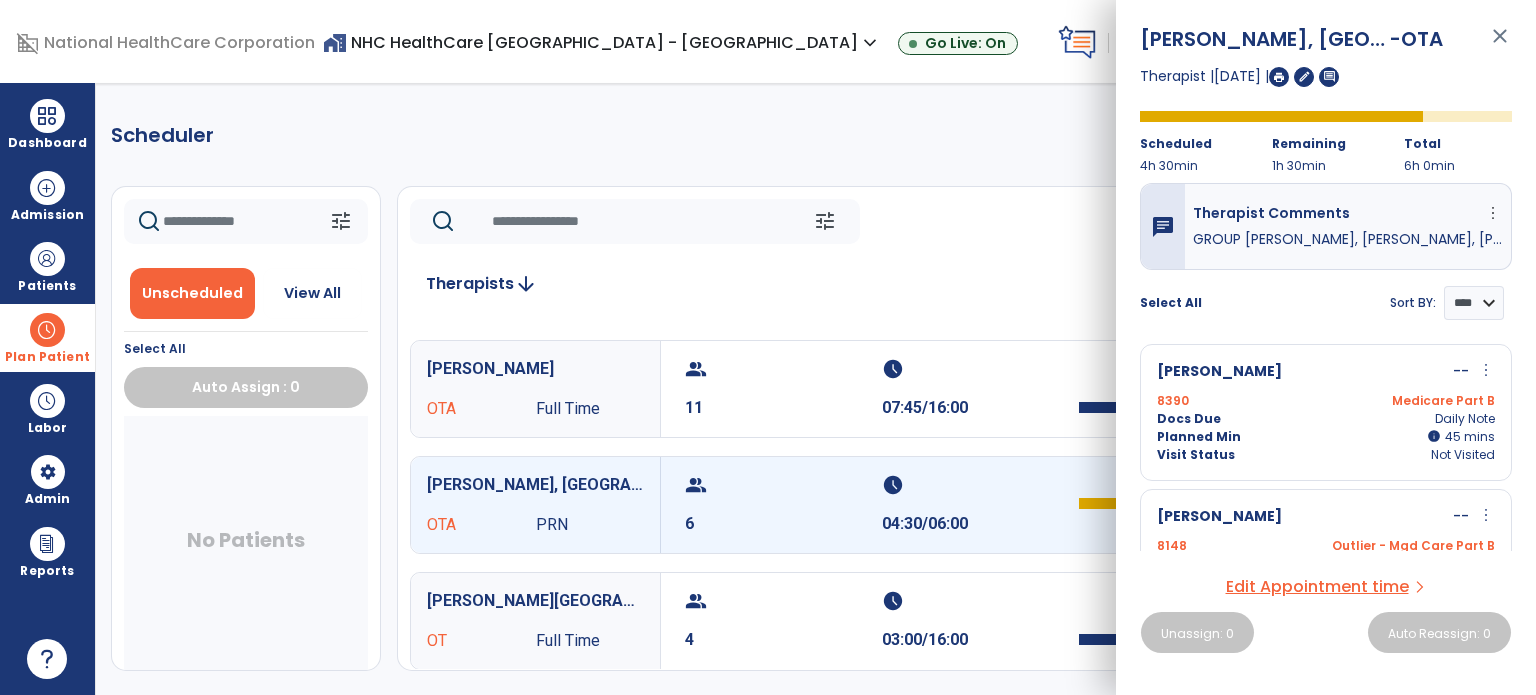click on "close" at bounding box center [1500, 45] 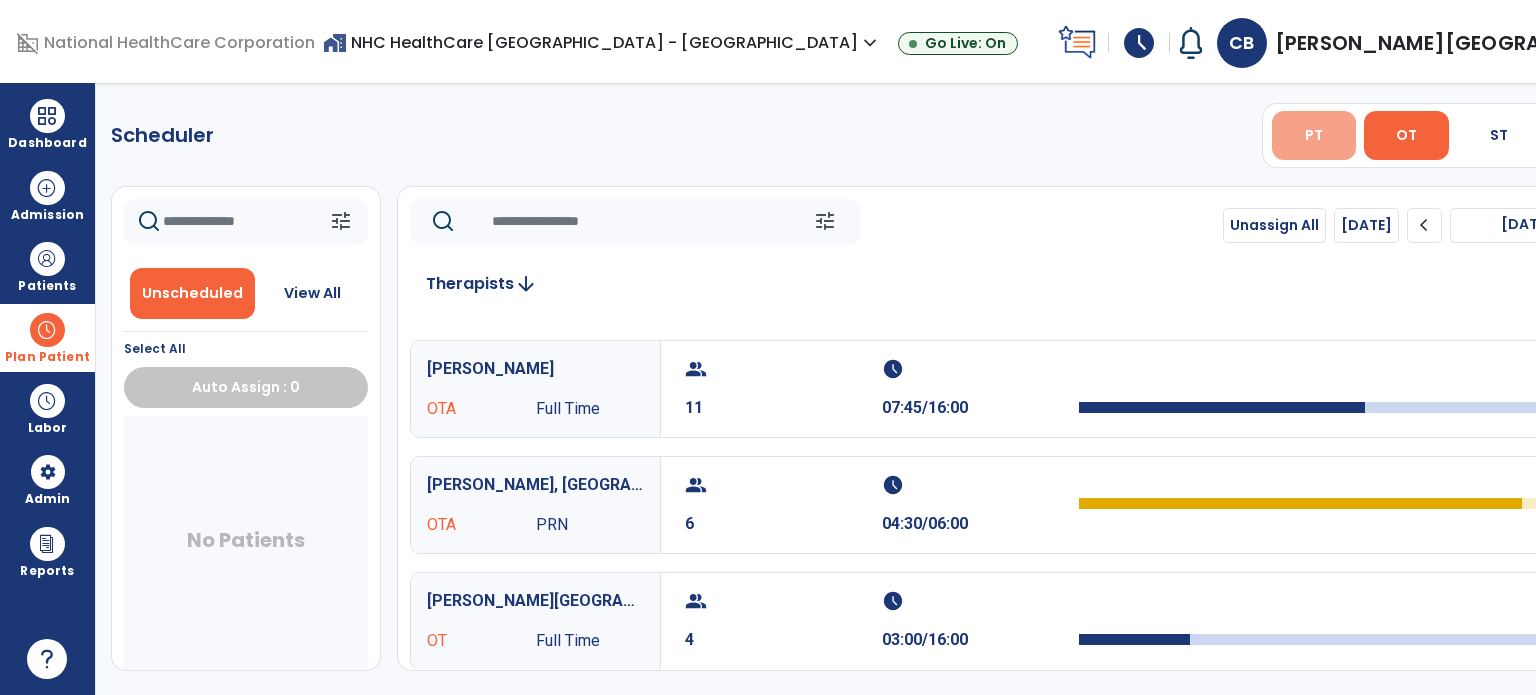 click on "PT" at bounding box center [1314, 135] 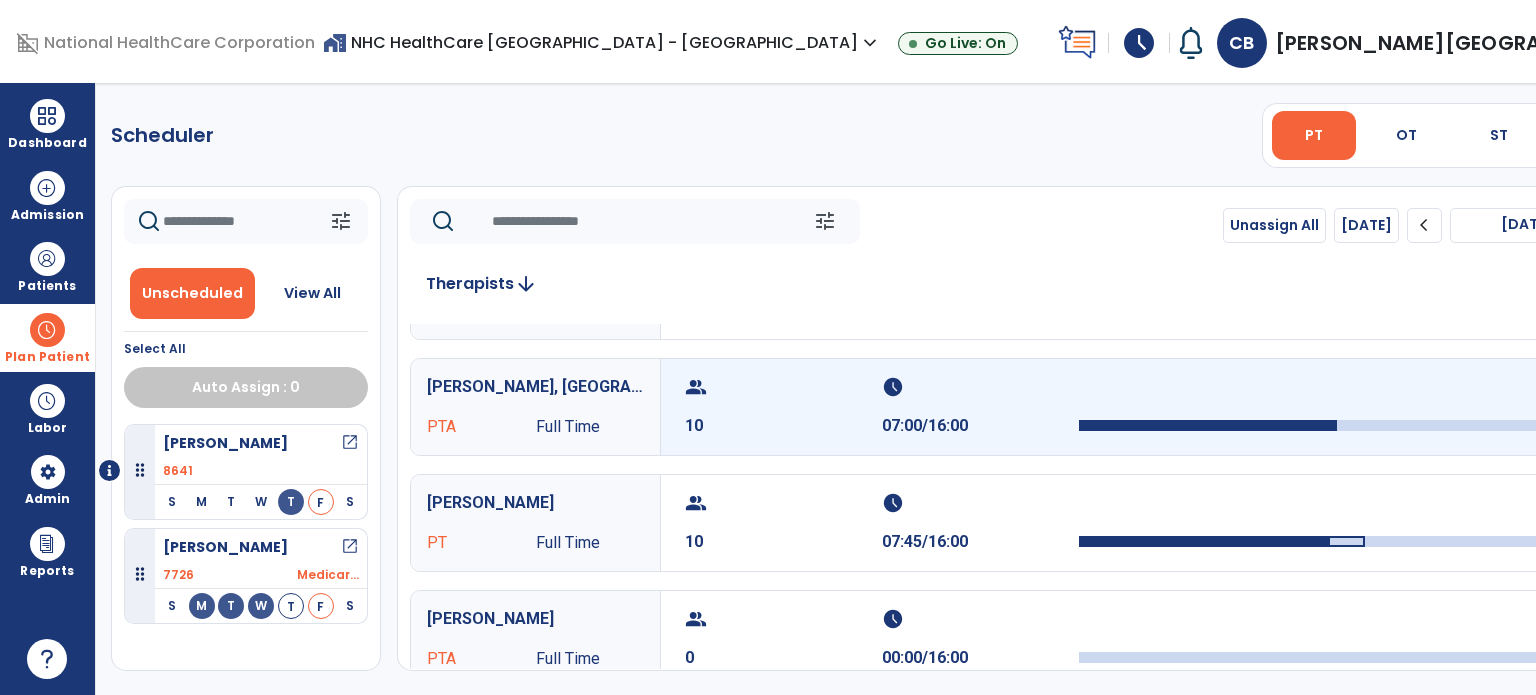 scroll, scrollTop: 0, scrollLeft: 0, axis: both 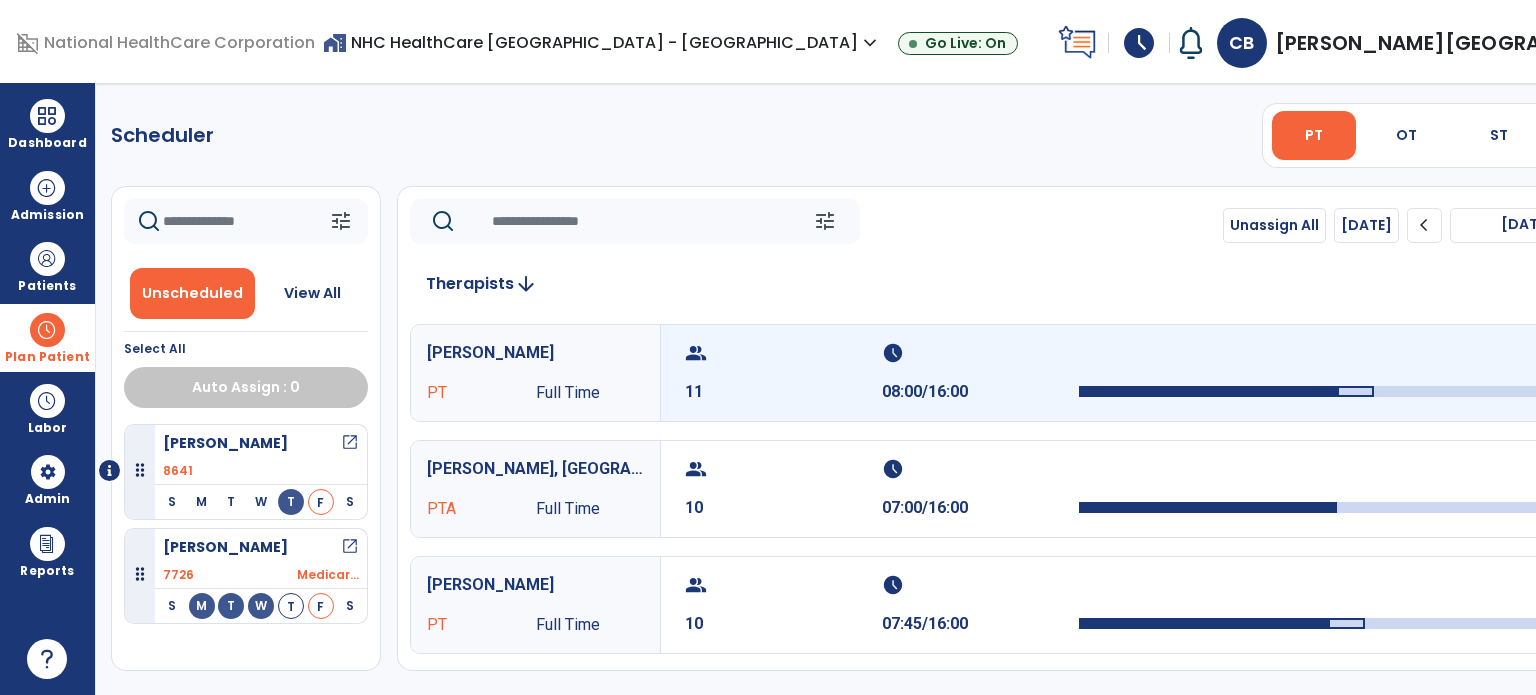 click on "11" at bounding box center (783, 392) 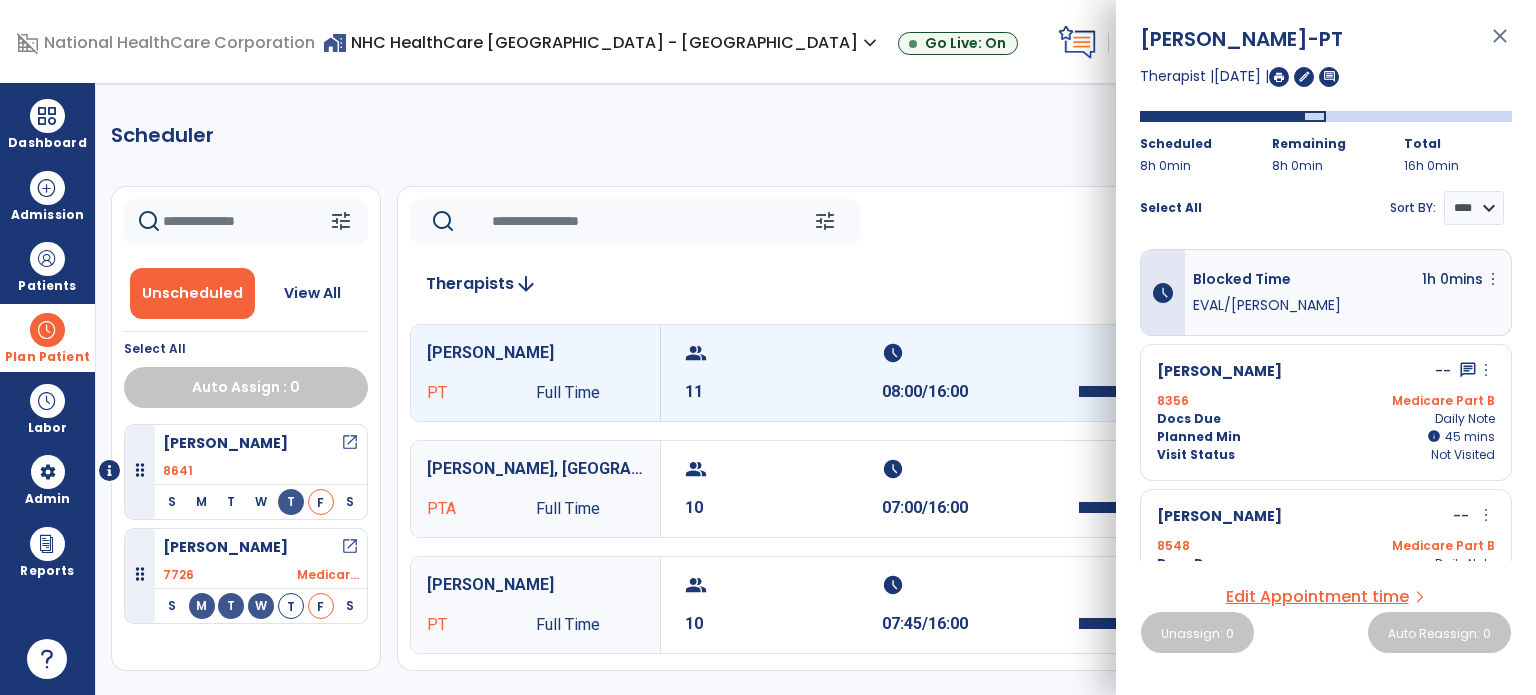 click on "close" at bounding box center [1500, 45] 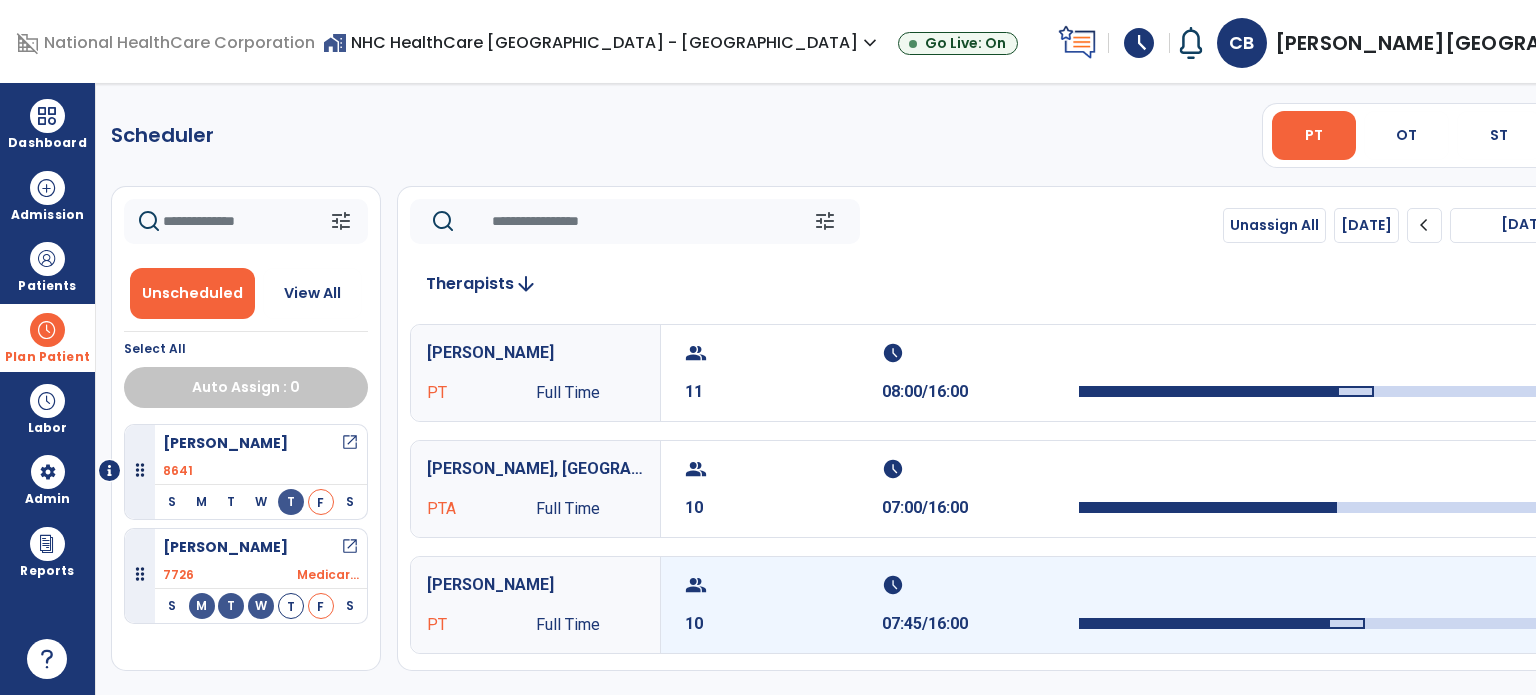 click on "group  10" at bounding box center [783, 605] 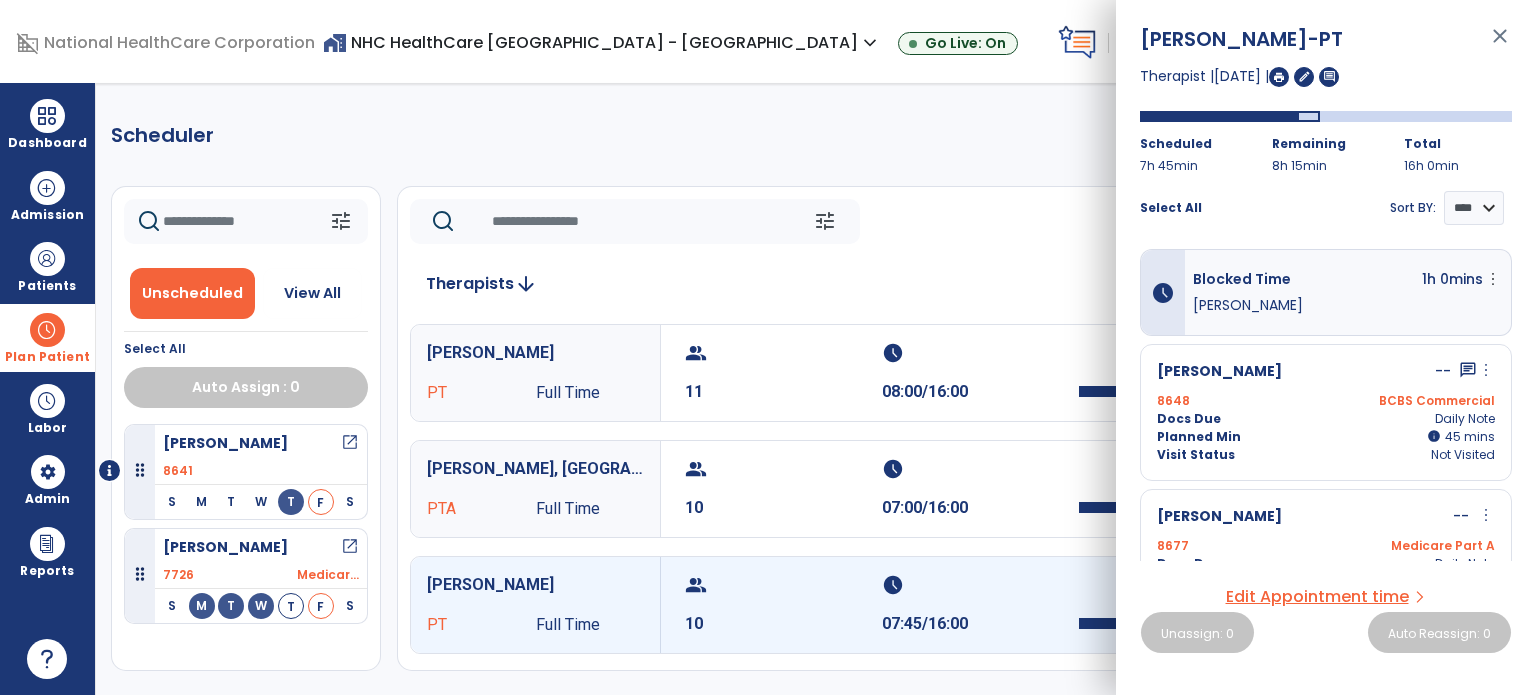 click on "close" at bounding box center (1500, 45) 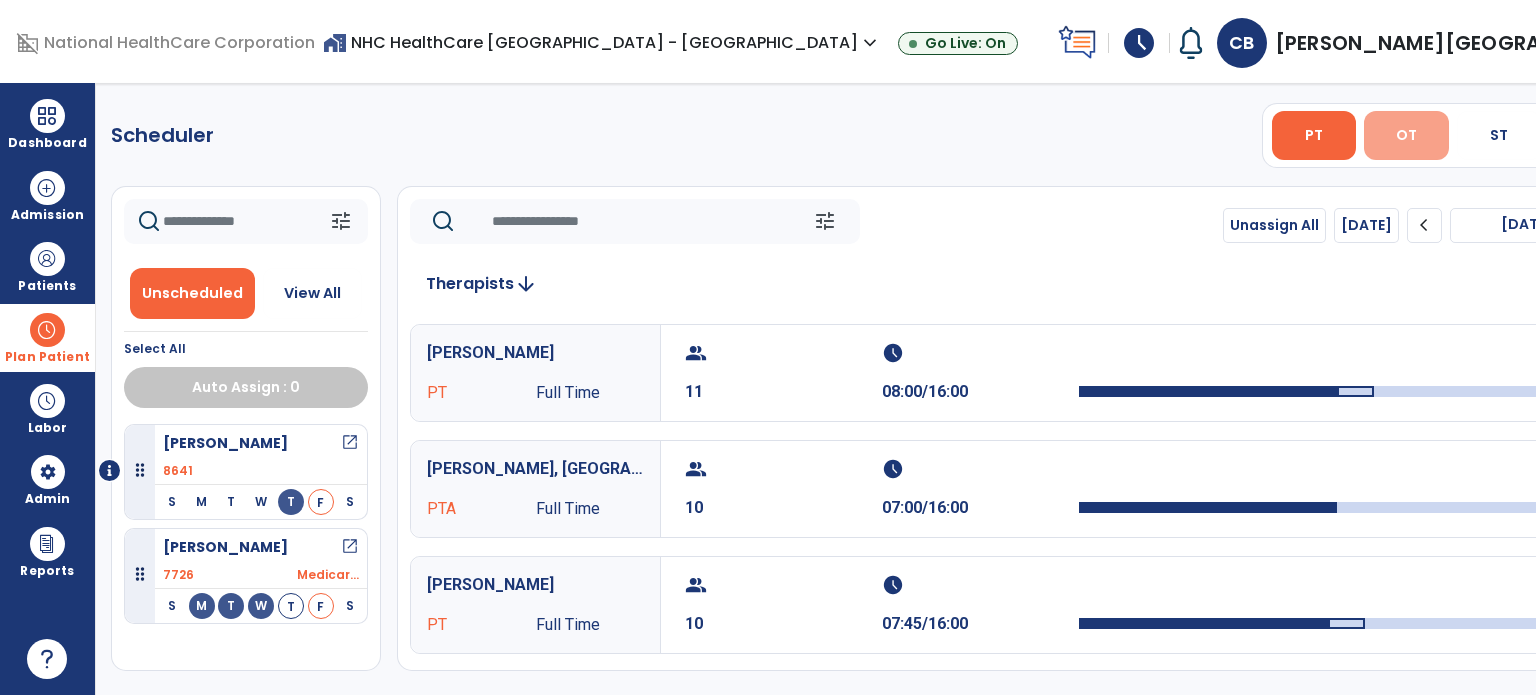 click on "OT" at bounding box center [1406, 135] 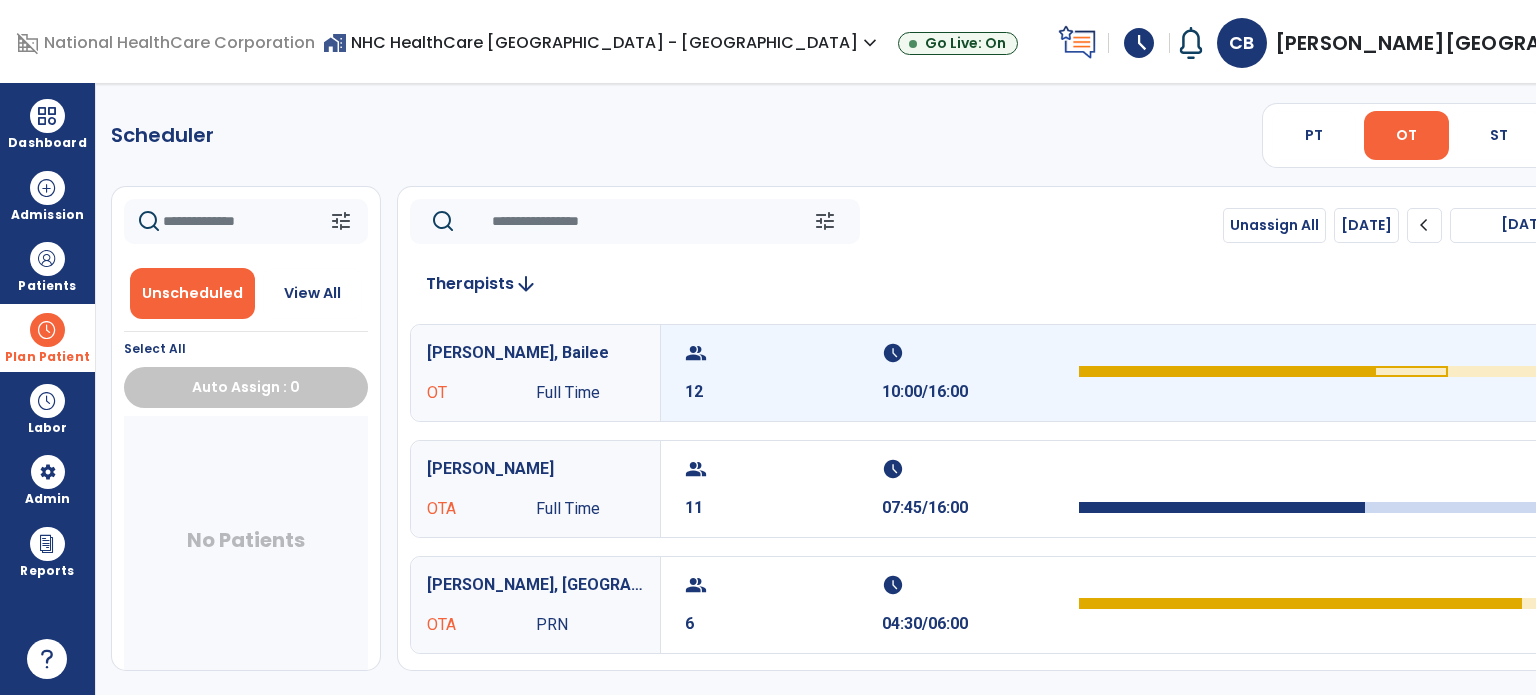 click on "group  12" at bounding box center (783, 373) 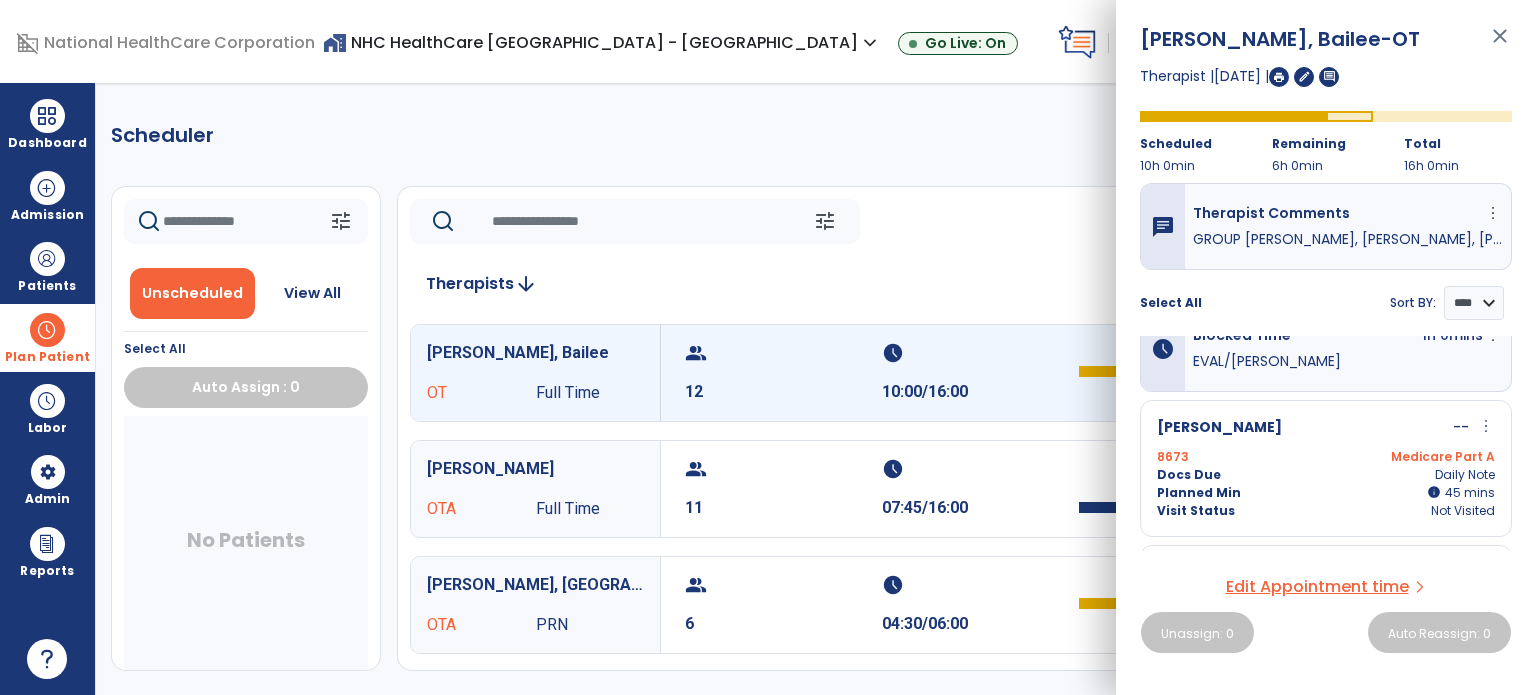 scroll, scrollTop: 0, scrollLeft: 0, axis: both 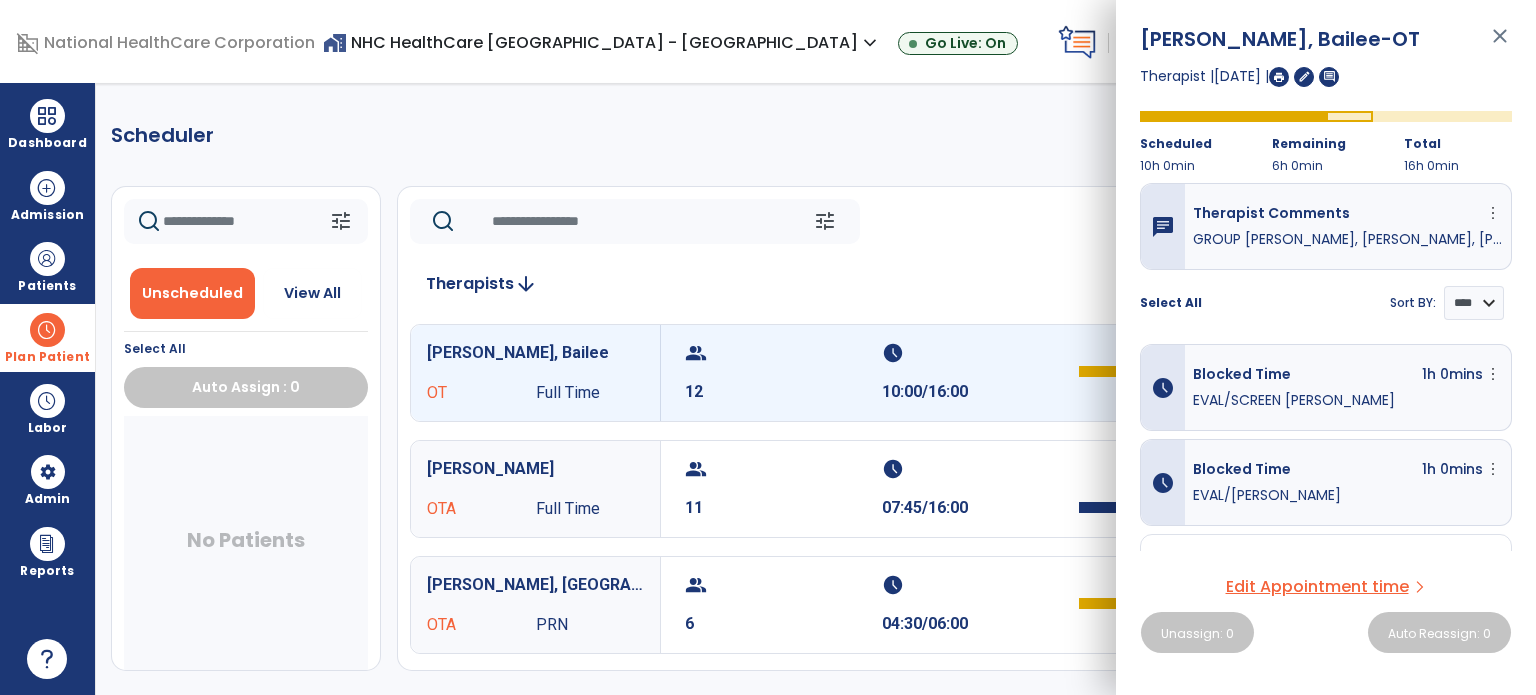 click on "close" at bounding box center [1500, 45] 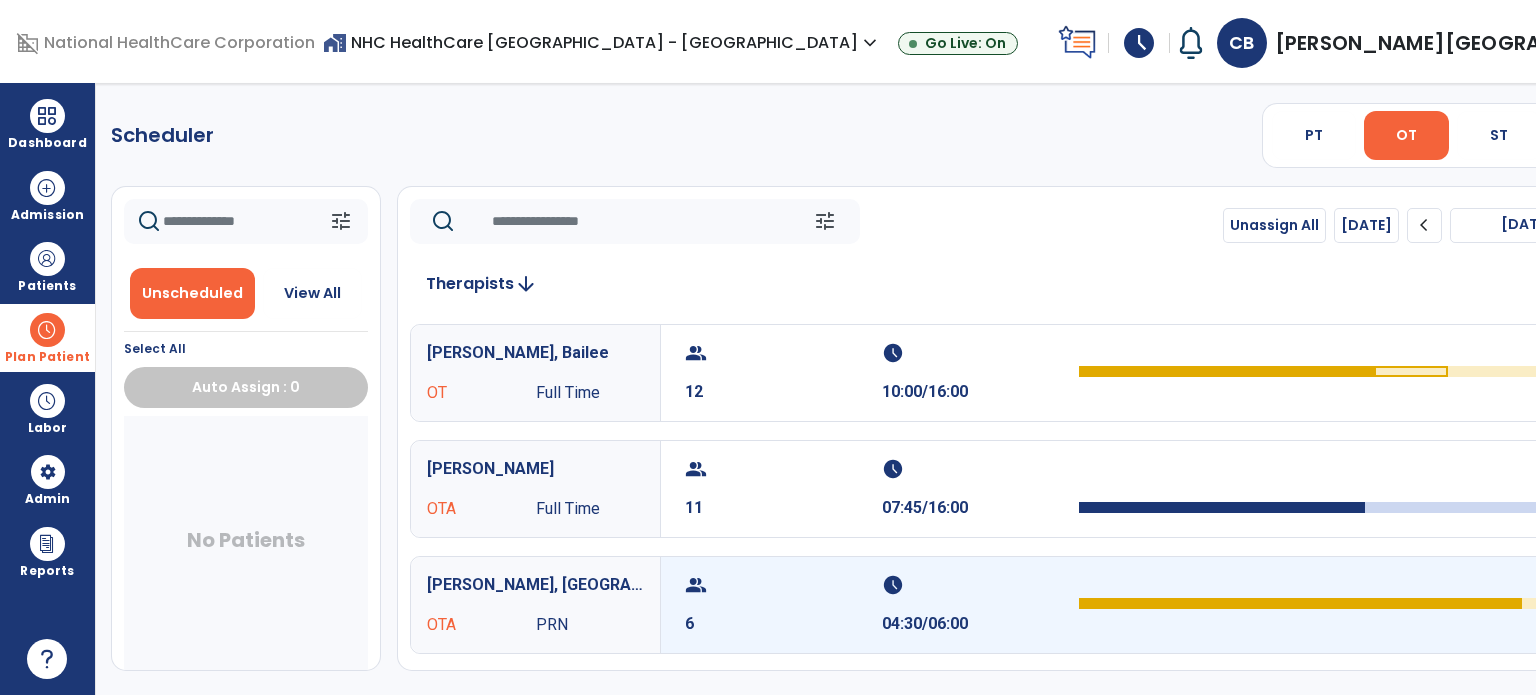 click on "04:30/06:00" at bounding box center (980, 624) 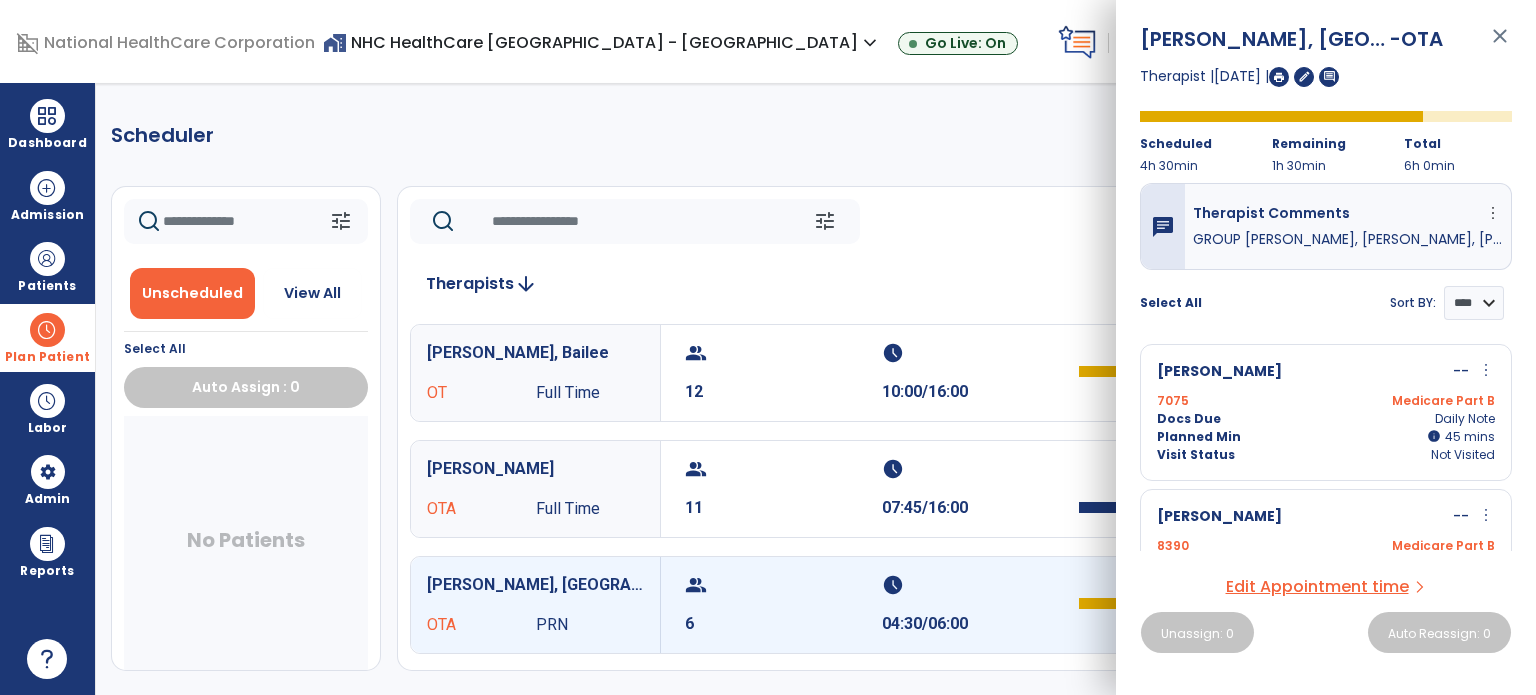 click on "close" at bounding box center (1500, 45) 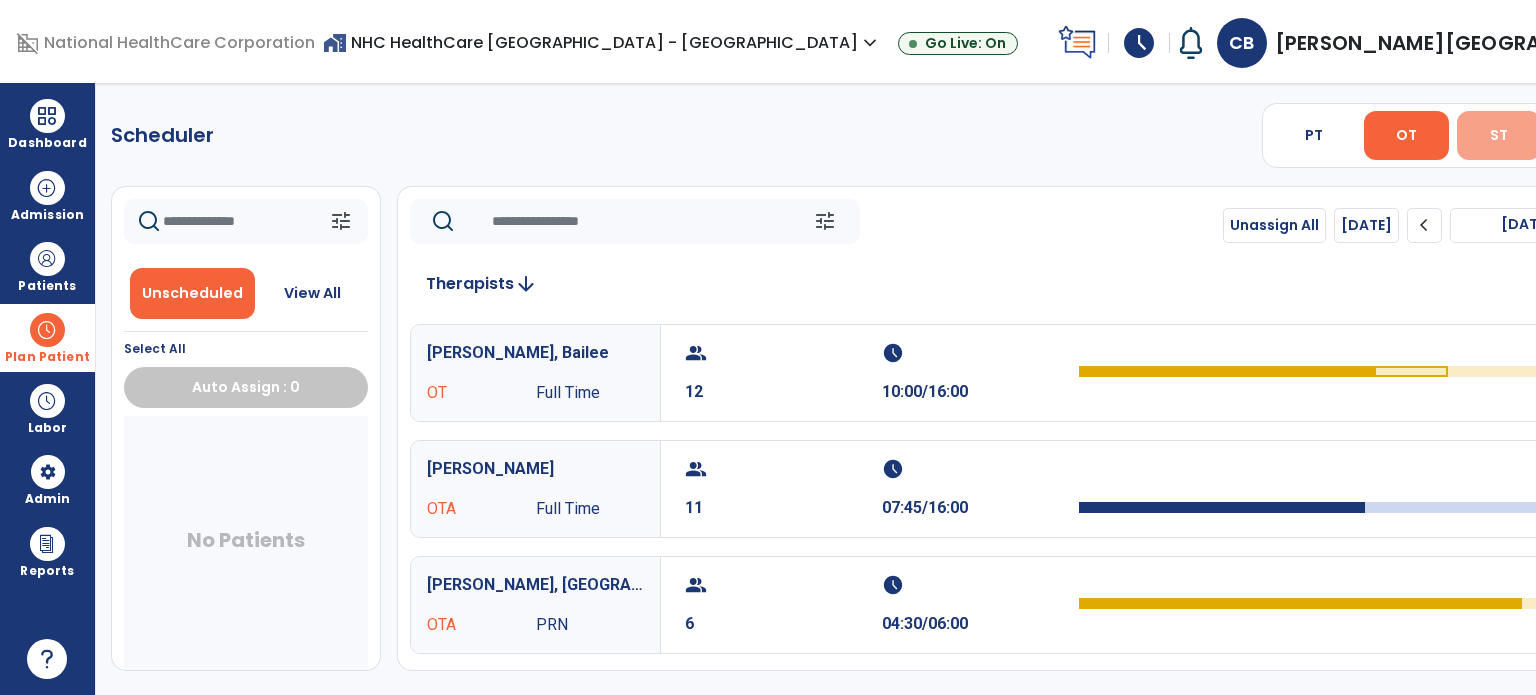 click on "ST" at bounding box center (1499, 135) 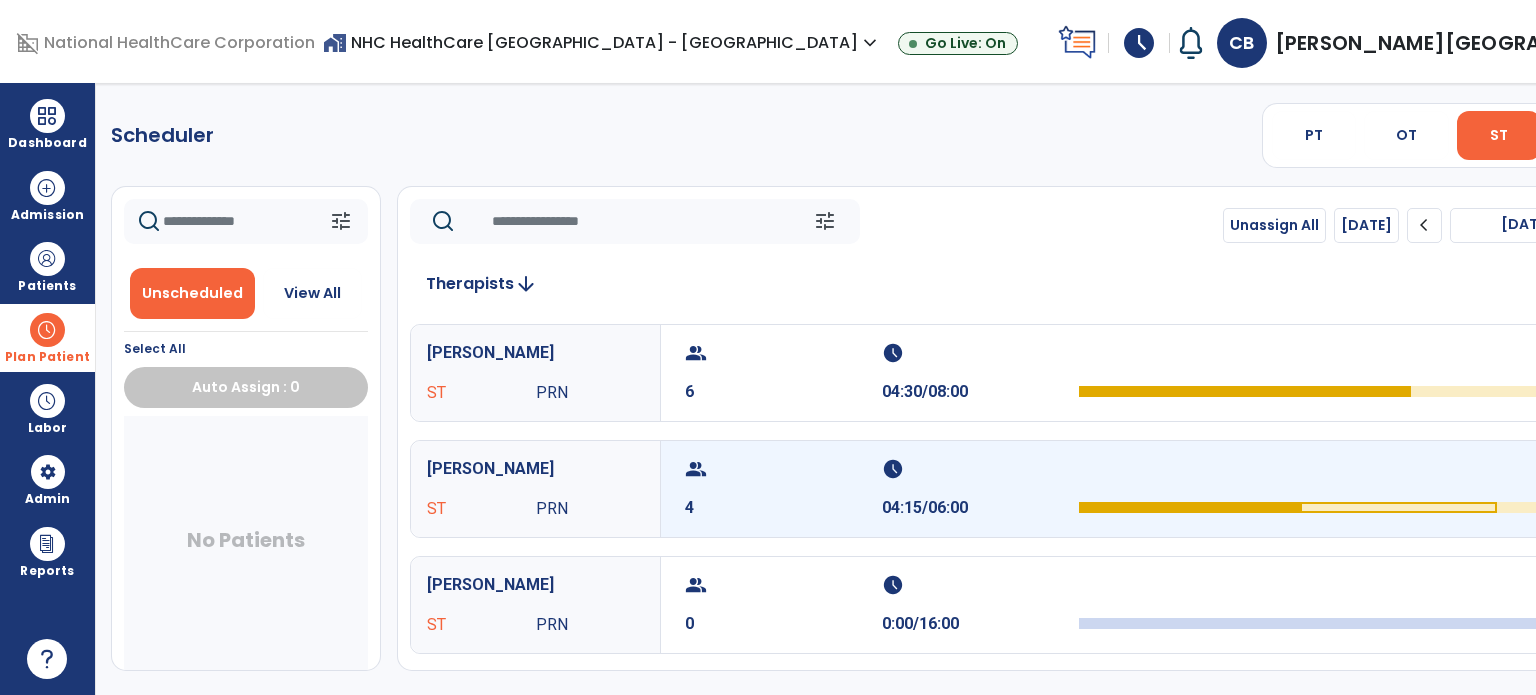 click on "schedule  04:15/06:00" at bounding box center (980, 489) 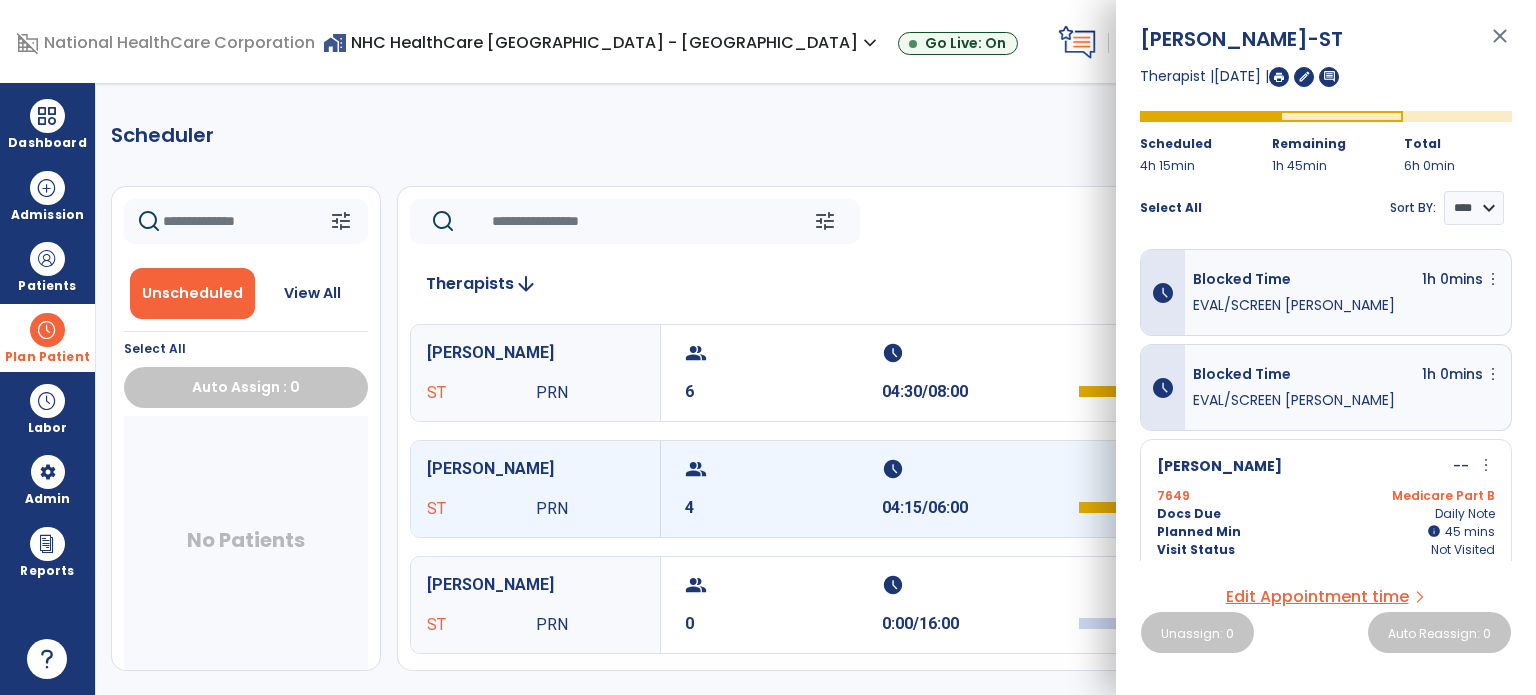 click on "close" at bounding box center (1500, 45) 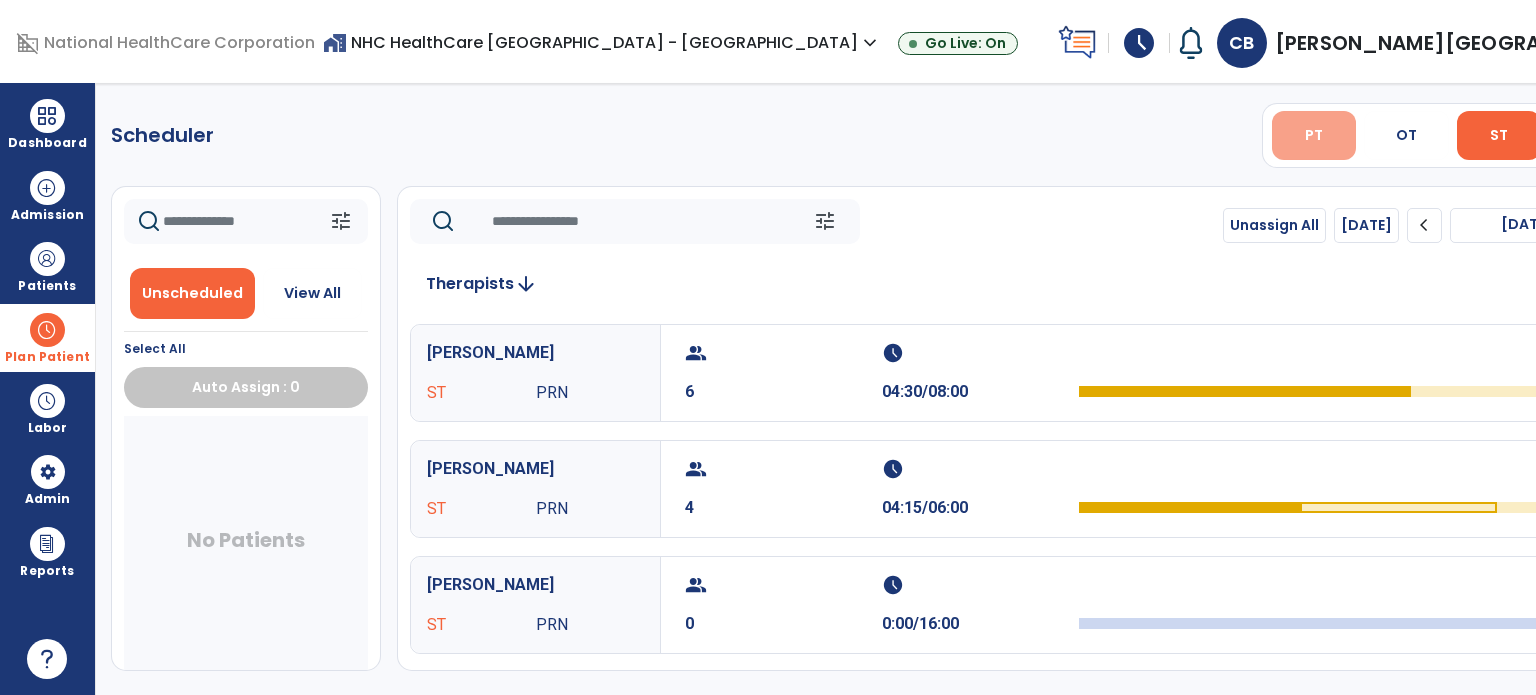 click on "PT" at bounding box center (1314, 135) 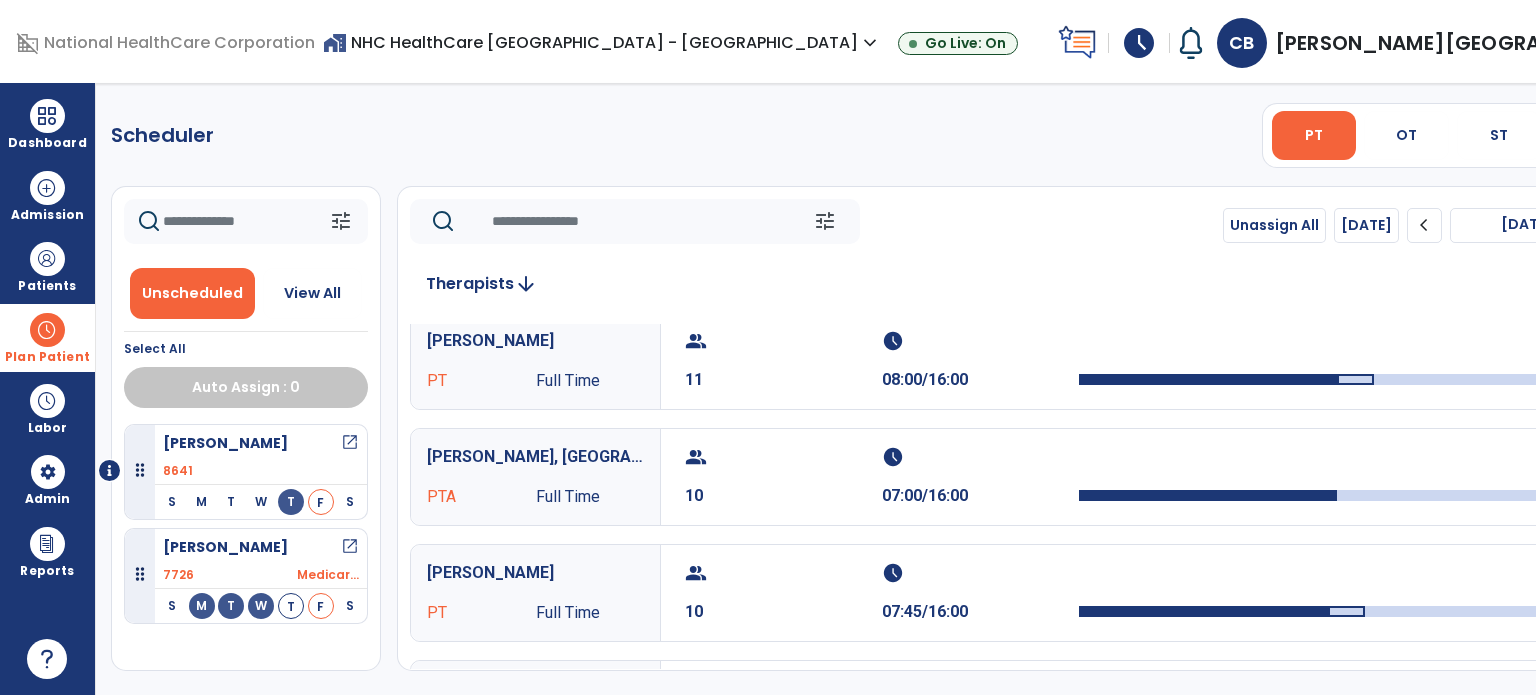 scroll, scrollTop: 0, scrollLeft: 0, axis: both 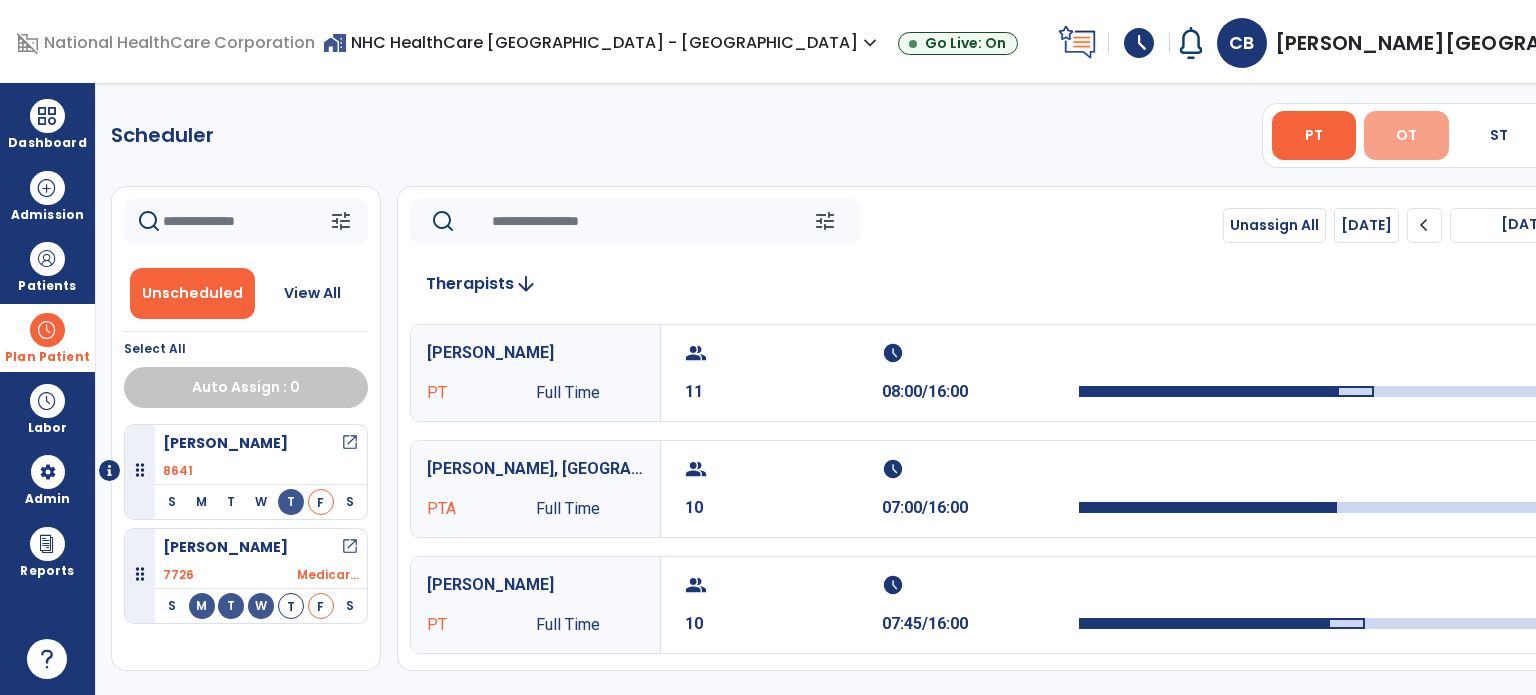 click on "OT" at bounding box center (1406, 135) 